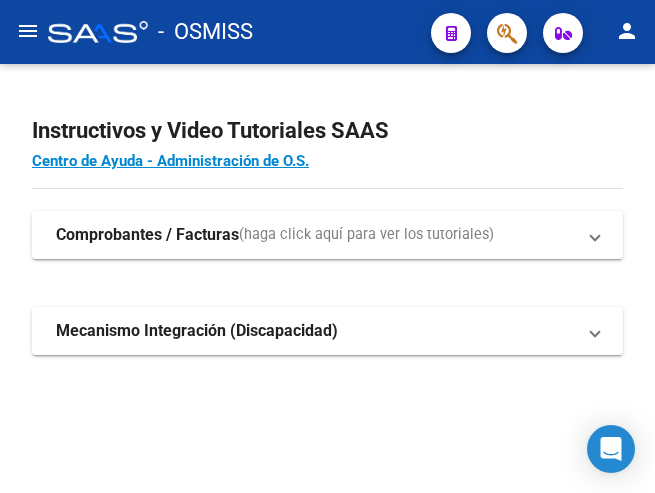 scroll, scrollTop: 0, scrollLeft: 0, axis: both 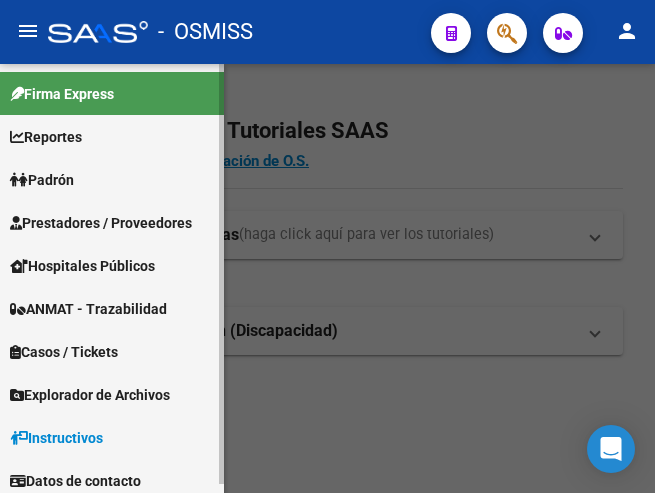 click on "Prestadores / Proveedores" at bounding box center (101, 223) 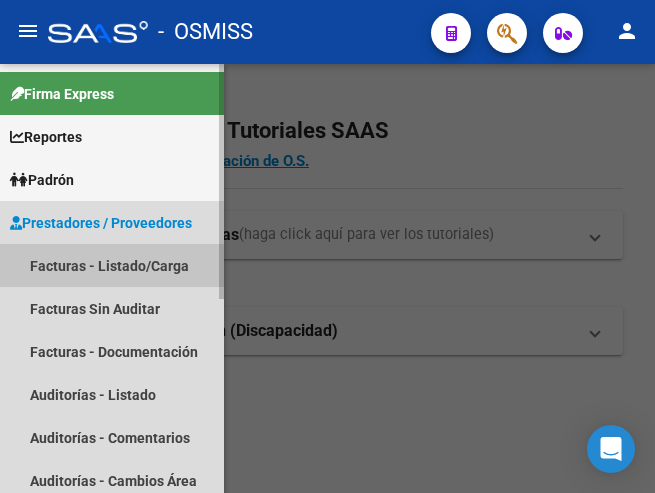 click on "Facturas - Listado/Carga" at bounding box center (112, 265) 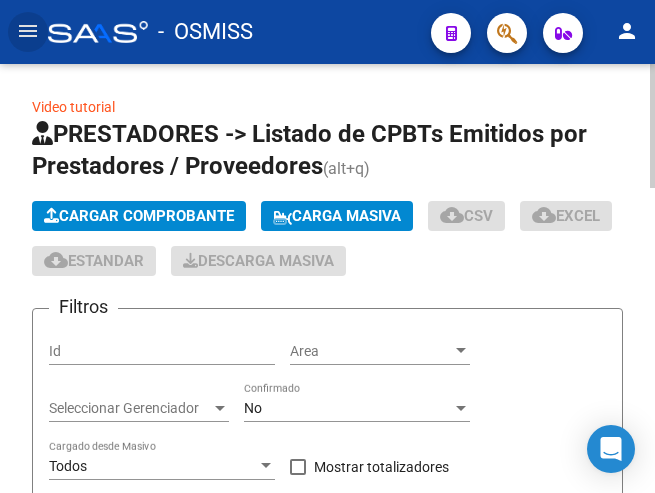 click on "Cargar Comprobante" 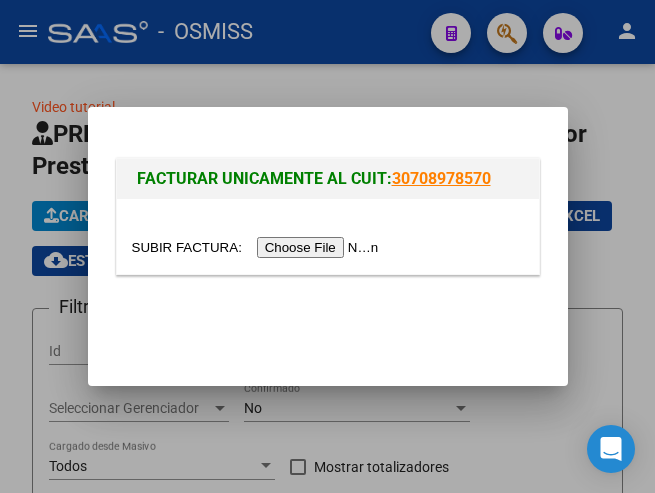 click at bounding box center [258, 247] 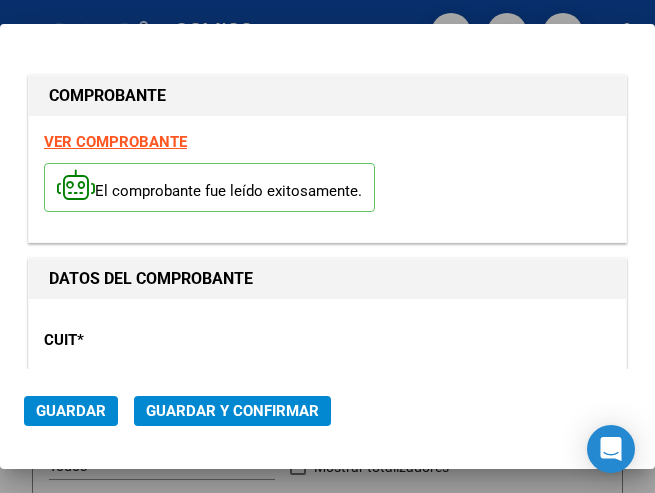 click on "CUIT  *" at bounding box center (129, 340) 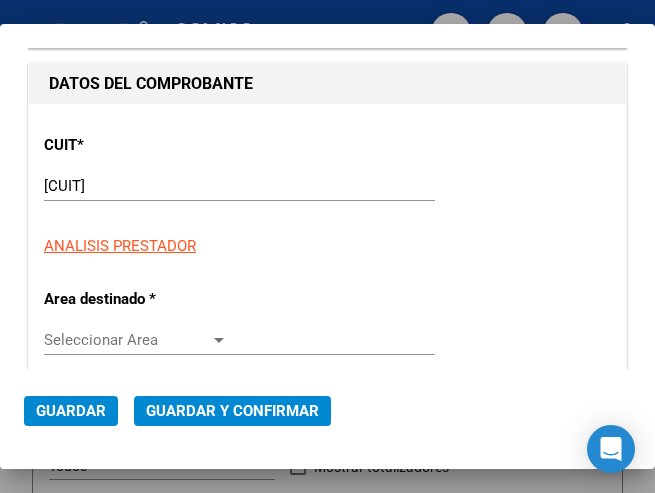 scroll, scrollTop: 200, scrollLeft: 0, axis: vertical 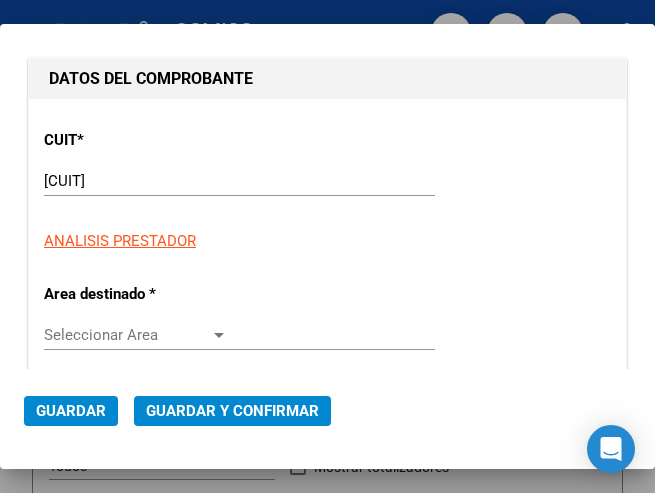 click at bounding box center [219, 335] 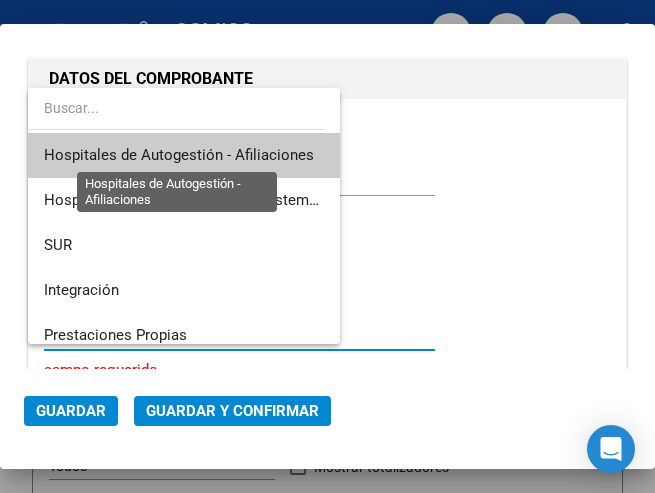 click on "Hospitales de Autogestión - Afiliaciones" at bounding box center [179, 155] 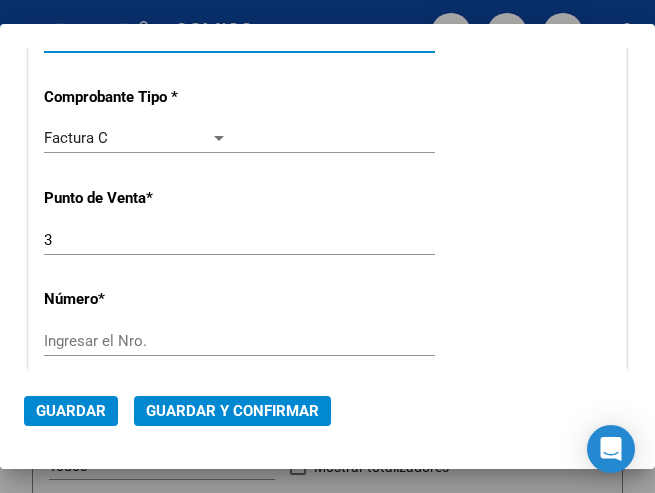 scroll, scrollTop: 500, scrollLeft: 0, axis: vertical 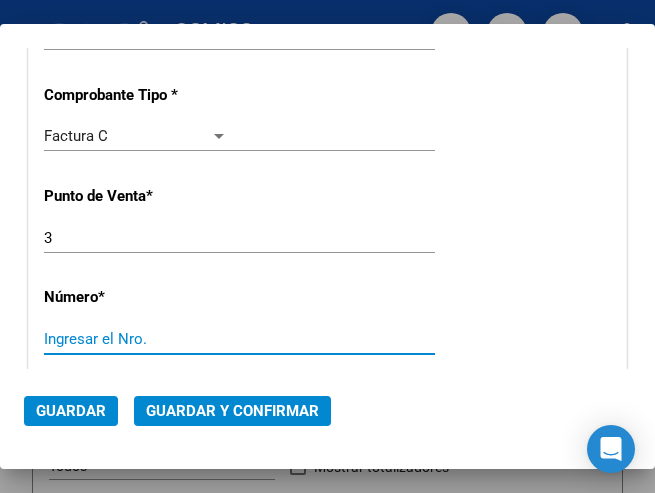 click on "Ingresar el Nro." at bounding box center (136, 339) 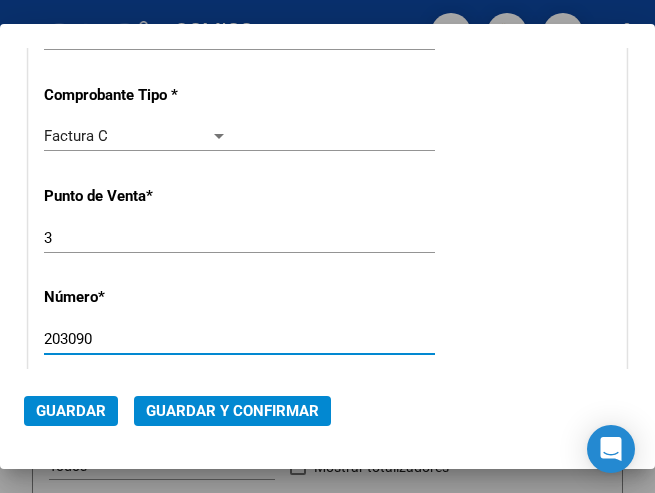 type on "203090" 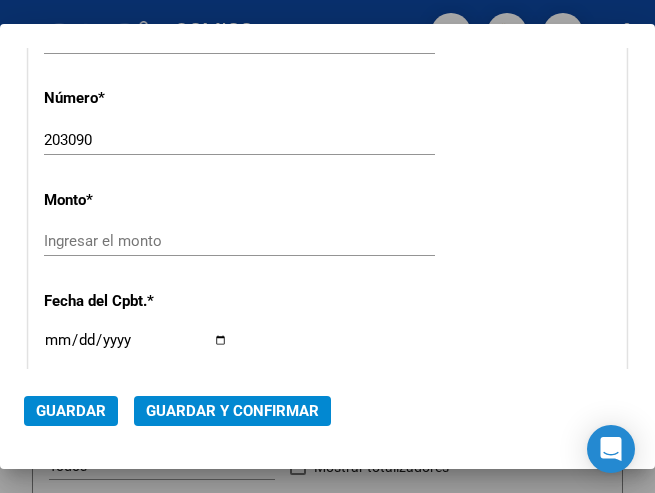 scroll, scrollTop: 700, scrollLeft: 0, axis: vertical 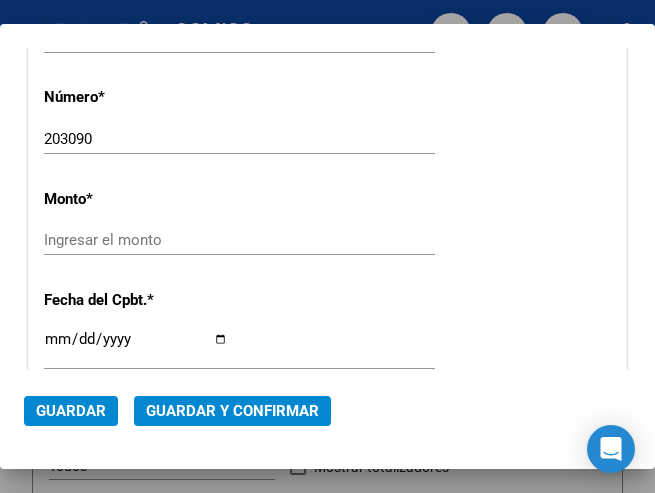 click on "CUIT  *   [CUIT] Ingresar CUIT  ANALISIS PRESTADOR  Area destinado * Hospitales de Autogestión - Afiliaciones Seleccionar Area  Comprobante Tipo * Factura C Seleccionar Tipo Punto de Venta  *   3 Ingresar el Nro.  Número  *   203090 Ingresar el Nro.  Monto  *   Ingresar el monto  Fecha del Cpbt.  *   Ingresar la fecha  CAE / CAEA (no ingrese CAI)    75319550972743 Ingresar el CAE o CAEA (no ingrese CAI)  Fecha Recibido  *   2025-08-08 Ingresar la fecha  Fecha de Vencimiento    Ingresar la fecha  Ref. Externa    Ingresar la ref.  N° Liquidación    Ingresar el N° Liquidación" at bounding box center (327, 300) 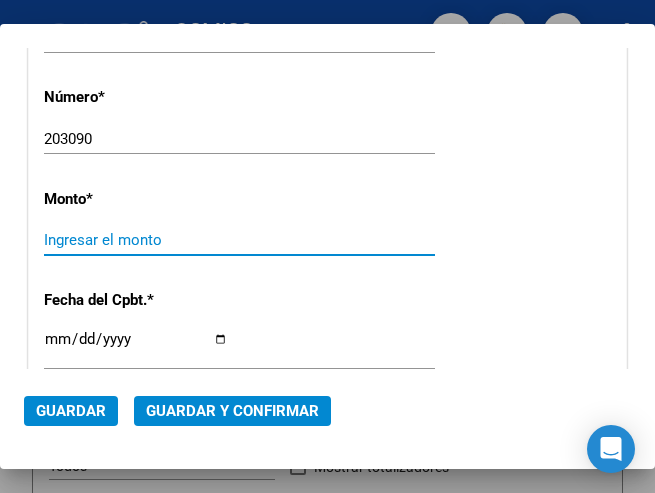 click on "Ingresar el monto" at bounding box center (136, 240) 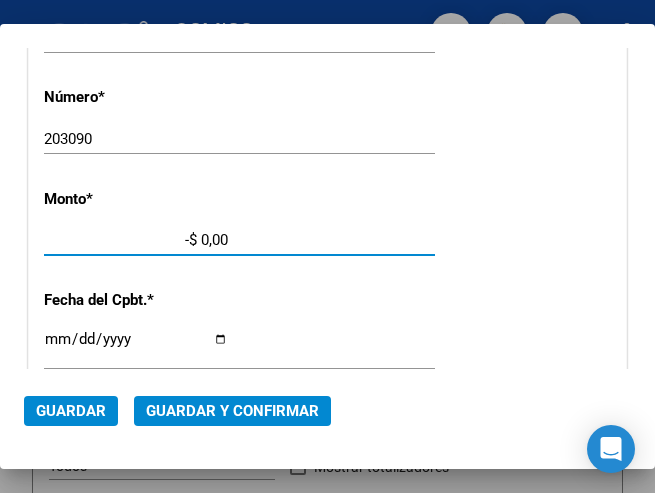 click on "-$ 0,00" at bounding box center (136, 240) 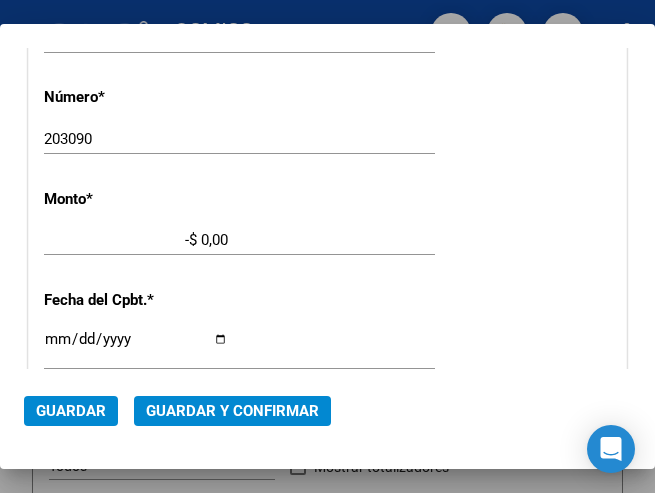 click on "-$ 0,00 Ingresar el monto" 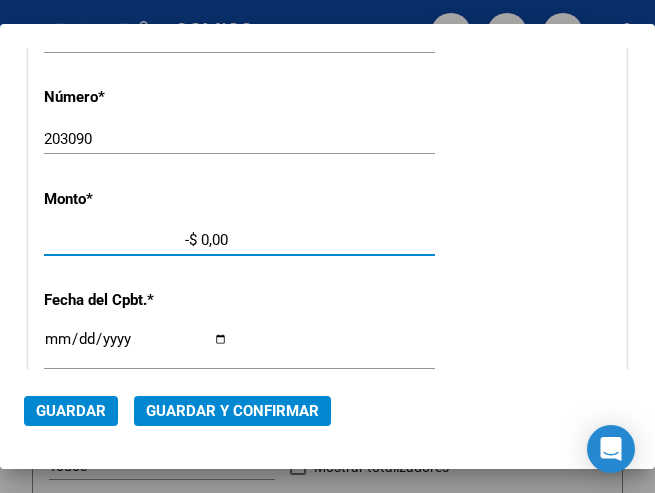 click on "-$ 0,00" at bounding box center [136, 240] 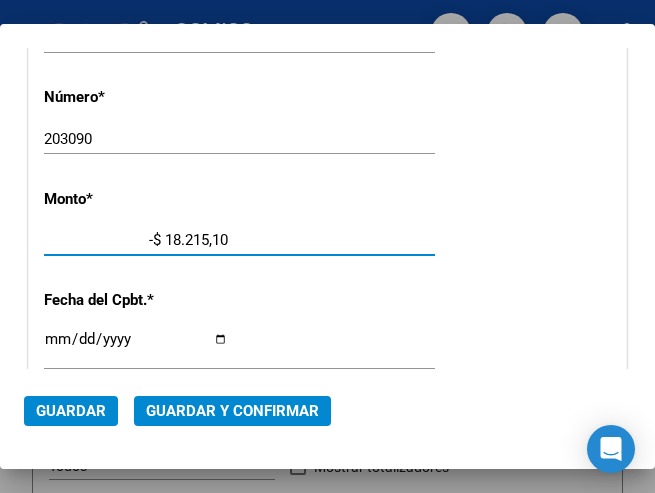 type on "-$ 182.151,00" 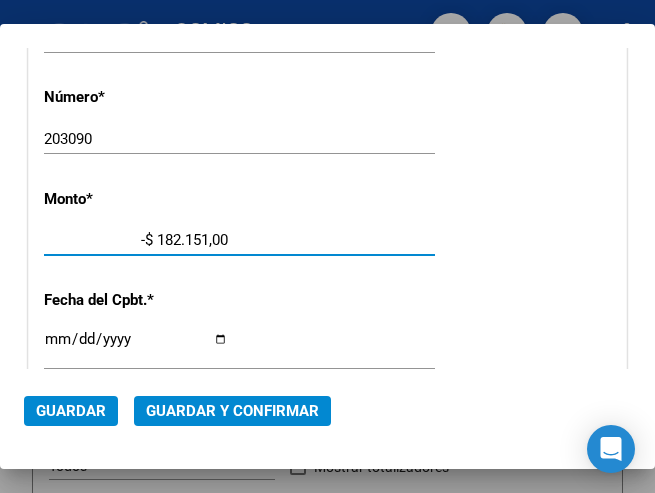 click on "-$ 182.151,00" at bounding box center [136, 240] 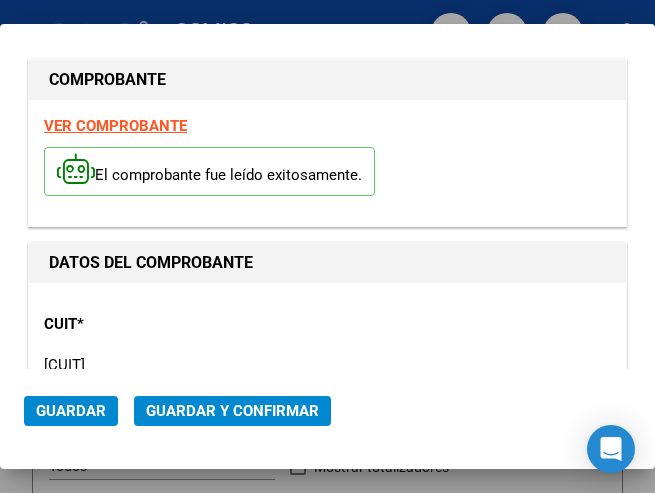 scroll, scrollTop: 0, scrollLeft: 0, axis: both 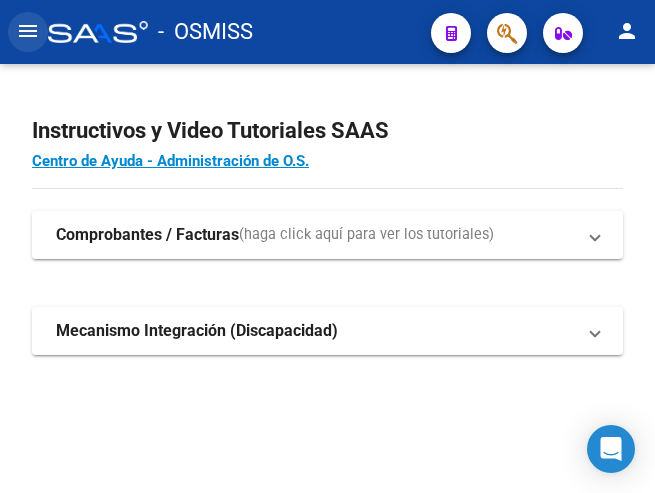 click on "menu" 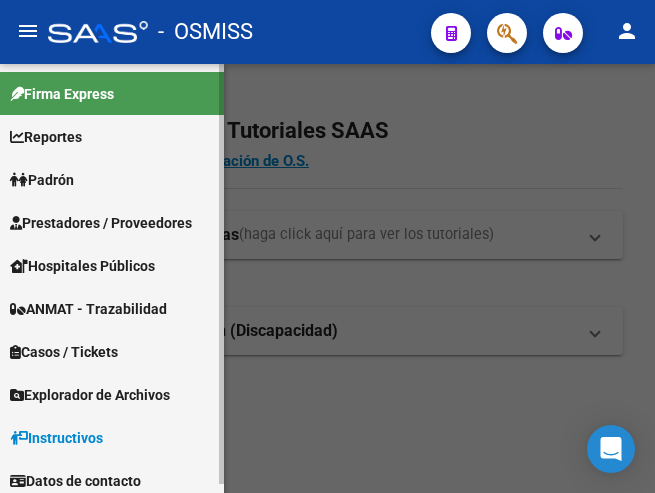 click on "Prestadores / Proveedores" at bounding box center (101, 223) 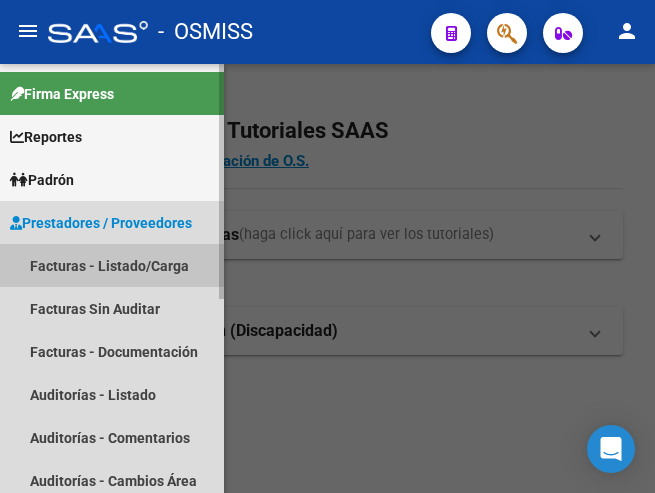 click on "Facturas - Listado/Carga" at bounding box center [112, 265] 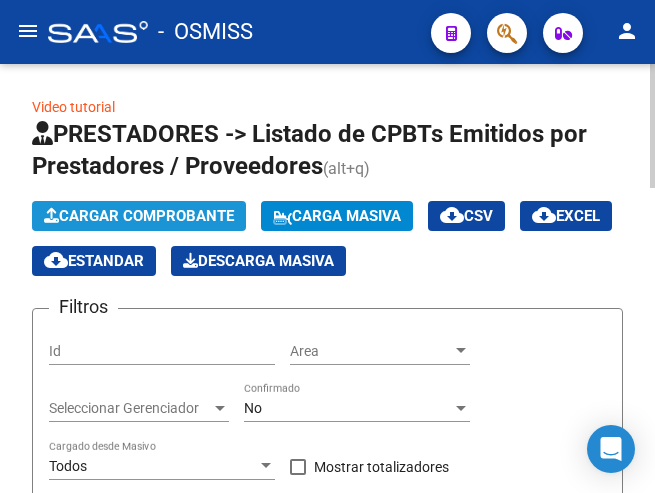 click on "Cargar Comprobante" 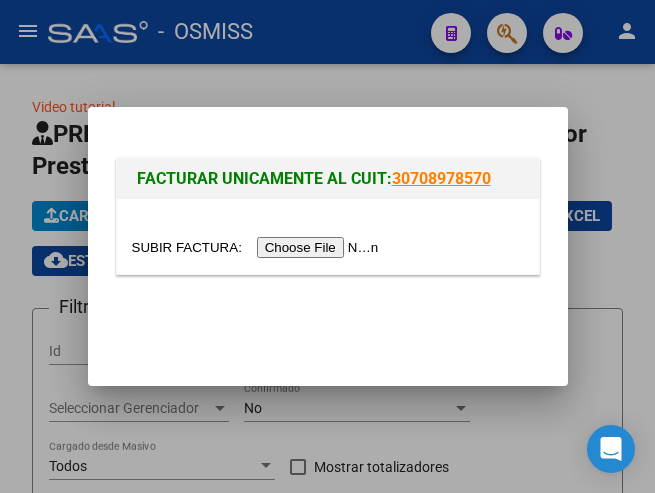 click at bounding box center [258, 247] 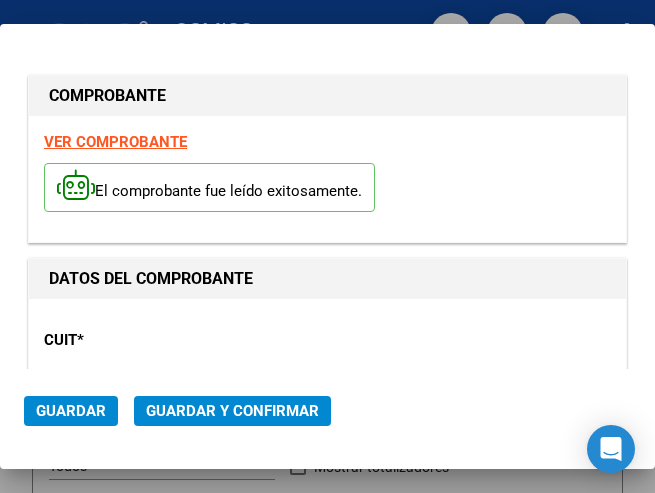 click on "CUIT  *   30-99928489-9 Ingresar CUIT  ANALISIS PRESTADOR" at bounding box center (327, 383) 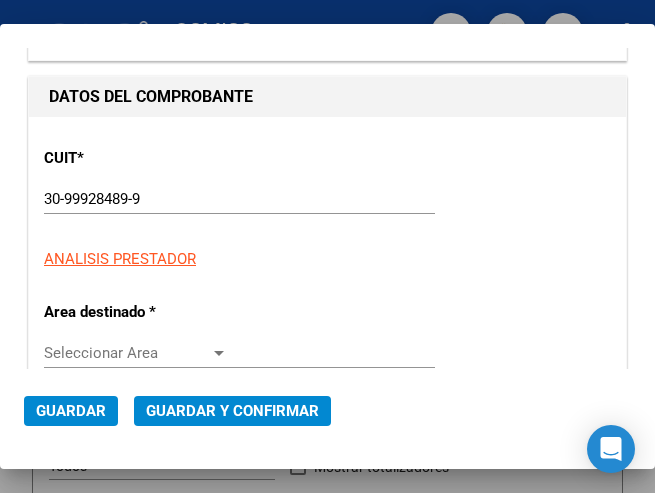 scroll, scrollTop: 200, scrollLeft: 0, axis: vertical 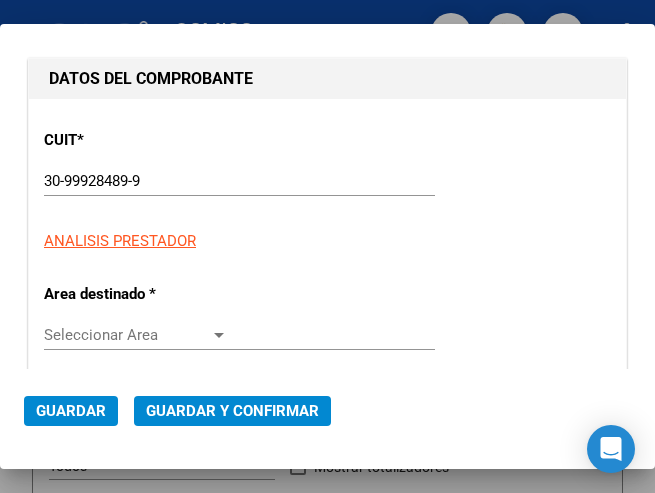 click at bounding box center (219, 335) 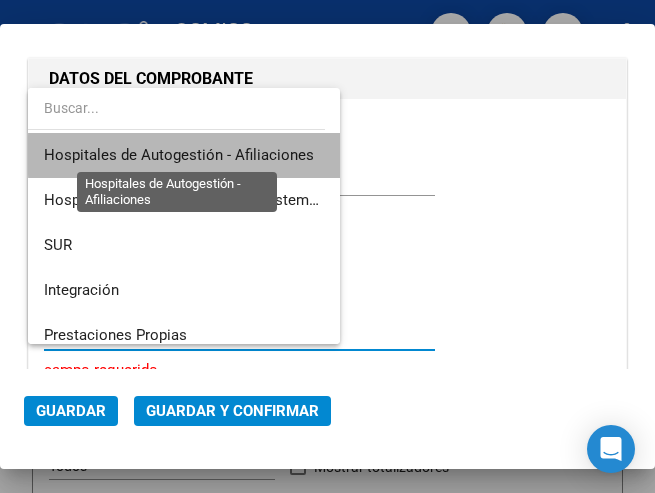 click on "Hospitales de Autogestión - Afiliaciones" at bounding box center (179, 155) 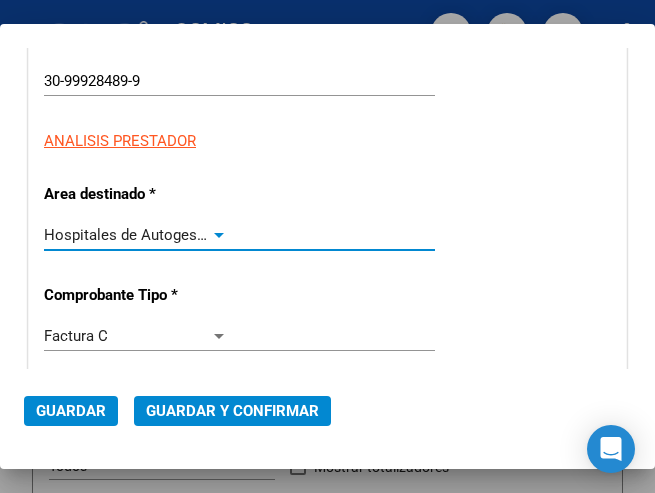 scroll, scrollTop: 400, scrollLeft: 0, axis: vertical 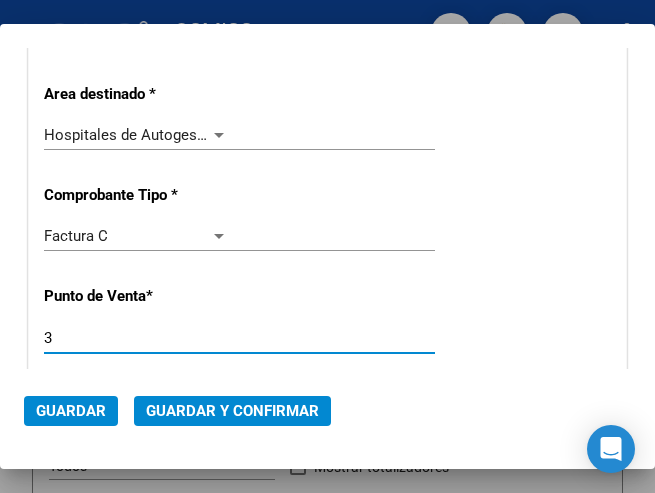 click on "3" at bounding box center [136, 338] 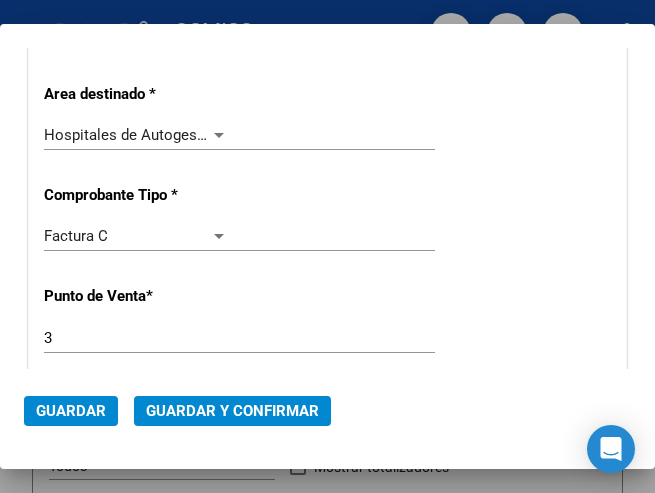 scroll, scrollTop: 500, scrollLeft: 0, axis: vertical 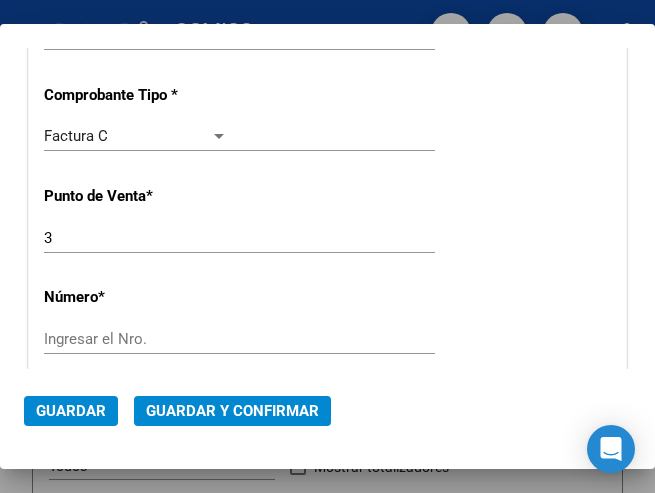 click on "Ingresar el Nro." 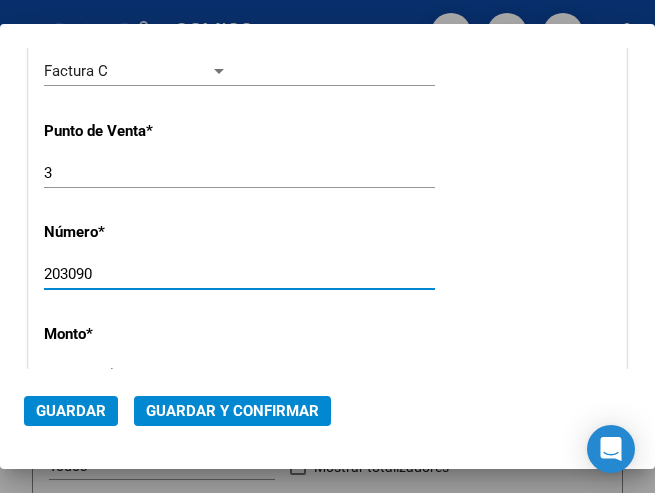 scroll, scrollTop: 600, scrollLeft: 0, axis: vertical 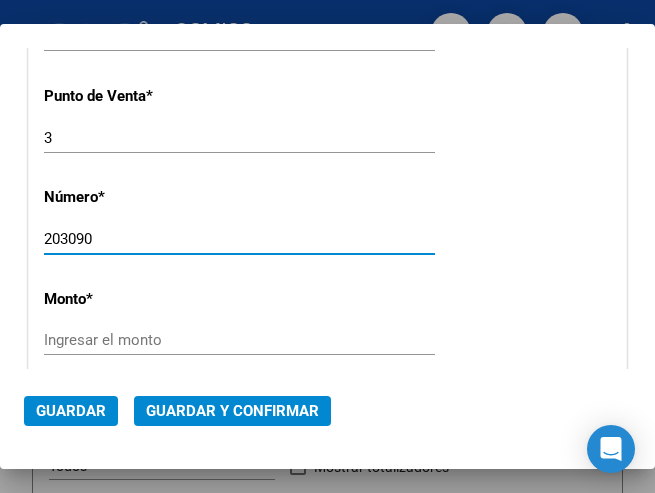 type on "203090" 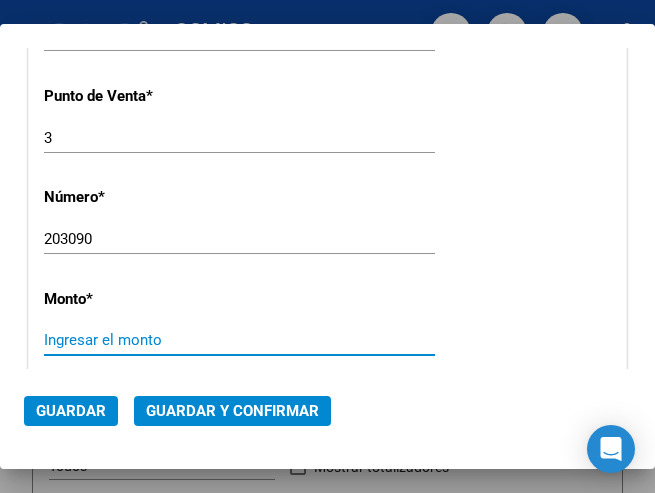 click on "Ingresar el monto" at bounding box center [136, 340] 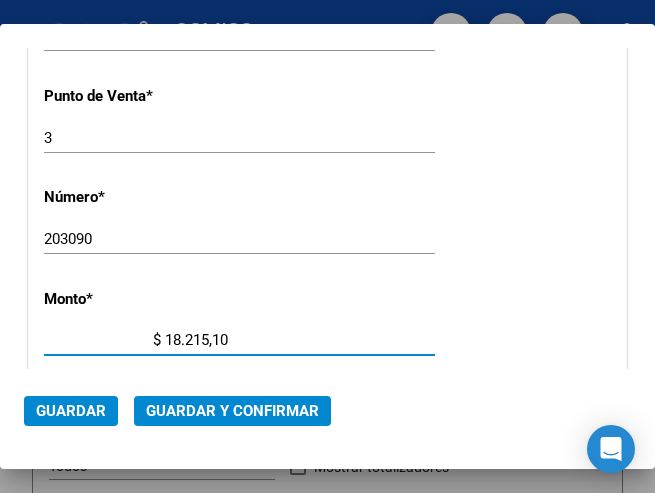 type on "$ 182.151,00" 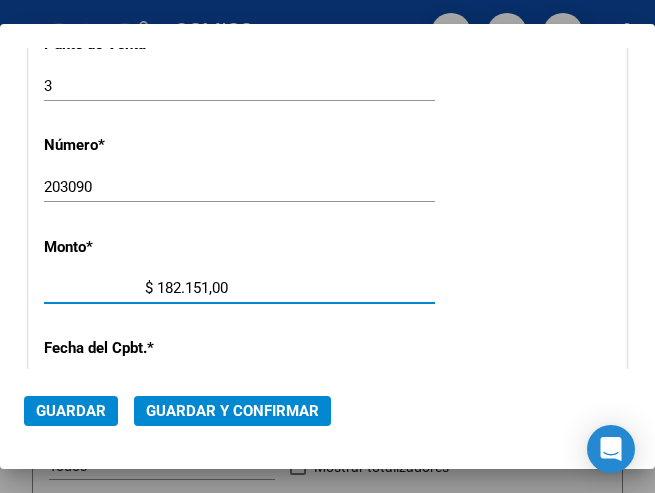 scroll, scrollTop: 700, scrollLeft: 0, axis: vertical 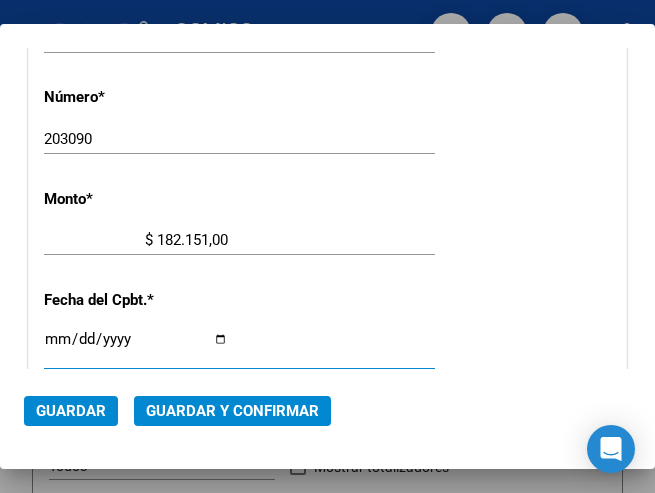click on "Ingresar la fecha" at bounding box center [136, 347] 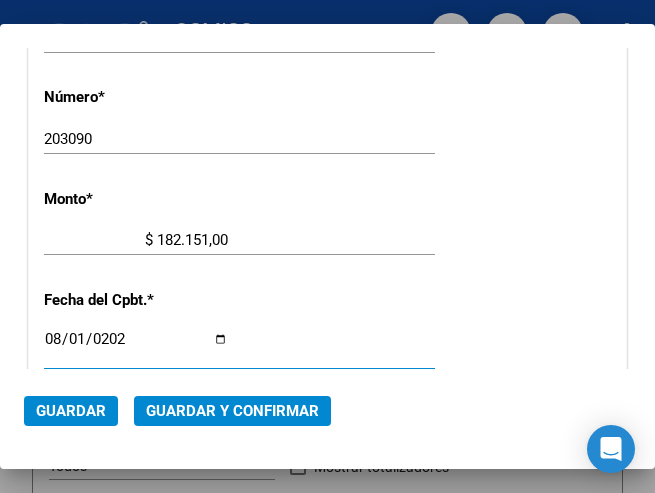 type on "2025-08-01" 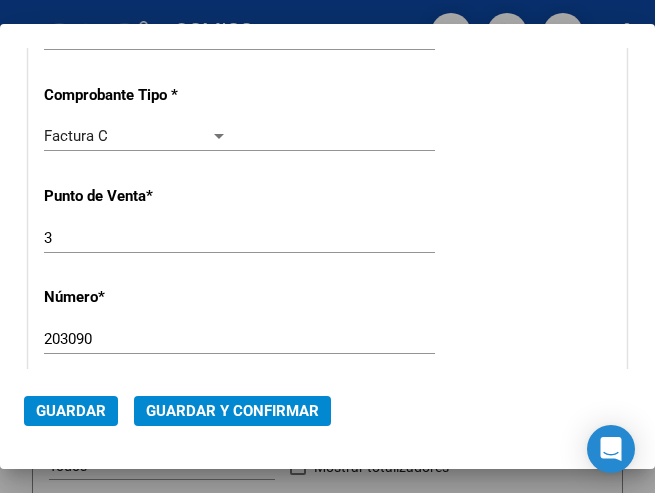 scroll, scrollTop: 300, scrollLeft: 0, axis: vertical 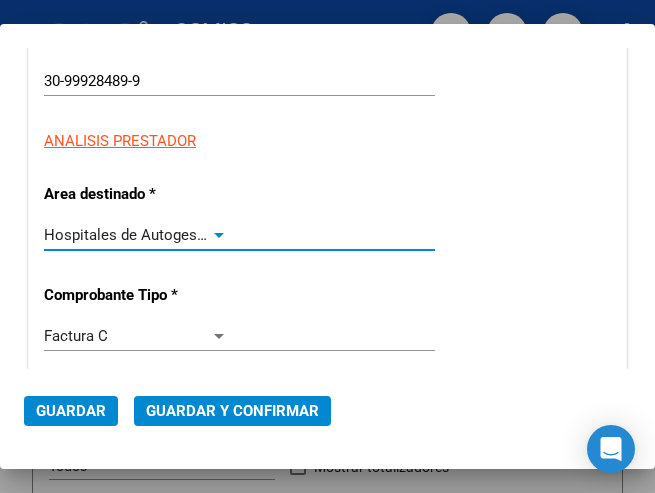 click at bounding box center (219, 235) 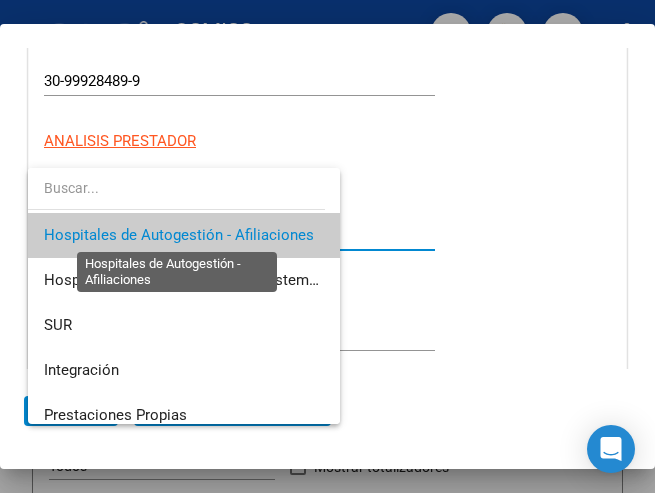 click on "Hospitales de Autogestión - Afiliaciones" at bounding box center [179, 235] 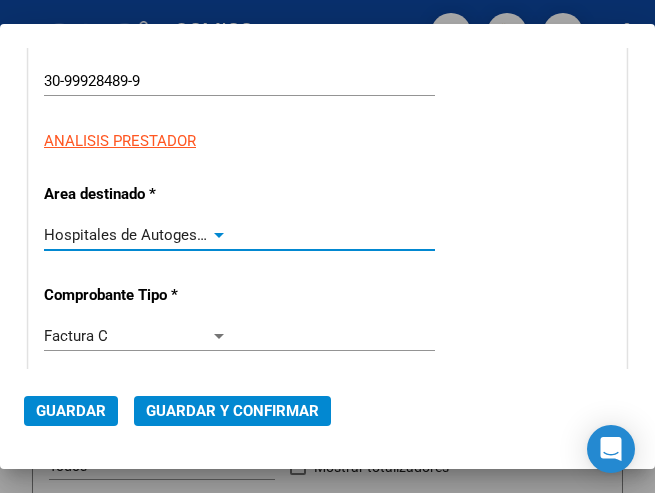 click on "Guardar y Confirmar" 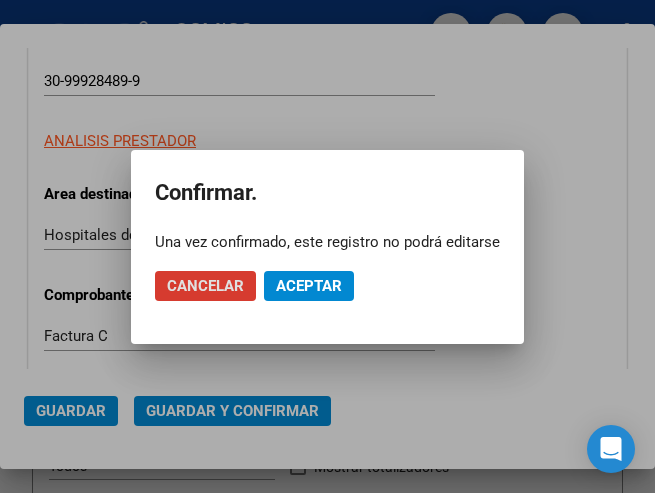 click on "Aceptar" 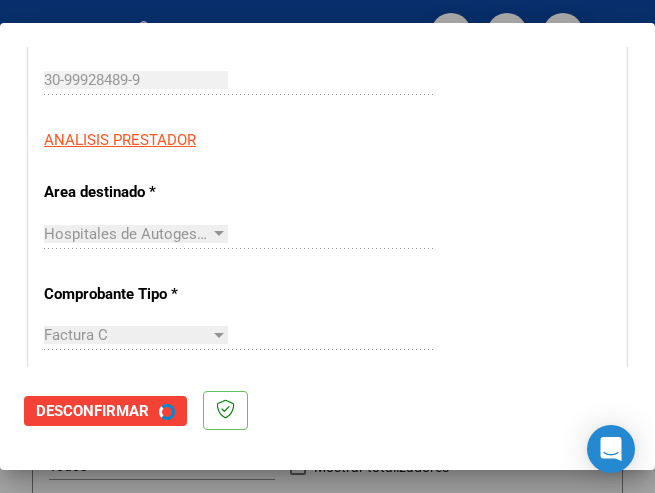 scroll, scrollTop: 0, scrollLeft: 0, axis: both 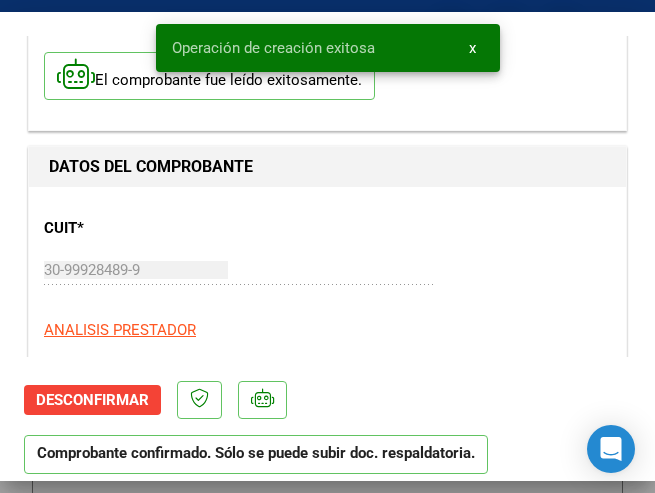 type on "2025-09-30" 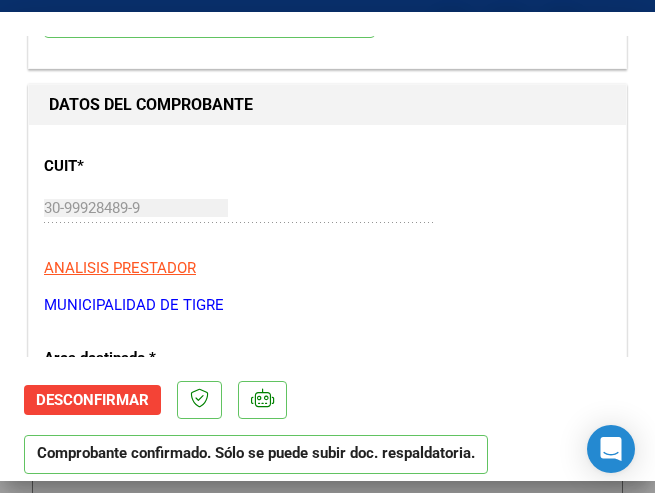 click on "30-99928489-9 Ingresar CUIT" at bounding box center [239, 217] 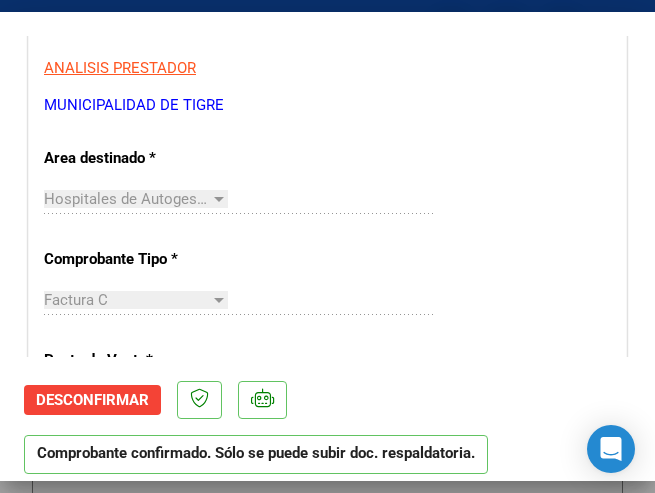 scroll, scrollTop: 700, scrollLeft: 0, axis: vertical 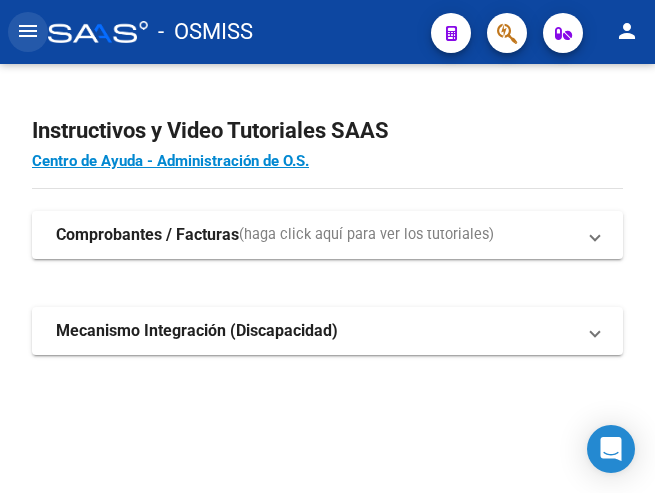 click on "menu" 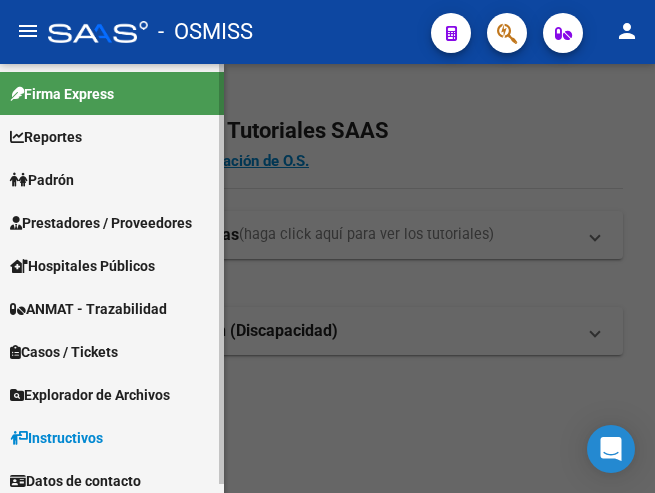 click on "Prestadores / Proveedores" at bounding box center (101, 223) 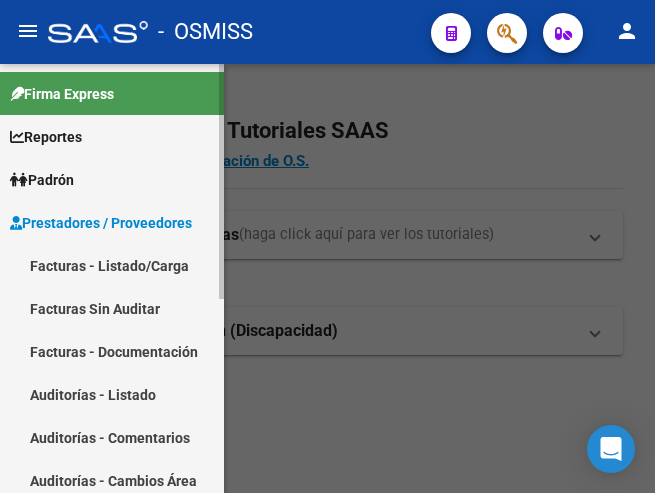 click on "Facturas - Listado/Carga" at bounding box center [112, 265] 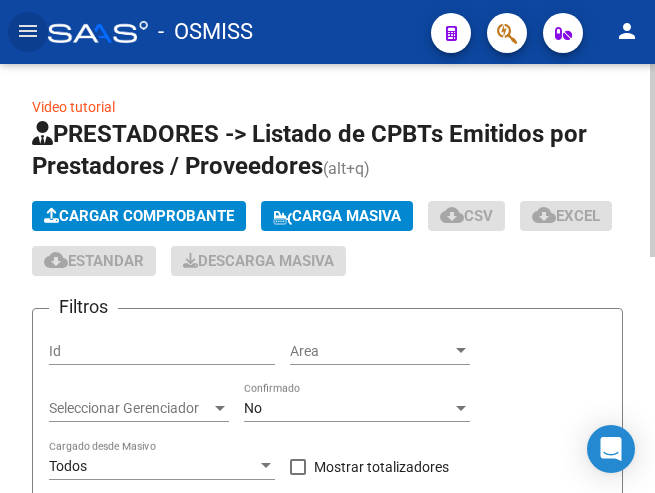 click on "Cargar Comprobante" 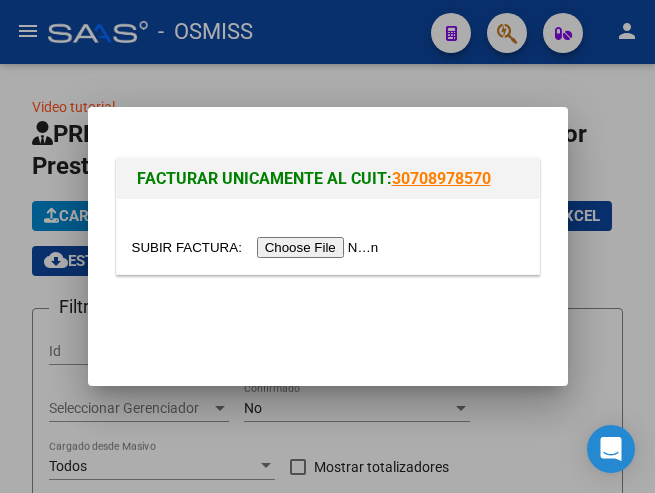 click at bounding box center [258, 247] 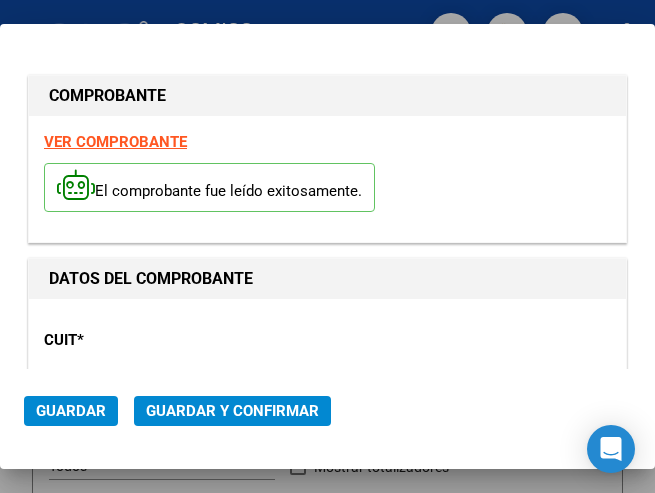 click on "CUIT  *   30-99928489-9 Ingresar CUIT  ANALISIS PRESTADOR" at bounding box center (327, 383) 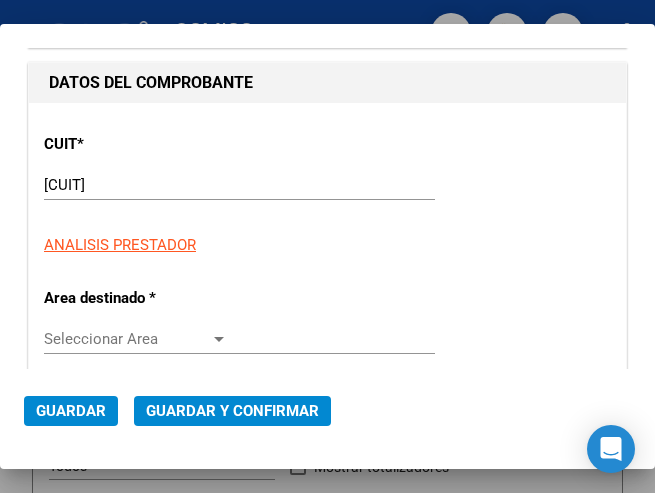 scroll, scrollTop: 200, scrollLeft: 0, axis: vertical 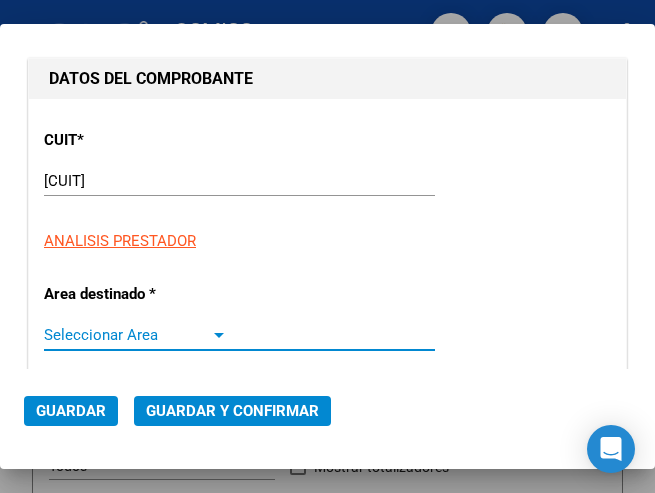 click at bounding box center [219, 335] 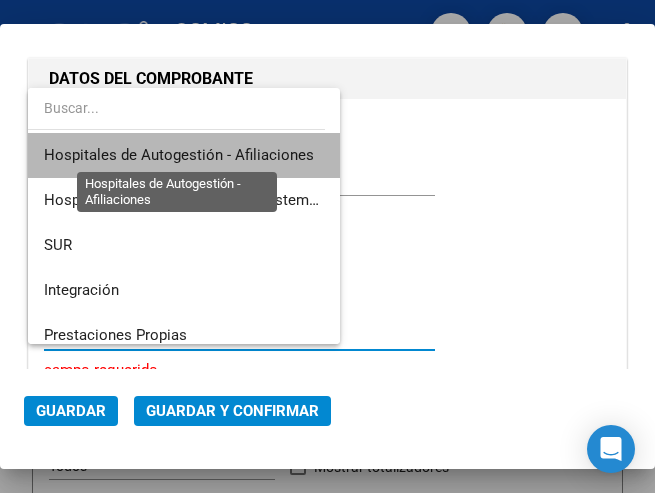 click on "Hospitales de Autogestión - Afiliaciones" at bounding box center [179, 155] 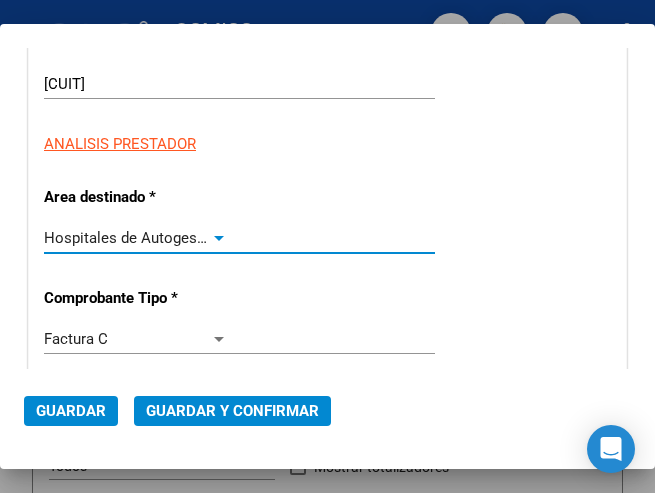scroll, scrollTop: 300, scrollLeft: 0, axis: vertical 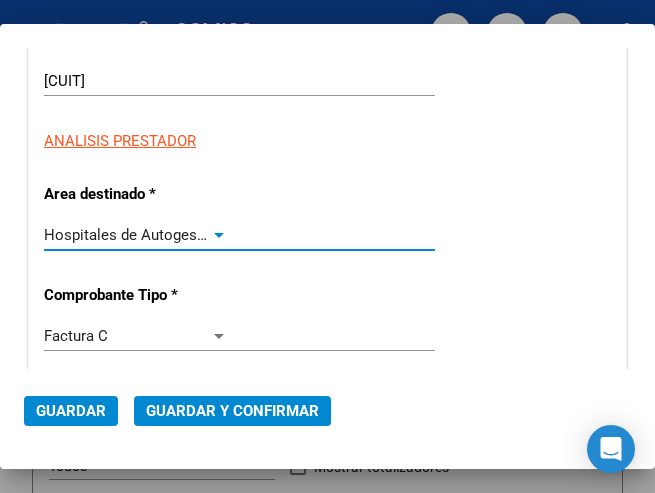 click at bounding box center [219, 235] 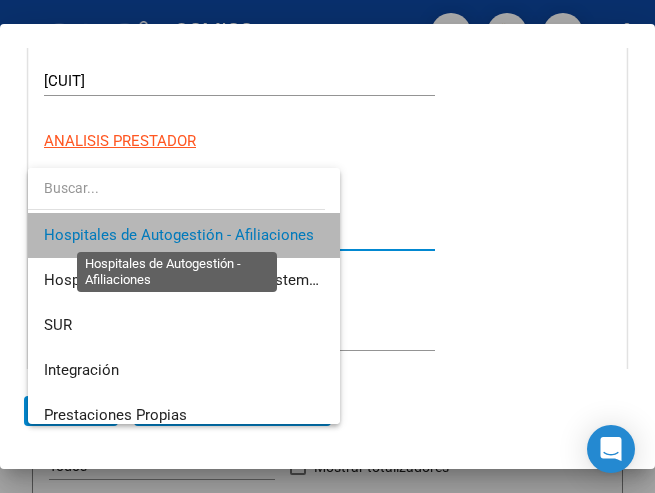 click on "Hospitales de Autogestión - Afiliaciones" at bounding box center (179, 235) 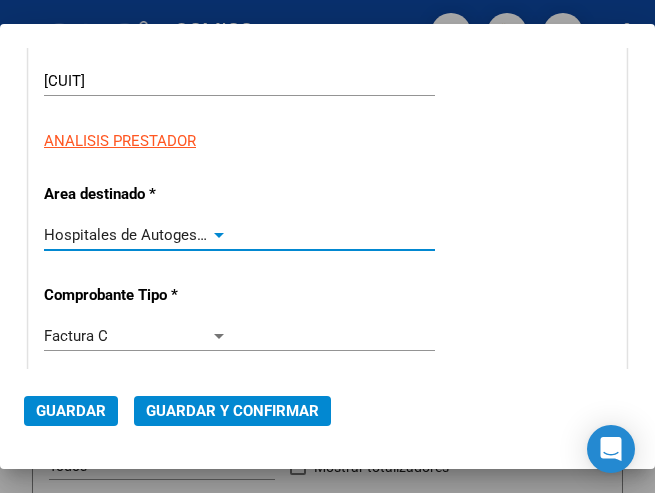 click at bounding box center (219, 235) 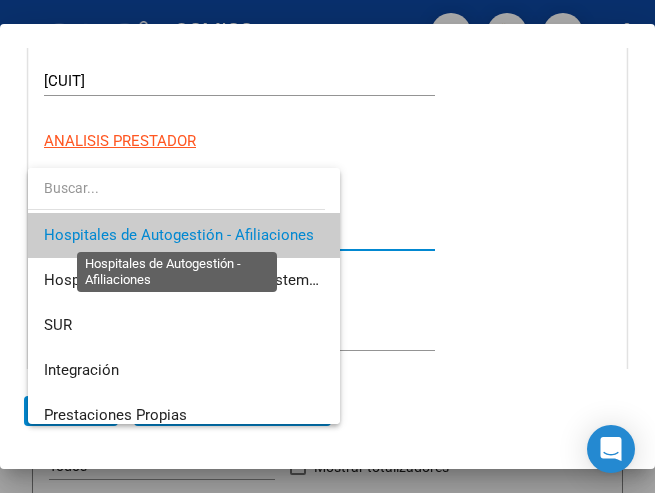 click on "Hospitales de Autogestión - Afiliaciones" at bounding box center [179, 235] 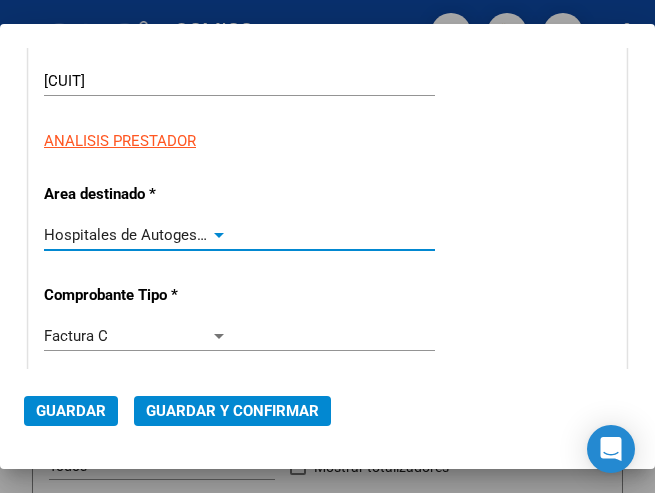 click at bounding box center [219, 235] 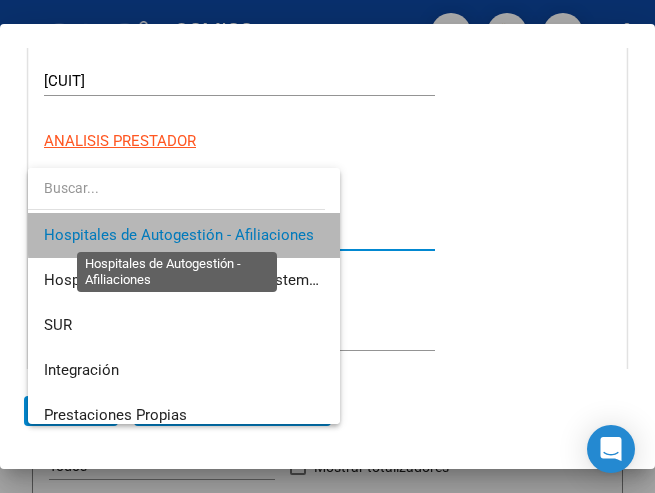click on "Hospitales de Autogestión - Afiliaciones" at bounding box center [179, 235] 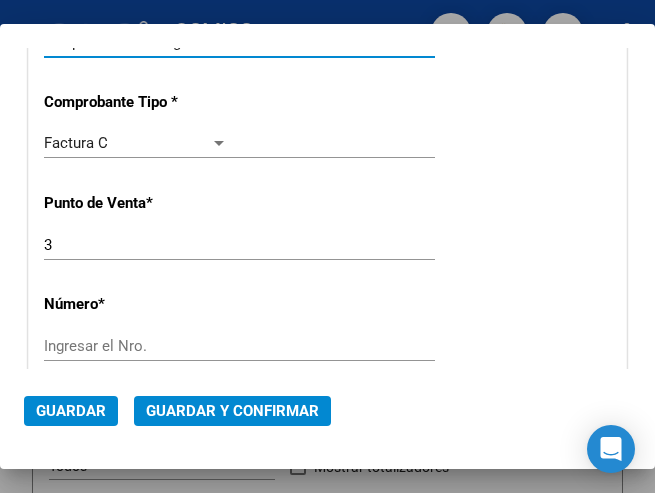 scroll, scrollTop: 500, scrollLeft: 0, axis: vertical 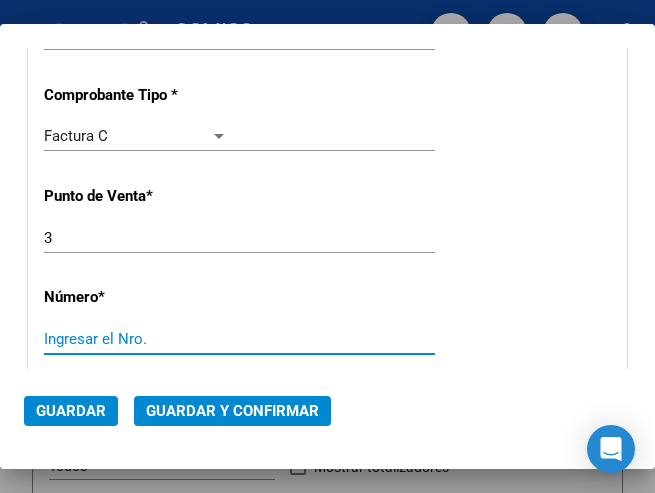 click on "Ingresar el Nro." at bounding box center [136, 339] 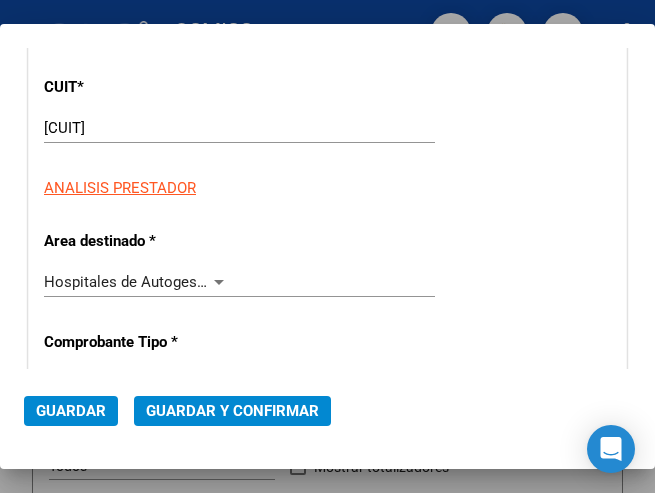scroll, scrollTop: 300, scrollLeft: 0, axis: vertical 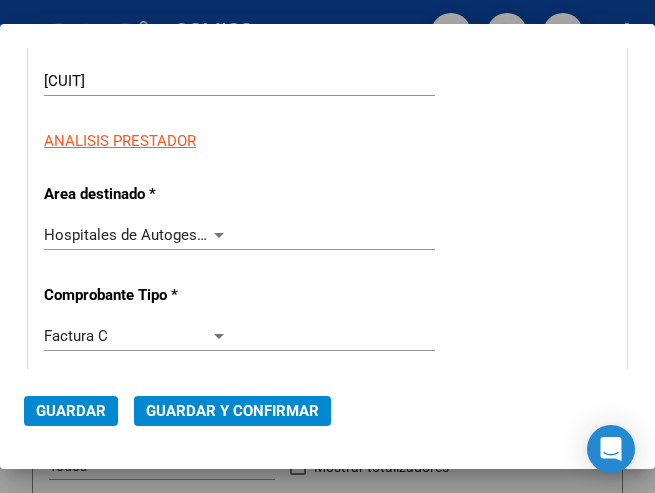 type on "203093" 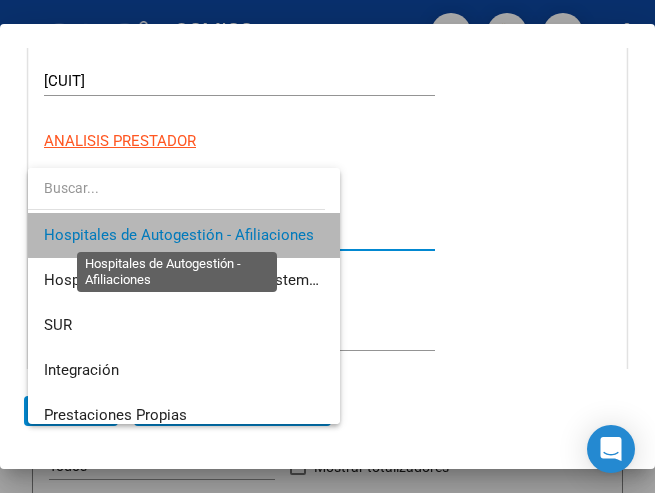 click on "Hospitales de Autogestión - Afiliaciones" at bounding box center [179, 235] 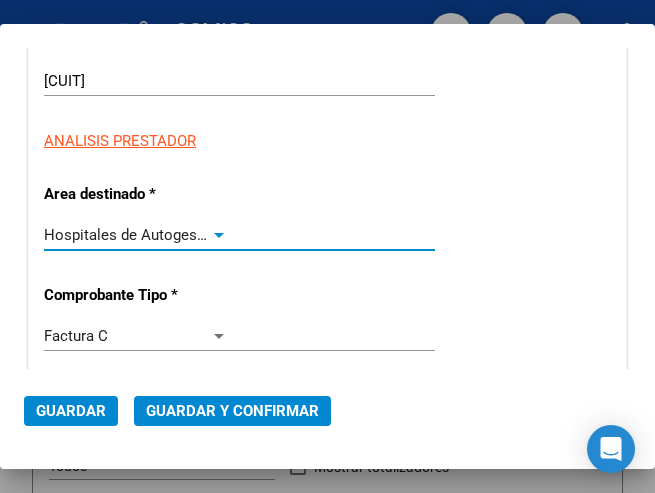 click at bounding box center [219, 235] 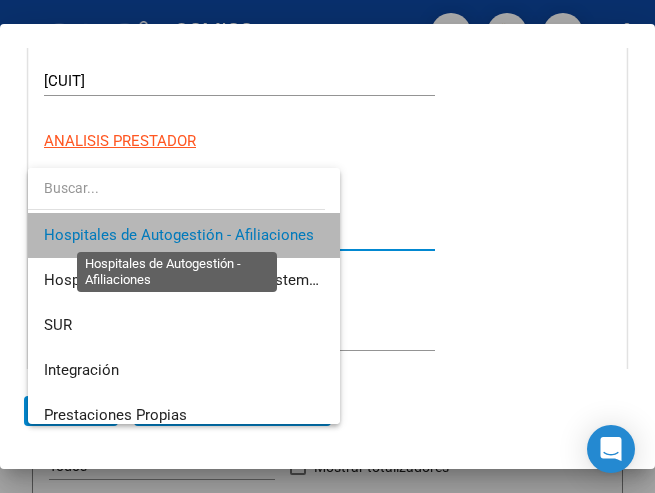 click on "Hospitales de Autogestión - Afiliaciones" at bounding box center [179, 235] 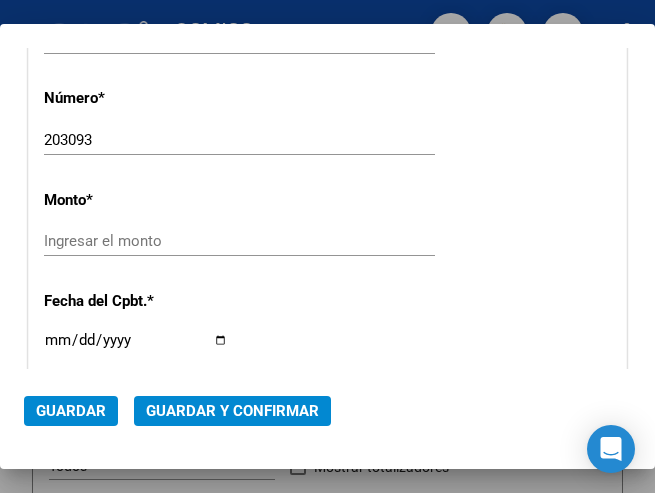scroll, scrollTop: 700, scrollLeft: 0, axis: vertical 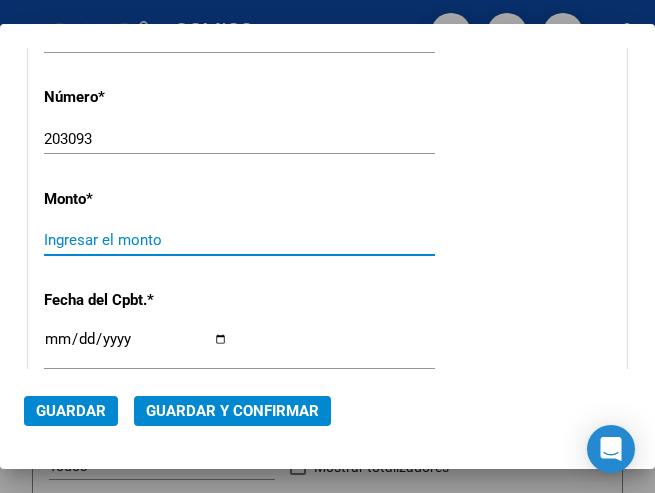 click on "Ingresar el monto" at bounding box center (136, 240) 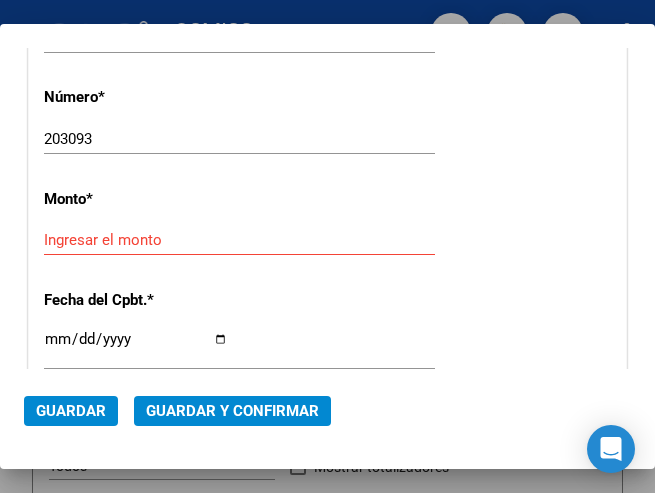 click on "Ingresar el monto" at bounding box center (136, 240) 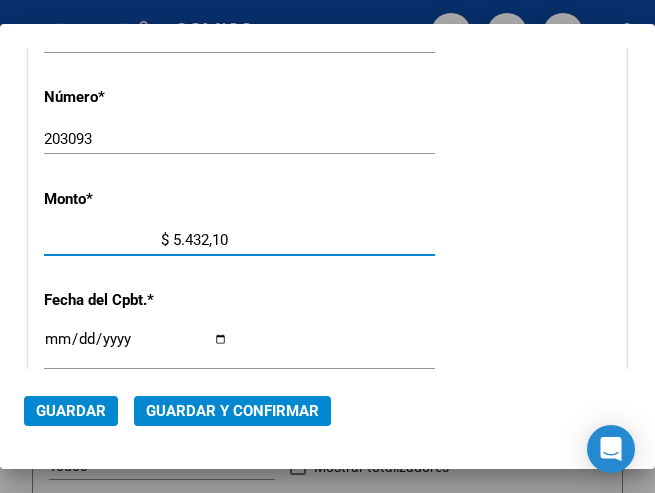 type on "$ 54.321,00" 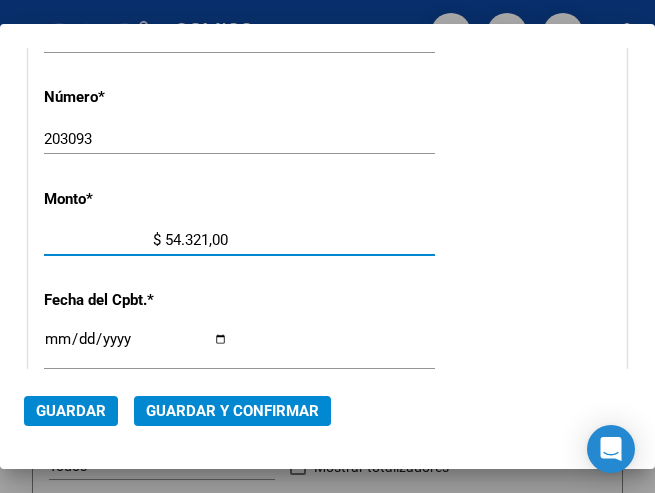 click on "Ingresar la fecha" at bounding box center (136, 347) 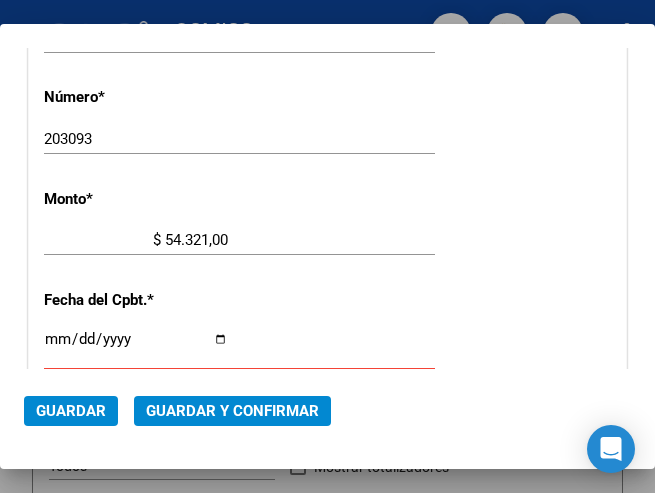 click on "Ingresar la fecha" at bounding box center (136, 347) 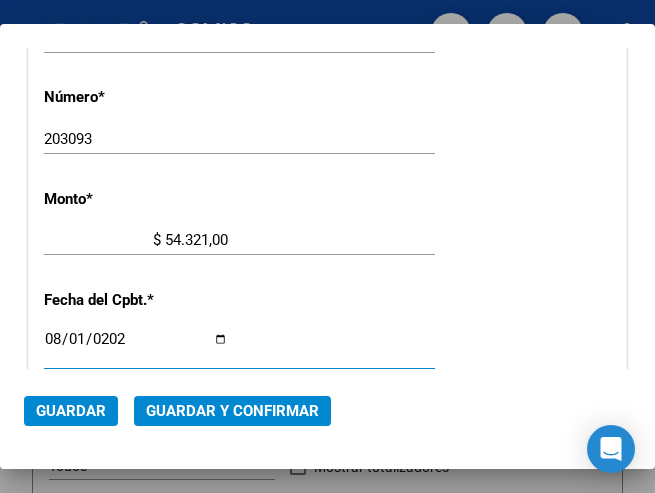 type on "2025-08-01" 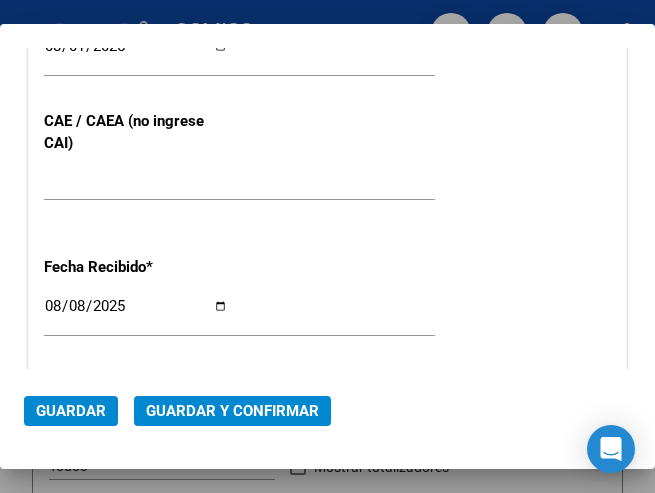 scroll, scrollTop: 1000, scrollLeft: 0, axis: vertical 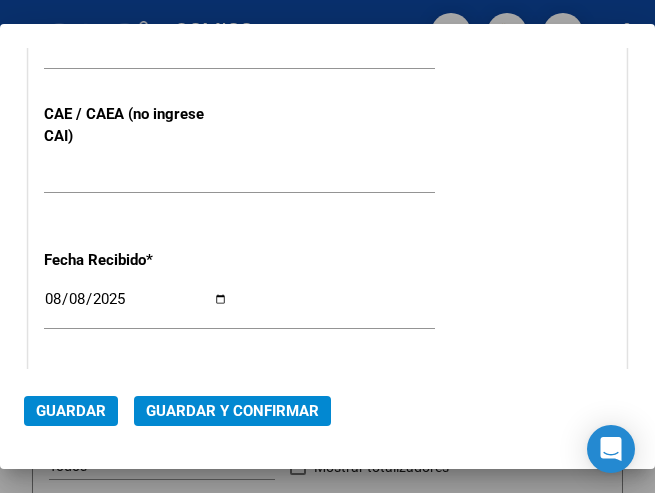 click on "75319550973024 Ingresar el CAE o CAEA (no ingrese CAI)" 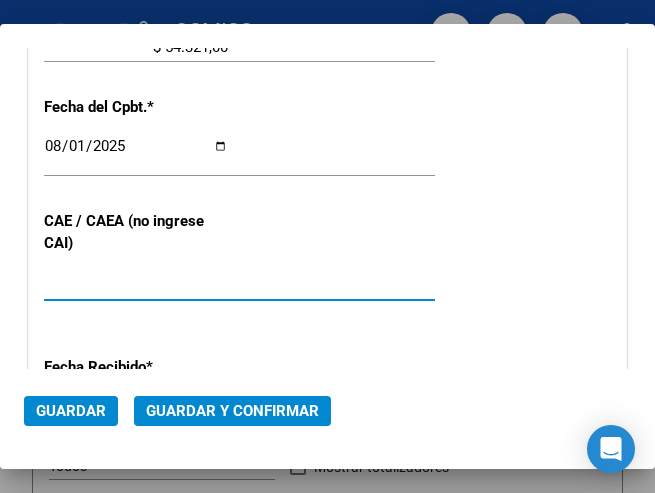 scroll, scrollTop: 900, scrollLeft: 0, axis: vertical 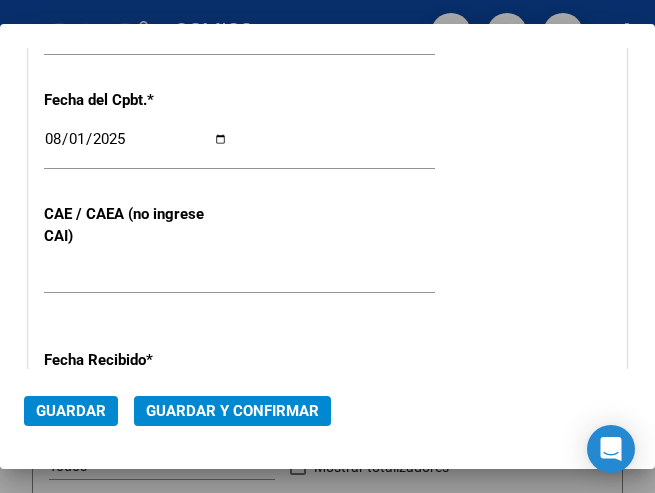 click on "CUIT  *   30-99928489-9 Ingresar CUIT  ANALISIS PRESTADOR  Area destinado * Hospitales de Autogestión - Afiliaciones Seleccionar Area  Comprobante Tipo * Factura C Seleccionar Tipo Punto de Venta  *   3 Ingresar el Nro.  Número  *   203093 Ingresar el Nro.  Monto  *   $ 54.321,00 Ingresar el monto  Fecha del Cpbt.  *   2025-08-01 Ingresar la fecha  CAE / CAEA (no ingrese CAI)    75319550973024 Ingresar el CAE o CAEA (no ingrese CAI)  Fecha Recibido  *   2025-08-08 Ingresar la fecha  Fecha de Vencimiento    Ingresar la fecha  Ref. Externa    Ingresar la ref.  N° Liquidación    Ingresar el N° Liquidación" at bounding box center (327, 100) 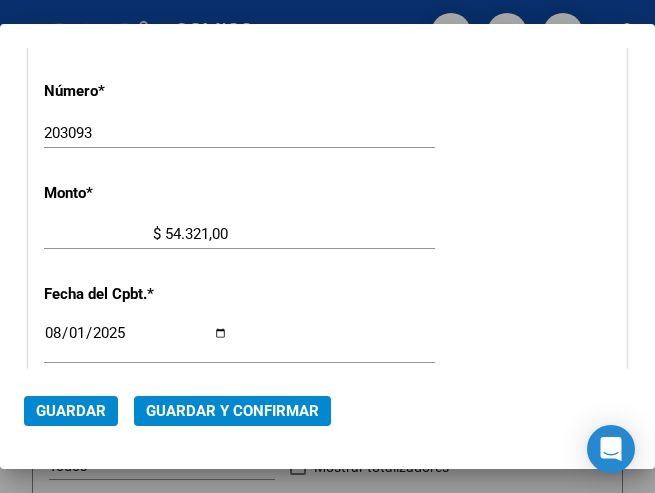 scroll, scrollTop: 700, scrollLeft: 0, axis: vertical 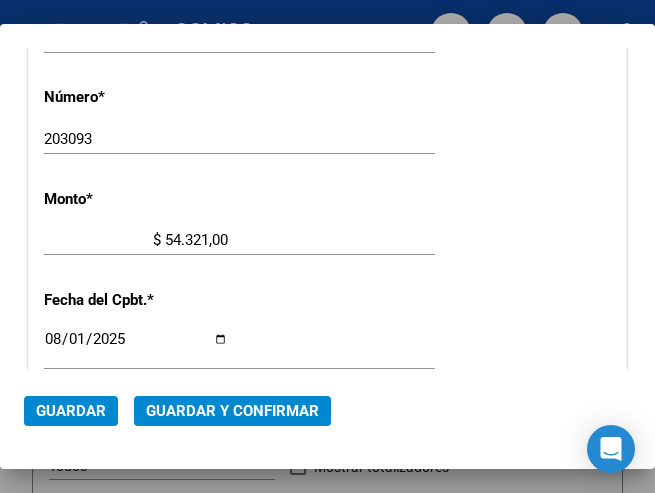 click on "CUIT  *   30-99928489-9 Ingresar CUIT  ANALISIS PRESTADOR  Area destinado * Hospitales de Autogestión - Afiliaciones Seleccionar Area  Comprobante Tipo * Factura C Seleccionar Tipo Punto de Venta  *   3 Ingresar el Nro.  Número  *   203093 Ingresar el Nro.  Monto  *   $ 54.321,00 Ingresar el monto  Fecha del Cpbt.  *   2025-08-01 Ingresar la fecha  CAE / CAEA (no ingrese CAI)    75319550973024 Ingresar el CAE o CAEA (no ingrese CAI)  Fecha Recibido  *   2025-08-08 Ingresar la fecha  Fecha de Vencimiento    Ingresar la fecha  Ref. Externa    Ingresar la ref.  N° Liquidación    Ingresar el N° Liquidación" at bounding box center [327, 300] 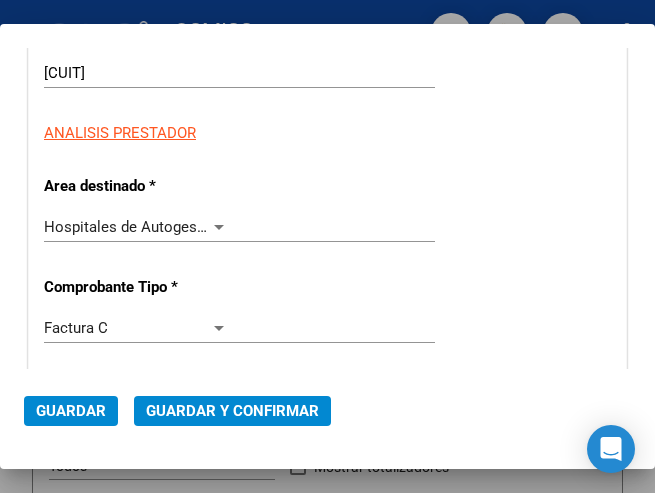 scroll, scrollTop: 300, scrollLeft: 0, axis: vertical 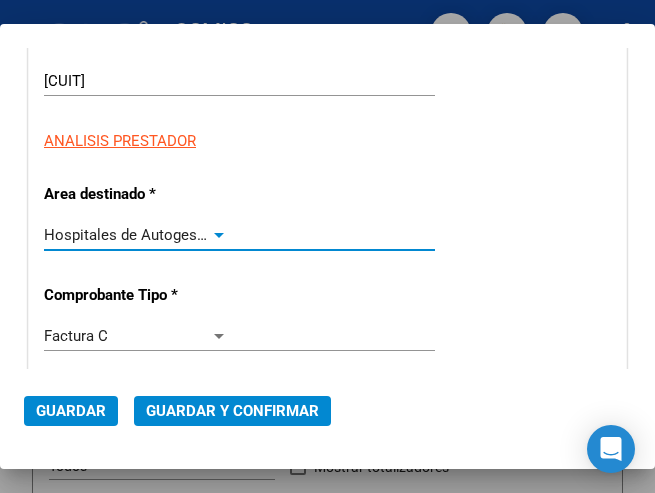 click at bounding box center [219, 235] 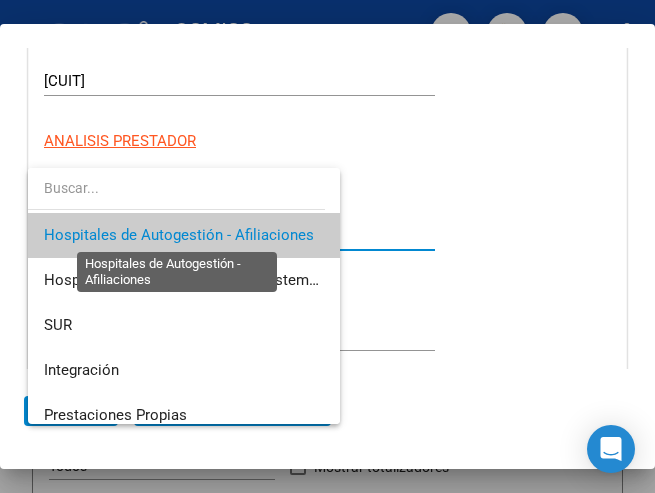click on "Hospitales de Autogestión - Afiliaciones" at bounding box center (179, 235) 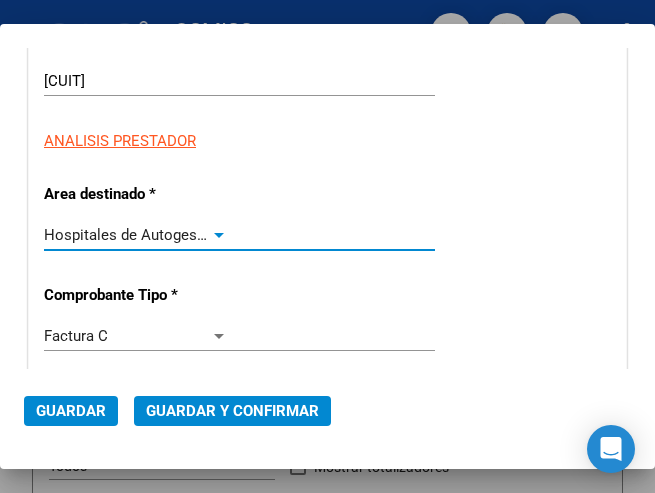 click at bounding box center [219, 235] 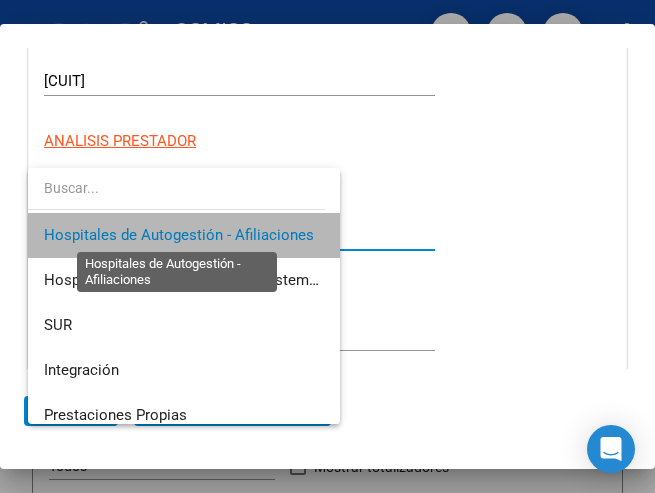 click on "Hospitales de Autogestión - Afiliaciones" at bounding box center [179, 235] 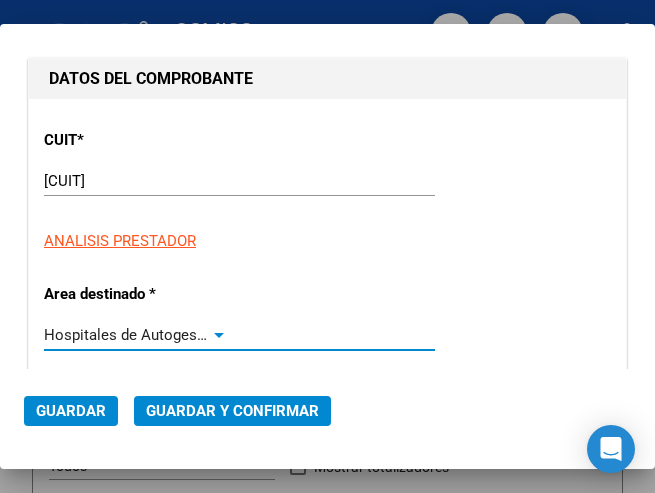 scroll, scrollTop: 300, scrollLeft: 0, axis: vertical 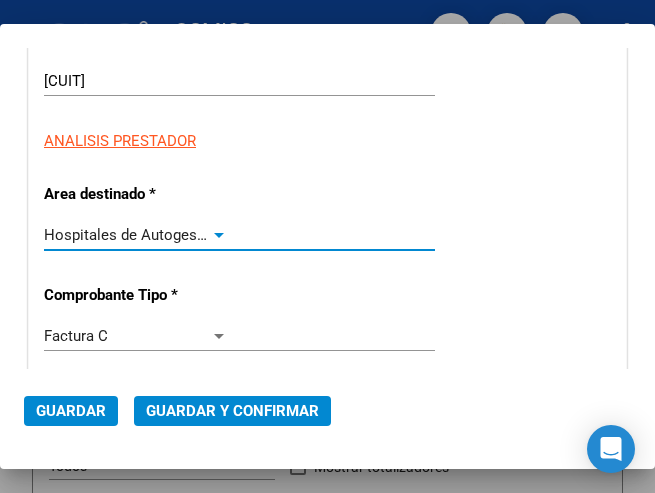click at bounding box center [219, 235] 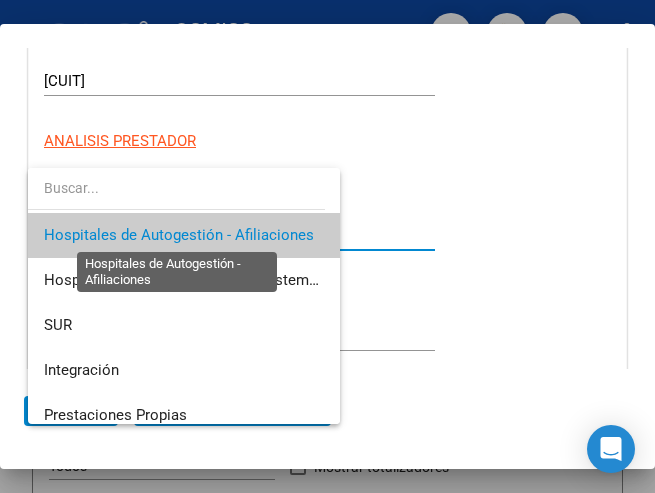 click on "Hospitales de Autogestión - Afiliaciones" at bounding box center [179, 235] 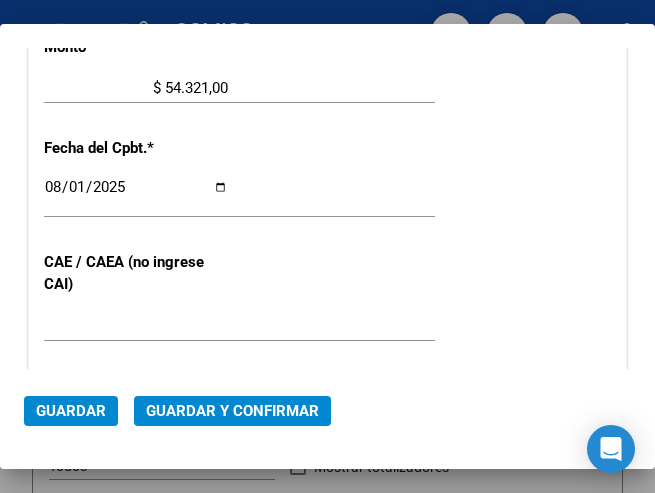 scroll, scrollTop: 900, scrollLeft: 0, axis: vertical 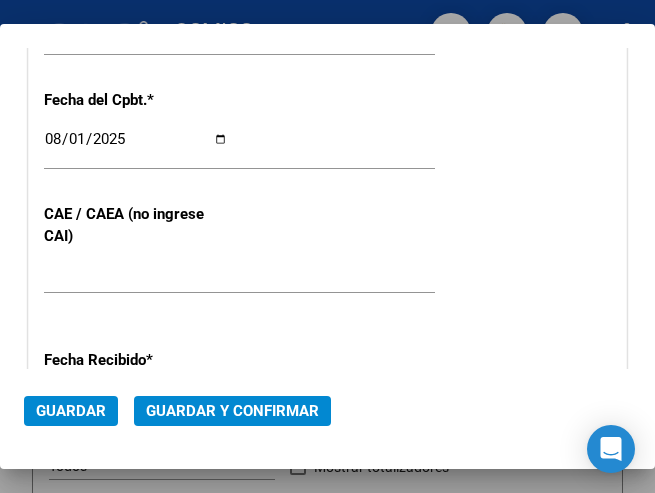 click on "2025-08-01 Ingresar la fecha" 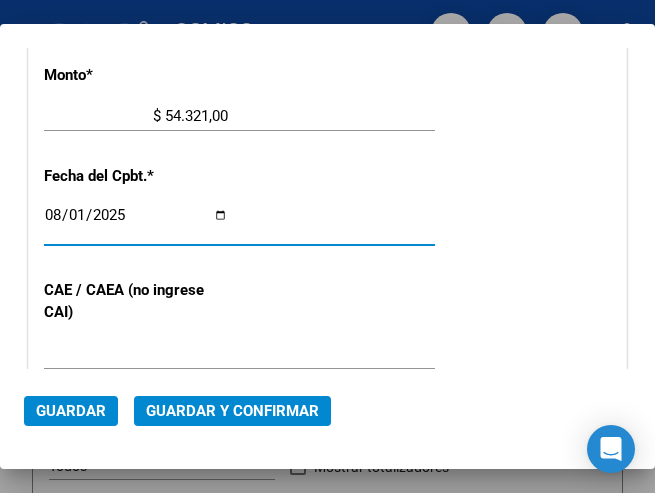 scroll, scrollTop: 700, scrollLeft: 0, axis: vertical 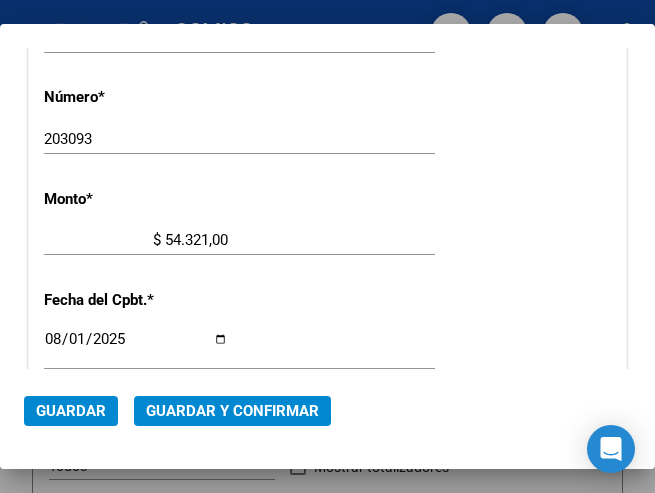 click on "CUIT  *   30-99928489-9 Ingresar CUIT  ANALISIS PRESTADOR  Area destinado * Hospitales de Autogestión - Afiliaciones Seleccionar Area  Comprobante Tipo * Factura C Seleccionar Tipo Punto de Venta  *   3 Ingresar el Nro.  Número  *   203093 Ingresar el Nro.  Monto  *   $ 54.321,00 Ingresar el monto  Fecha del Cpbt.  *   2025-08-01 Ingresar la fecha  CAE / CAEA (no ingrese CAI)    75319550973024 Ingresar el CAE o CAEA (no ingrese CAI)  Fecha Recibido  *   2025-08-08 Ingresar la fecha  Fecha de Vencimiento    Ingresar la fecha  Ref. Externa    Ingresar la ref.  N° Liquidación    Ingresar el N° Liquidación" at bounding box center (327, 300) 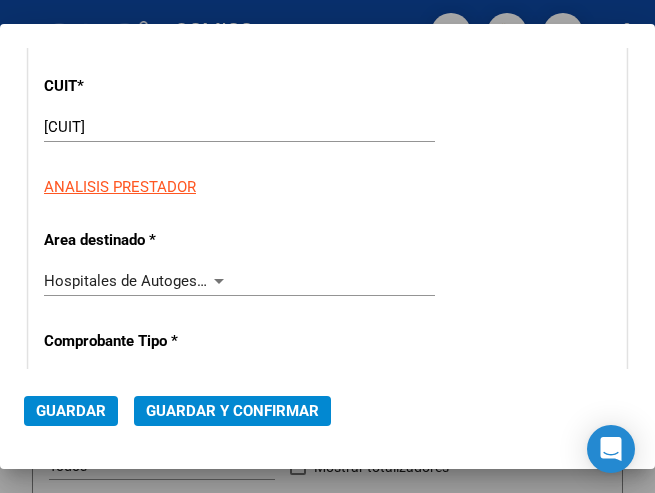 scroll, scrollTop: 300, scrollLeft: 0, axis: vertical 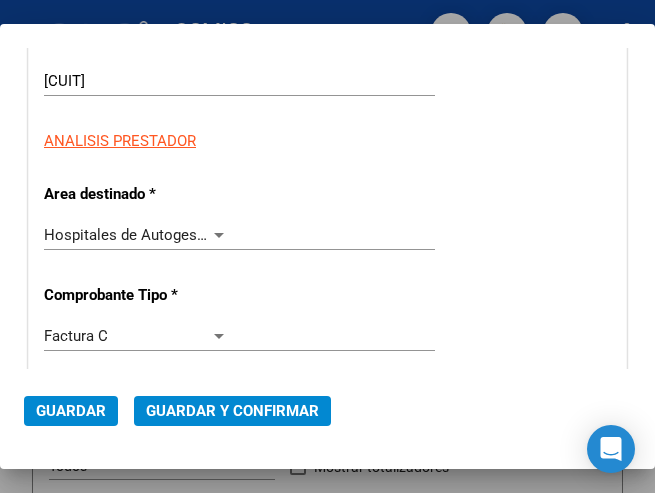 click at bounding box center (219, 235) 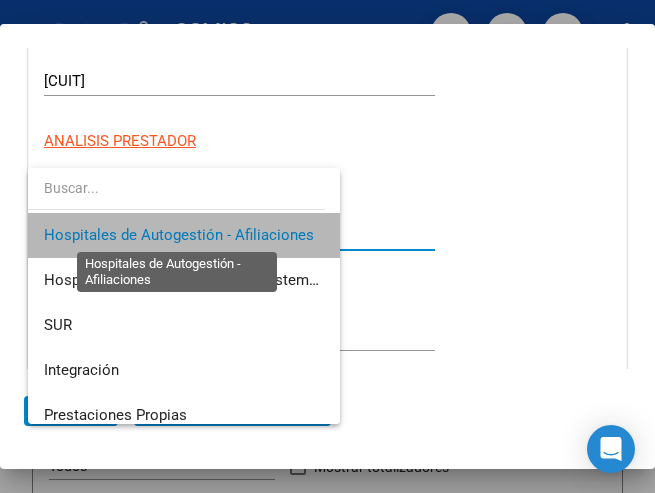click on "Hospitales de Autogestión - Afiliaciones" at bounding box center (179, 235) 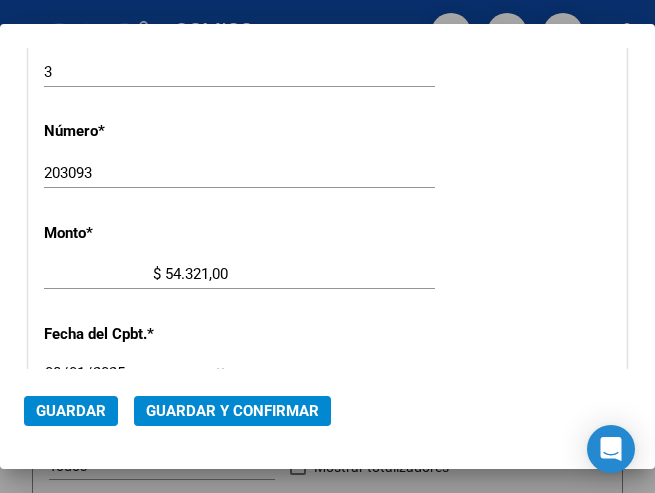 scroll, scrollTop: 700, scrollLeft: 0, axis: vertical 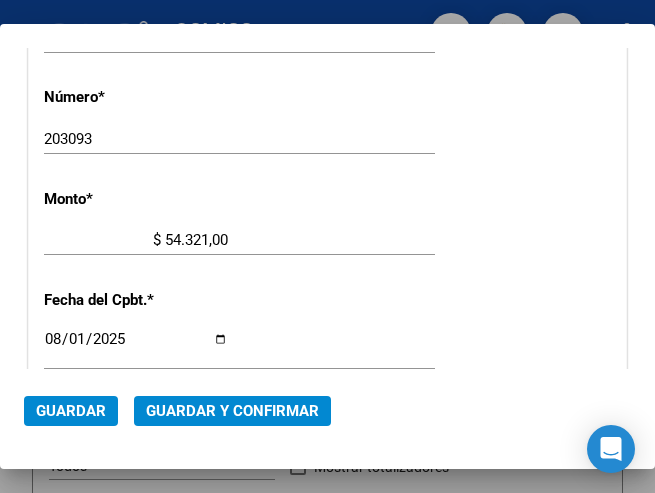 click on "CUIT  *   30-99928489-9 Ingresar CUIT  ANALISIS PRESTADOR  Area destinado * Hospitales de Autogestión - Afiliaciones Seleccionar Area  Comprobante Tipo * Factura C Seleccionar Tipo Punto de Venta  *   3 Ingresar el Nro.  Número  *   203093 Ingresar el Nro.  Monto  *   $ 54.321,00 Ingresar el monto  Fecha del Cpbt.  *   2025-08-01 Ingresar la fecha  CAE / CAEA (no ingrese CAI)    75319550973024 Ingresar el CAE o CAEA (no ingrese CAI)  Fecha Recibido  *   2025-08-08 Ingresar la fecha  Fecha de Vencimiento    Ingresar la fecha  Ref. Externa    Ingresar la ref.  N° Liquidación    Ingresar el N° Liquidación" at bounding box center (327, 300) 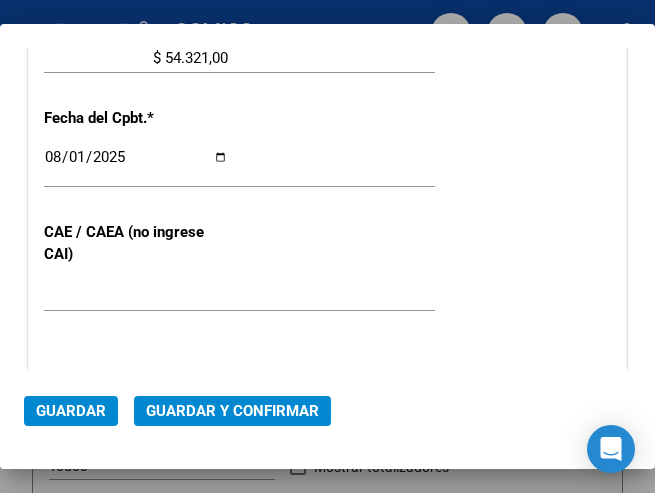 scroll, scrollTop: 900, scrollLeft: 0, axis: vertical 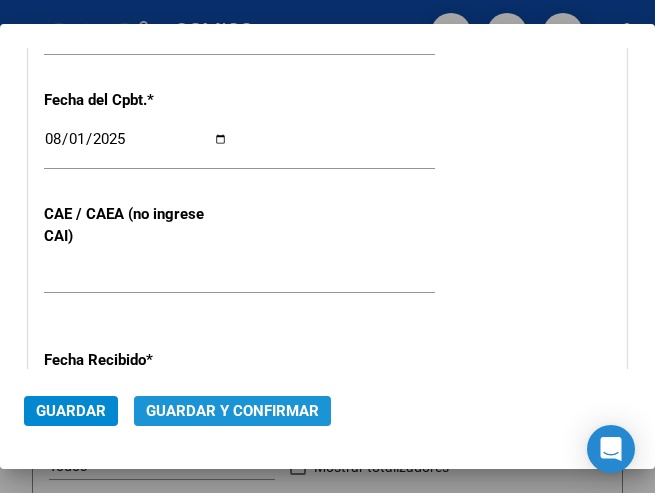 click on "Guardar y Confirmar" 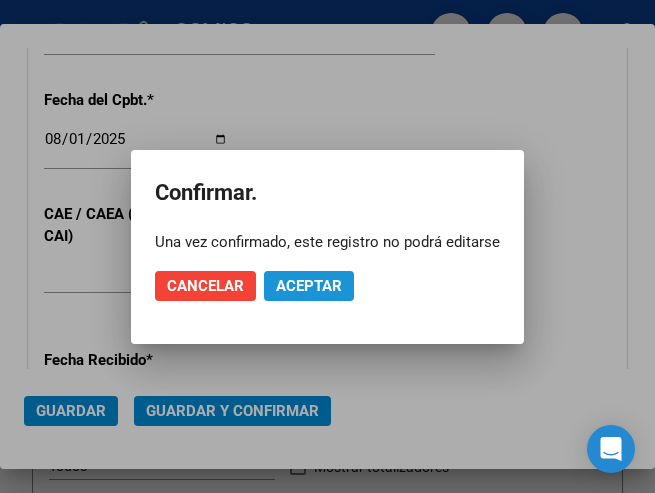 click on "Aceptar" 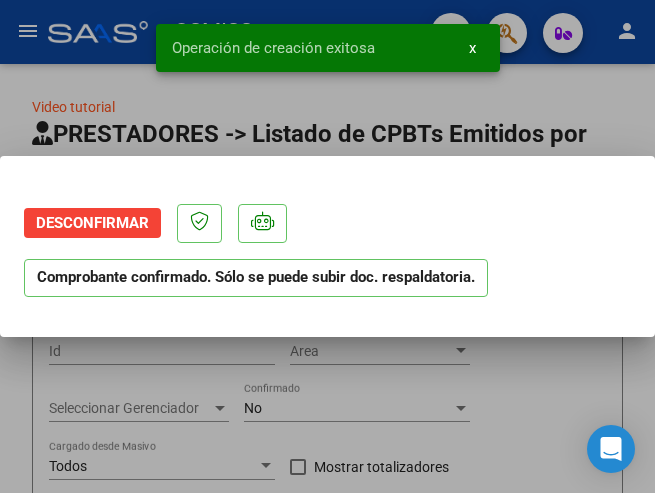 scroll, scrollTop: 0, scrollLeft: 0, axis: both 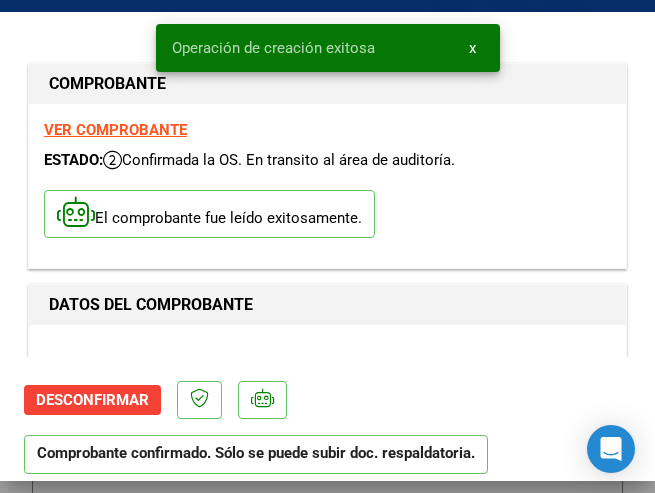 type on "2025-09-30" 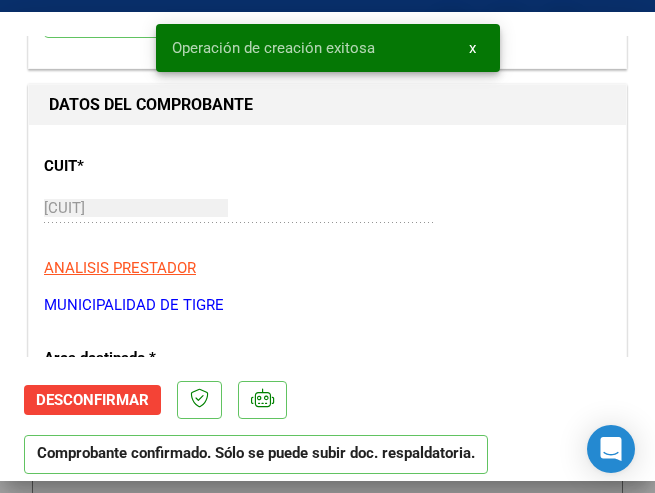 scroll, scrollTop: 300, scrollLeft: 0, axis: vertical 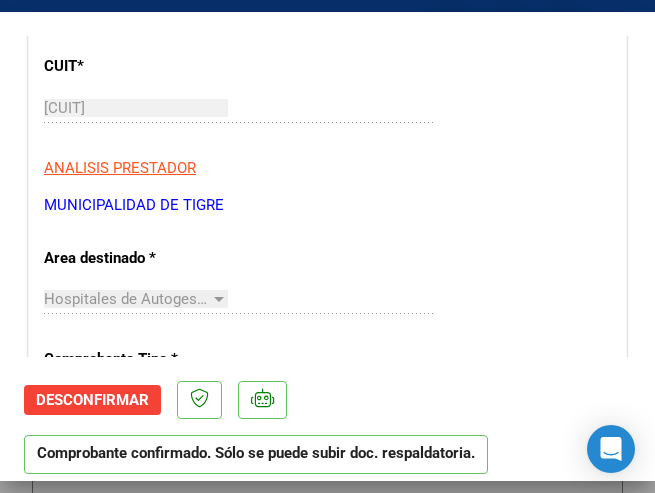 click on "CUIT  *   30-99928489-9 Ingresar CUIT  ANALISIS PRESTADOR  MUNICIPALIDAD DE TIGRE  ARCA Padrón  Area destinado * Hospitales de Autogestión - Afiliaciones Seleccionar Area  Comprobante Tipo * Factura C Seleccionar Tipo Punto de Venta  *   3 Ingresar el Nro.  Número  *   203093 Ingresar el Nro.  Monto  *   $ 54.321,00 Ingresar el monto  Fecha del Cpbt.  *   2025-08-01 Ingresar la fecha  CAE / CAEA (no ingrese CAI)    75319550973024 Ingresar el CAE o CAEA (no ingrese CAI)  Fecha Recibido  *   2025-08-08 Ingresar la fecha  Fecha de Vencimiento    2025-09-30 Ingresar la fecha  Ref. Externa    Ingresar la ref.  N° Liquidación    Ingresar el N° Liquidación" at bounding box center (327, 745) 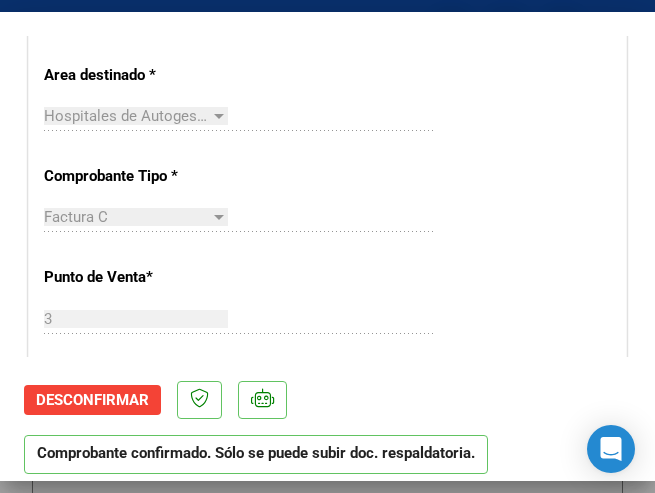scroll, scrollTop: 600, scrollLeft: 0, axis: vertical 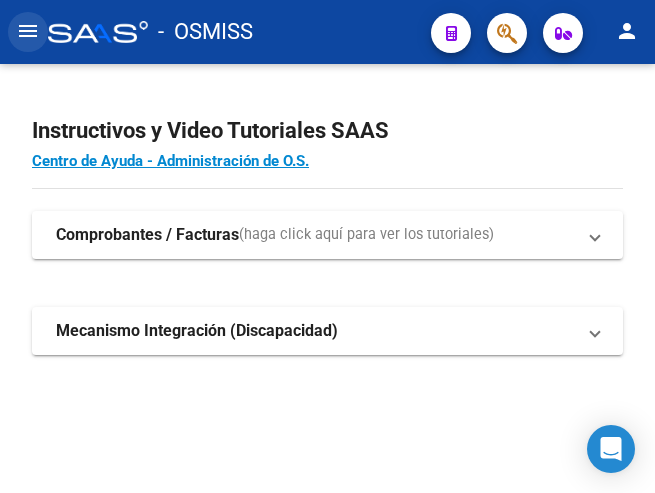 click on "menu" 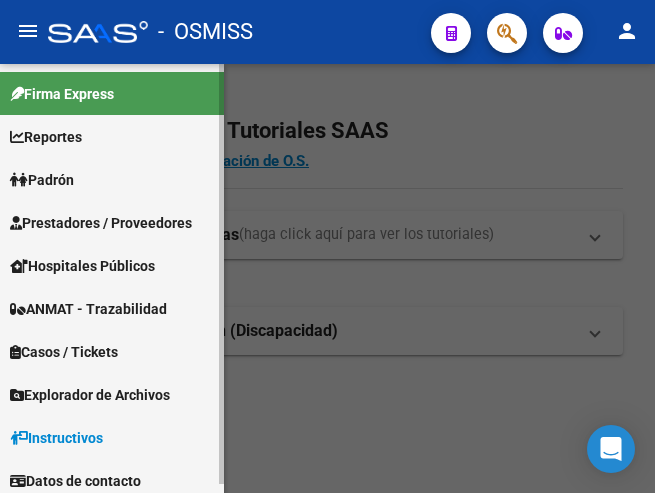 click on "Prestadores / Proveedores" at bounding box center (112, 222) 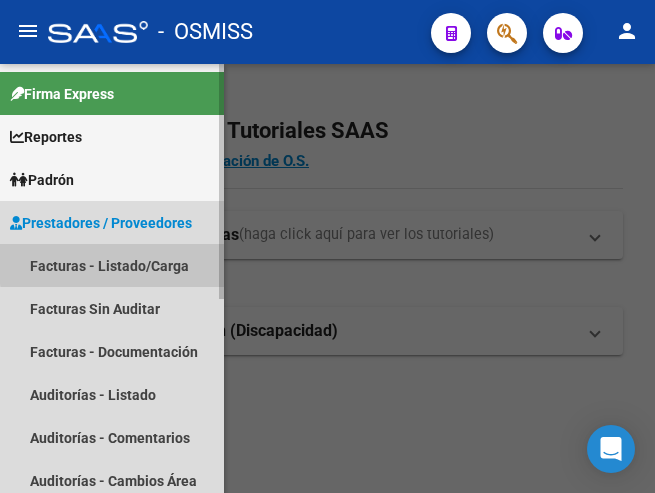 click on "Facturas - Listado/Carga" at bounding box center (112, 265) 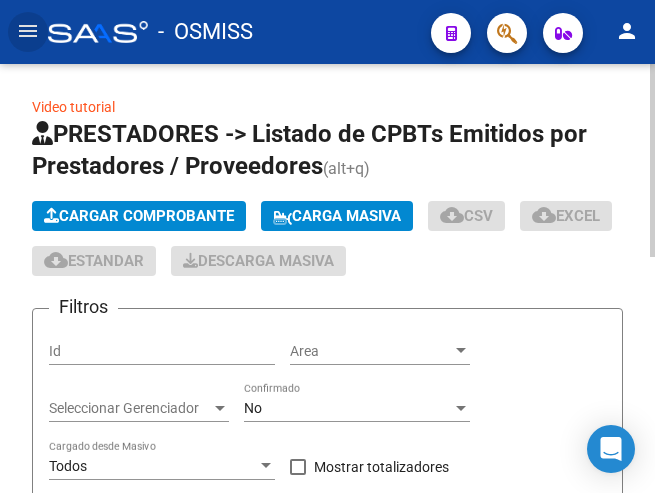 click on "Cargar Comprobante" 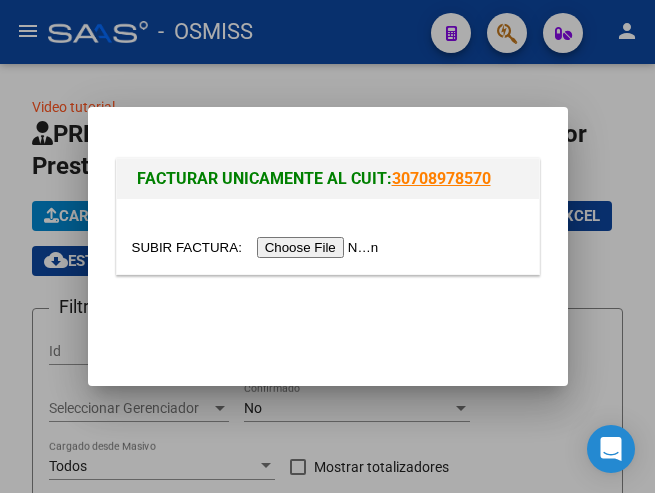 click at bounding box center (258, 247) 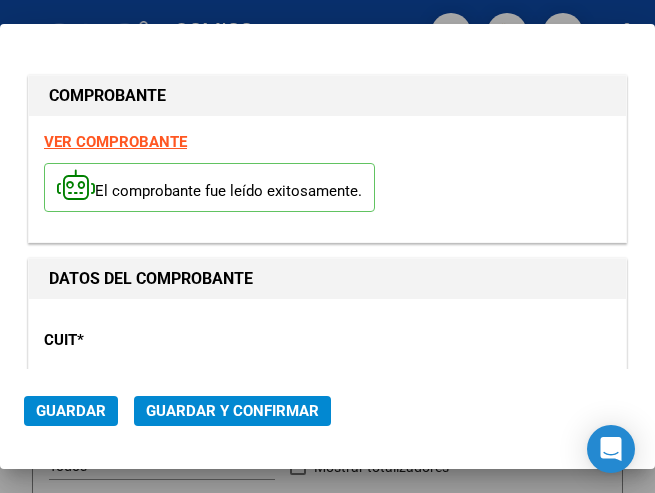 click on "CUIT  *   30-99928489-9 Ingresar CUIT  ANALISIS PRESTADOR" at bounding box center (327, 383) 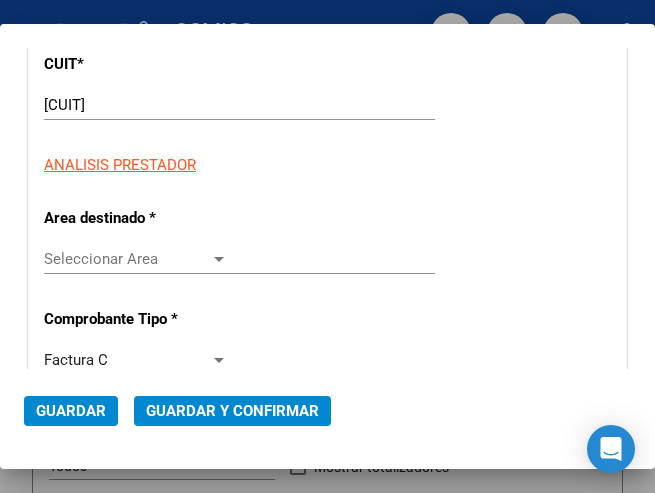 scroll, scrollTop: 300, scrollLeft: 0, axis: vertical 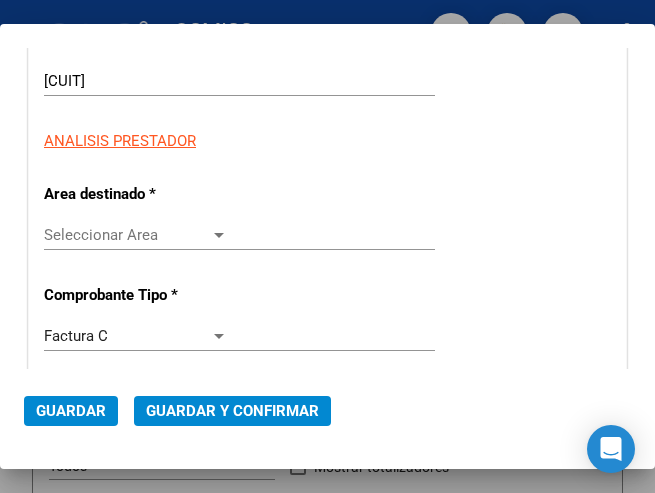 click at bounding box center [219, 235] 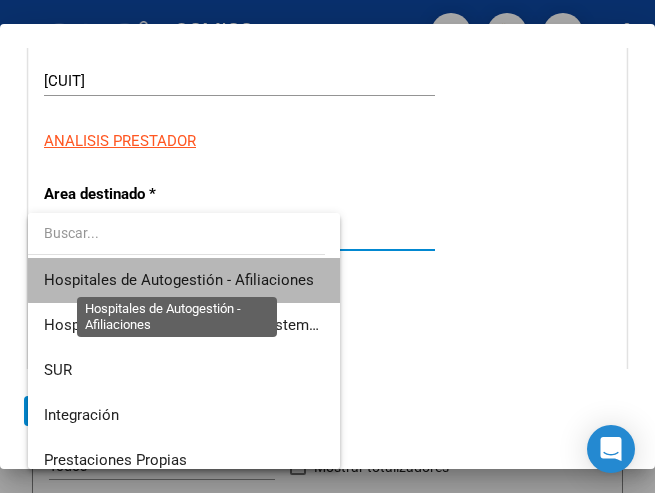 click on "Hospitales de Autogestión - Afiliaciones" at bounding box center [179, 280] 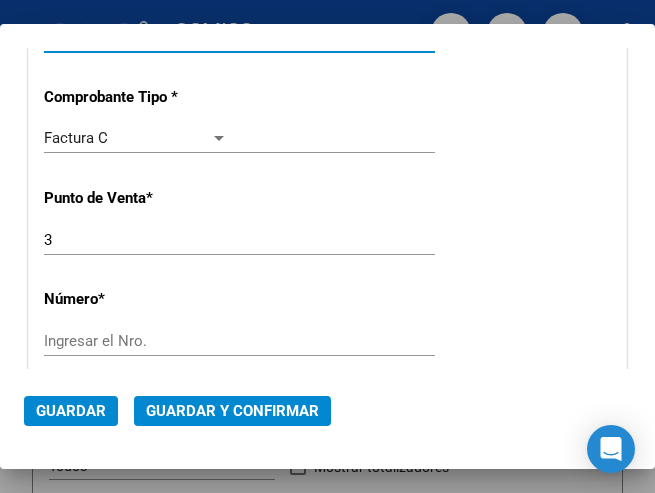 scroll, scrollTop: 500, scrollLeft: 0, axis: vertical 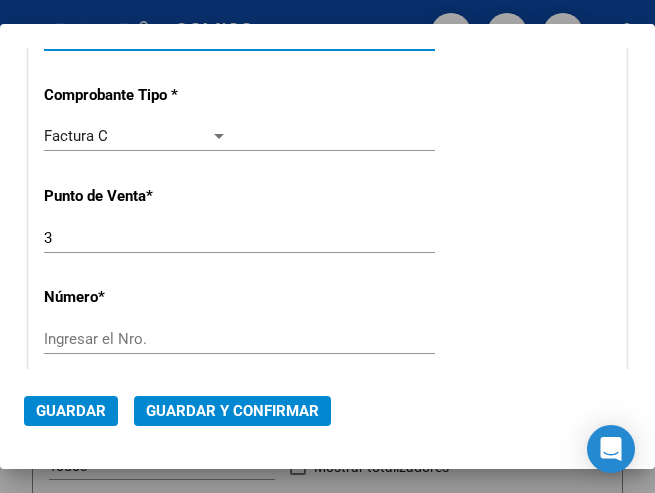 click on "Ingresar el Nro." at bounding box center [136, 339] 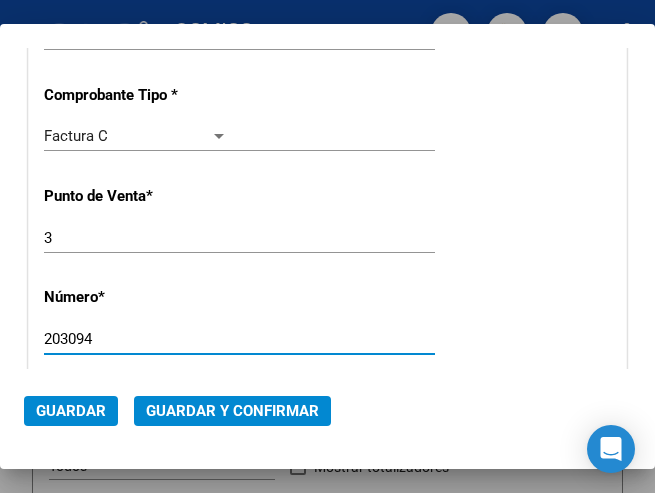 type on "203094" 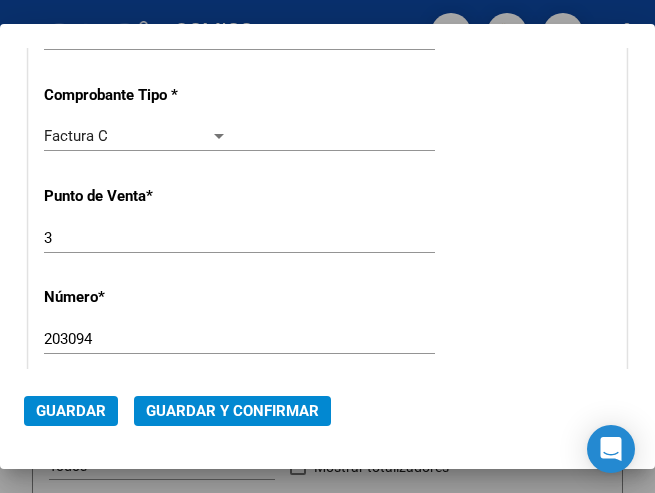 scroll, scrollTop: 600, scrollLeft: 0, axis: vertical 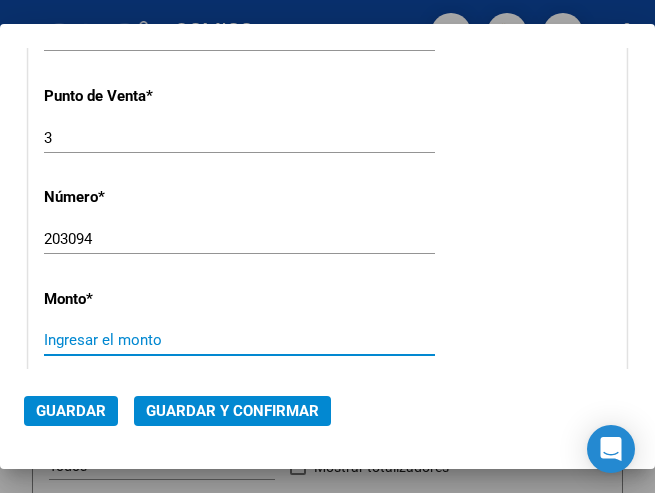click on "Ingresar el monto" at bounding box center (136, 340) 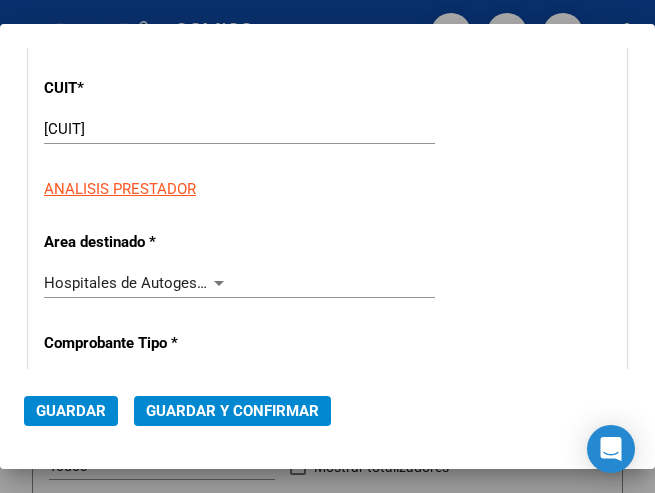 scroll, scrollTop: 300, scrollLeft: 0, axis: vertical 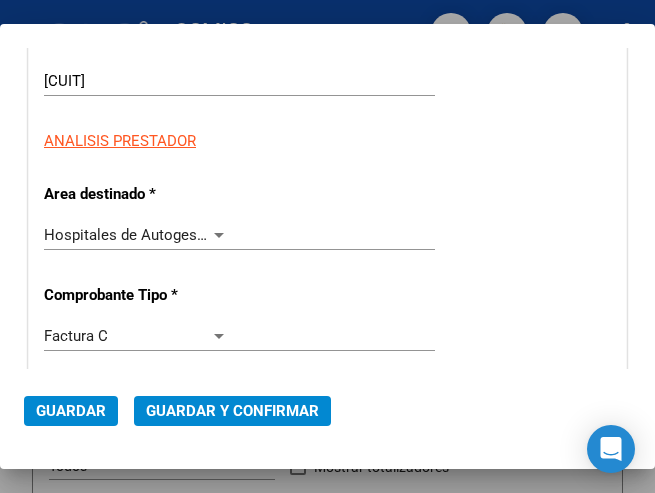 click at bounding box center [219, 235] 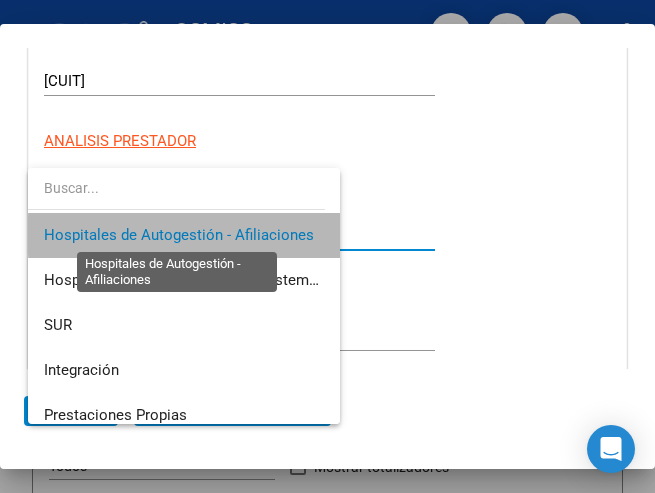 click on "Hospitales de Autogestión - Afiliaciones" at bounding box center [179, 235] 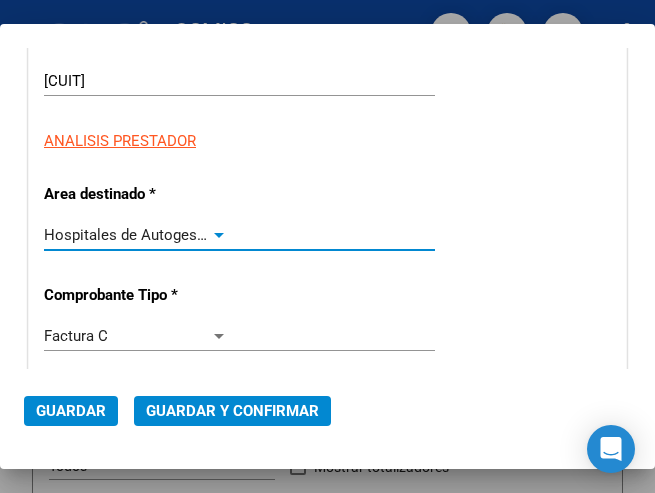 click at bounding box center [219, 235] 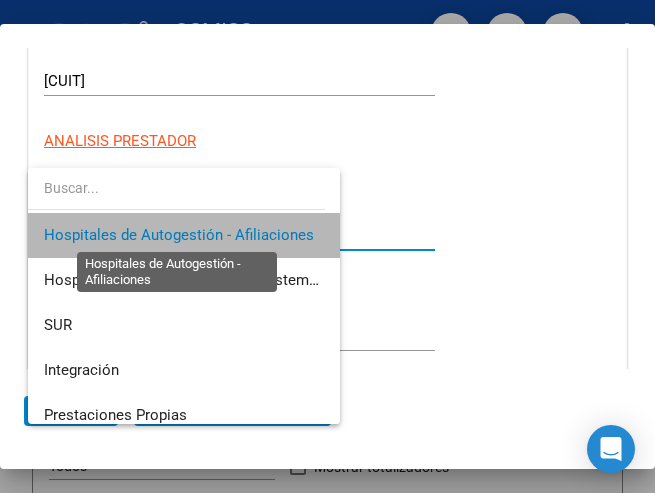 click on "Hospitales de Autogestión - Afiliaciones" at bounding box center (179, 235) 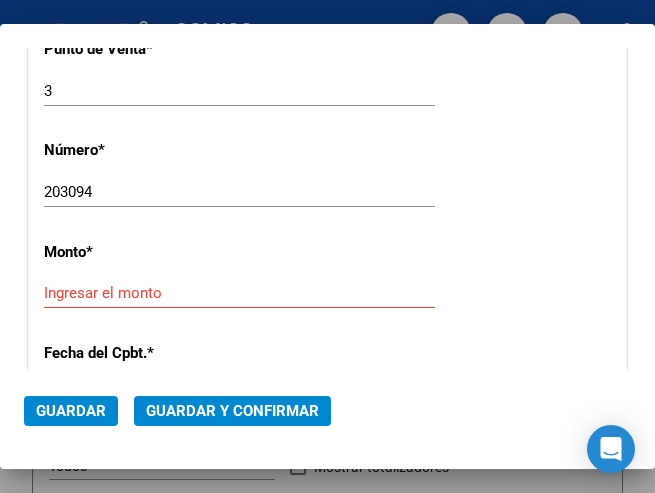 scroll, scrollTop: 700, scrollLeft: 0, axis: vertical 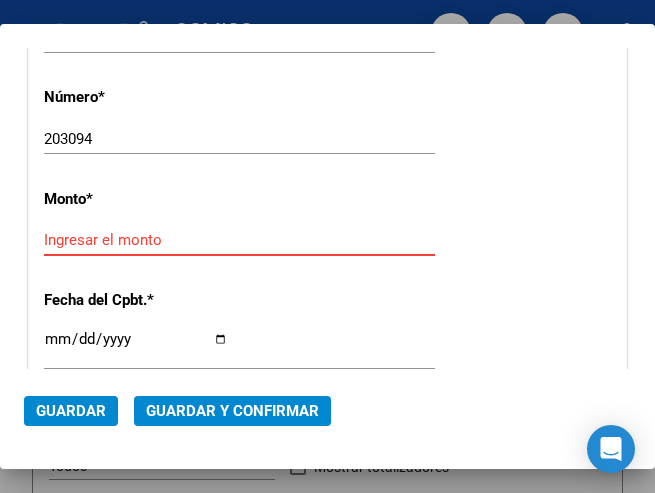 click on "Ingresar el monto" at bounding box center [136, 240] 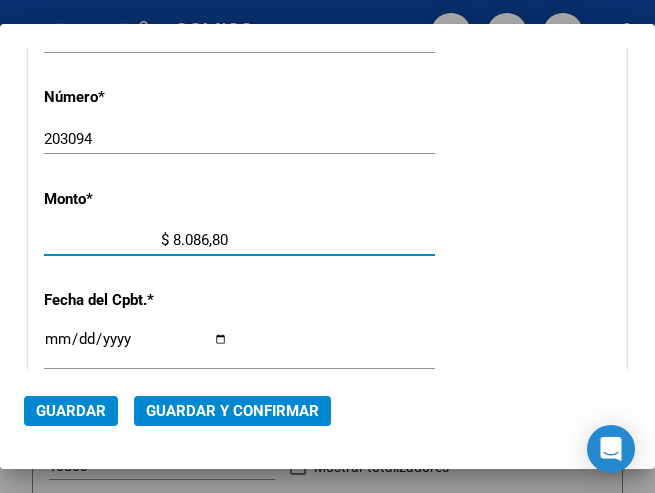 type on "$ 80.868,00" 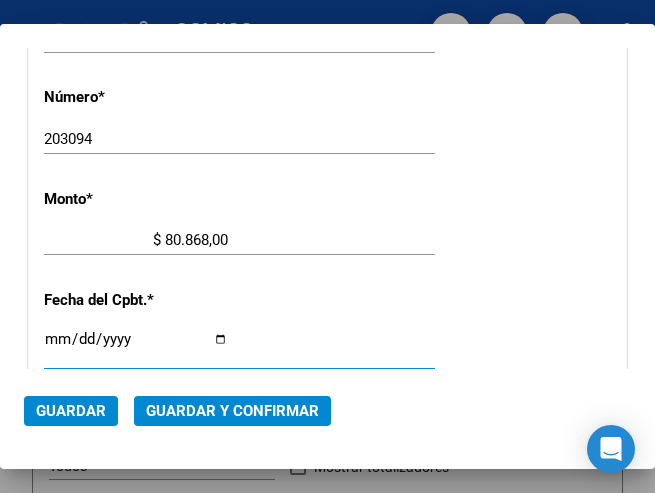 click on "Ingresar la fecha" at bounding box center (136, 347) 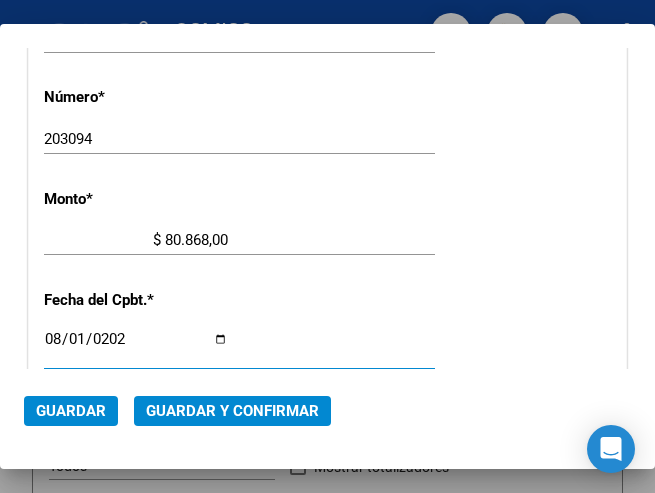 type on "2025-08-01" 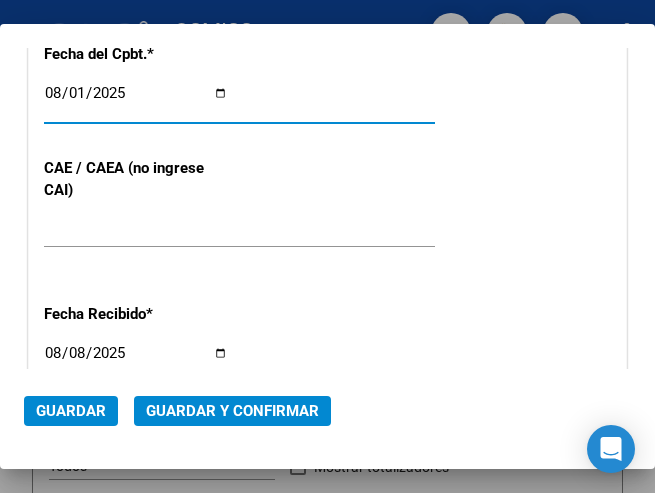scroll, scrollTop: 1000, scrollLeft: 0, axis: vertical 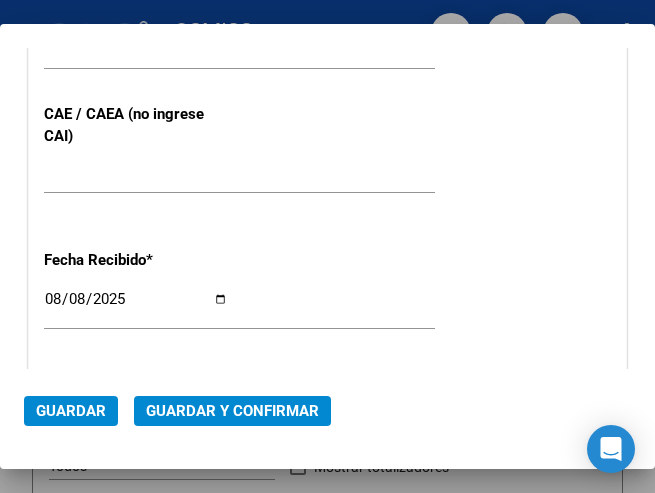 click on "CUIT  *   30-99928489-9 Ingresar CUIT  ANALISIS PRESTADOR  Area destinado * Hospitales de Autogestión - Afiliaciones Seleccionar Area  Comprobante Tipo * Factura C Seleccionar Tipo Punto de Venta  *   3 Ingresar el Nro.  Número  *   203094 Ingresar el Nro.  Monto  *   $ 80.868,00 Ingresar el monto  Fecha del Cpbt.  *   2025-08-01 Ingresar la fecha  CAE / CAEA (no ingrese CAI)    75319550973100 Ingresar el CAE o CAEA (no ingrese CAI)  Fecha Recibido  *   2025-08-08 Ingresar la fecha  Fecha de Vencimiento    Ingresar la fecha  Ref. Externa    Ingresar la ref.  N° Liquidación    Ingresar el N° Liquidación" at bounding box center (327, 0) 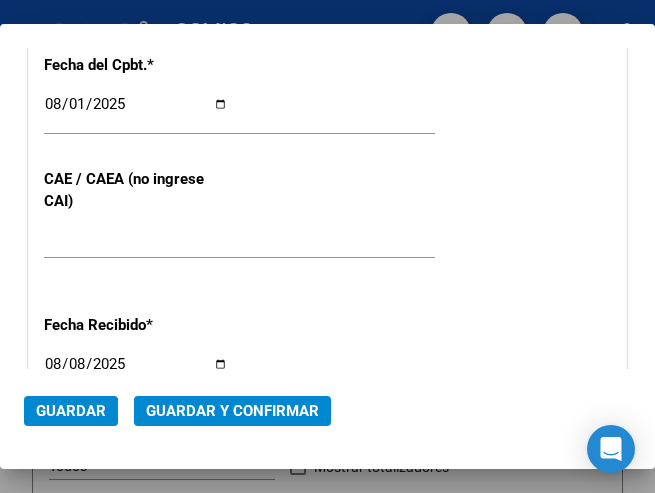 scroll, scrollTop: 900, scrollLeft: 0, axis: vertical 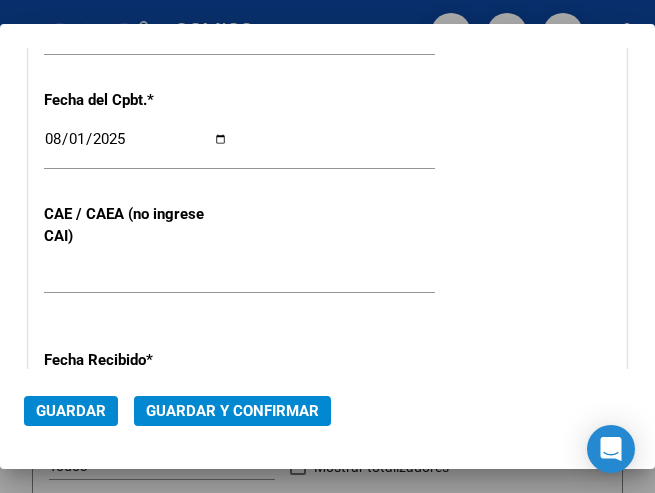 click on "2025-08-01 Ingresar la fecha" 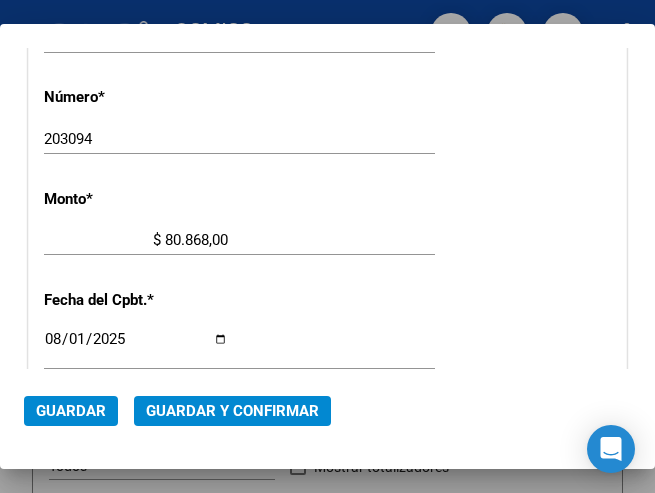 click on "$ 80.868,00 Ingresar el monto" 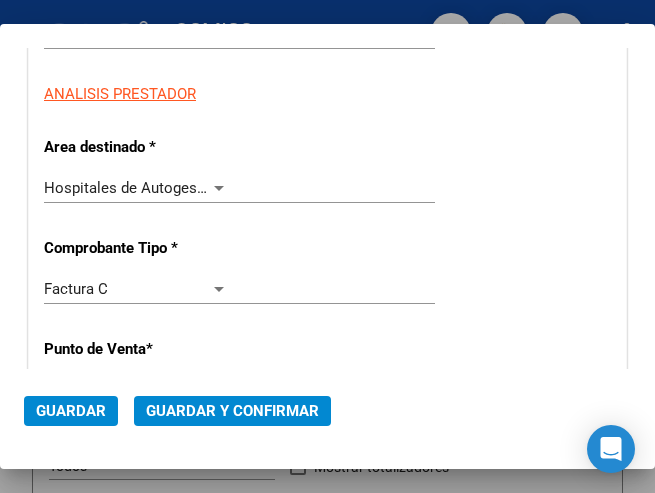 scroll, scrollTop: 300, scrollLeft: 0, axis: vertical 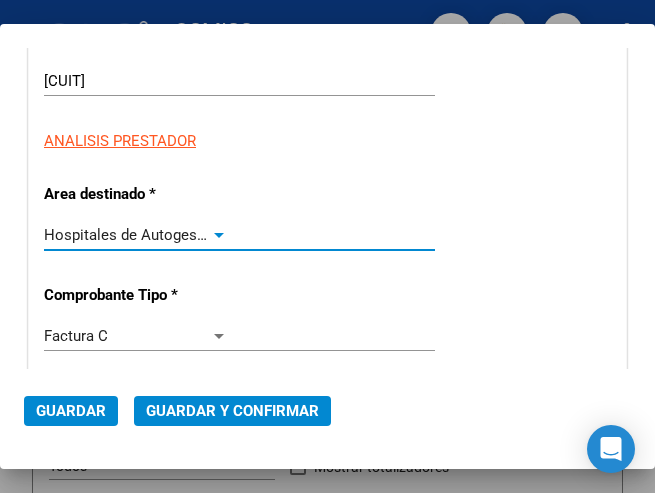click at bounding box center (219, 235) 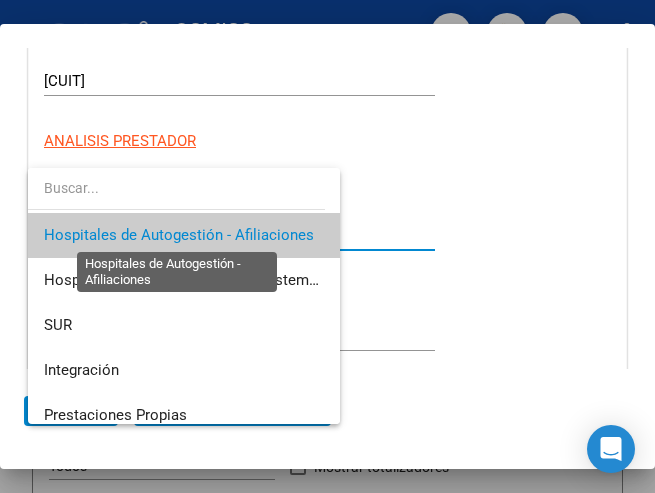 click on "Hospitales de Autogestión - Afiliaciones" at bounding box center (179, 235) 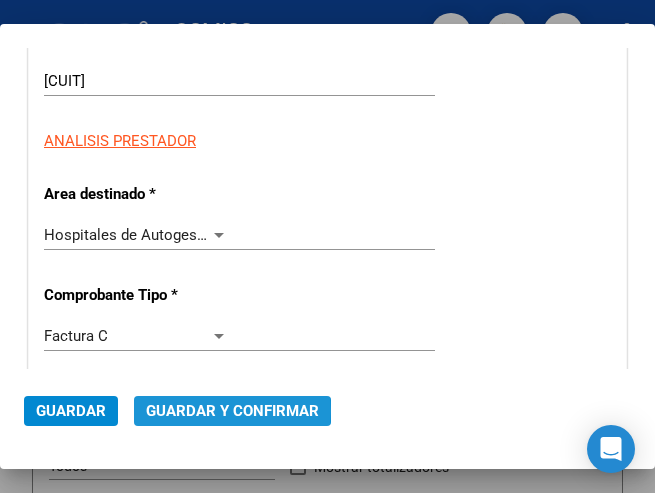 click on "Guardar y Confirmar" 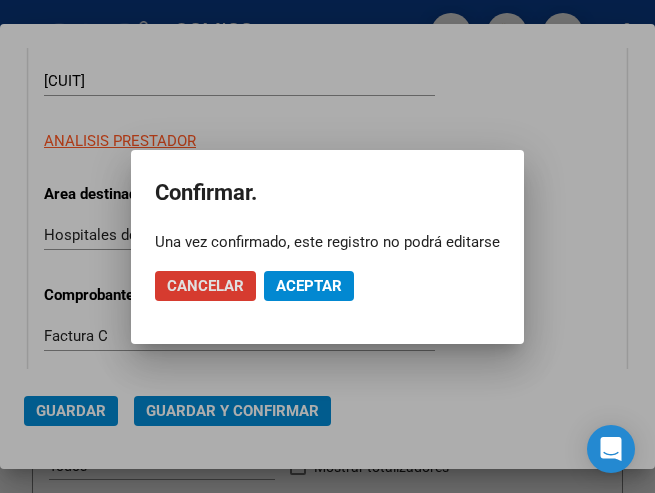 click on "Aceptar" 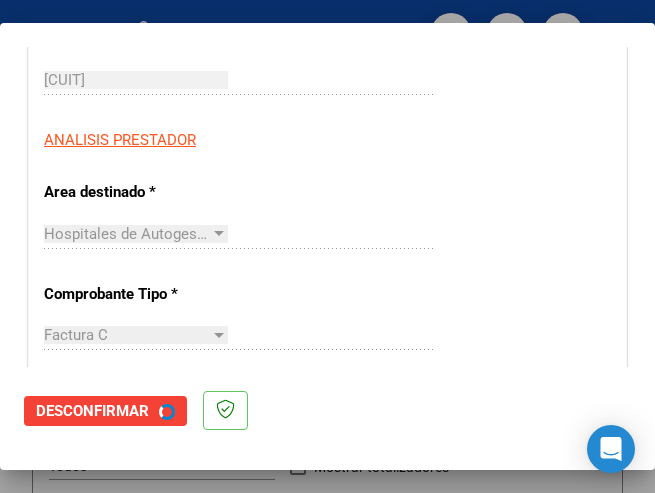 scroll, scrollTop: 0, scrollLeft: 0, axis: both 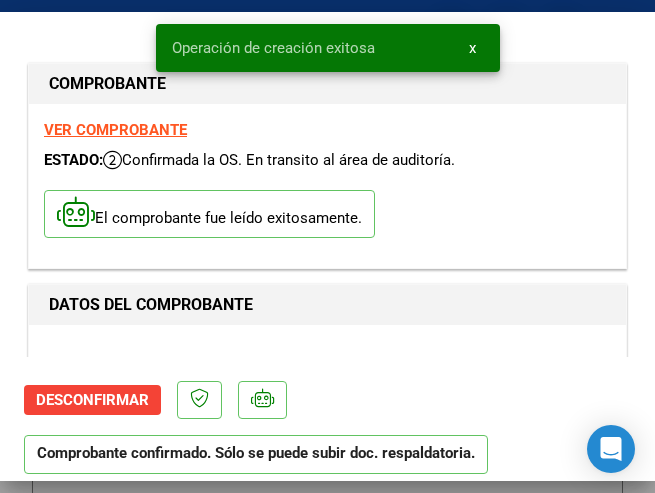 type on "2025-09-30" 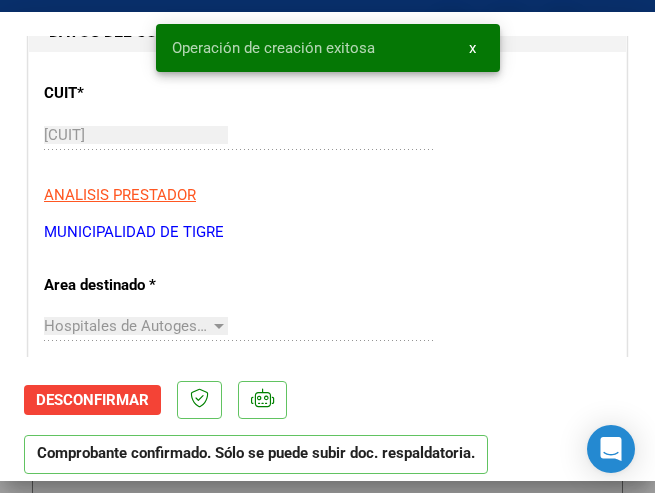 scroll, scrollTop: 300, scrollLeft: 0, axis: vertical 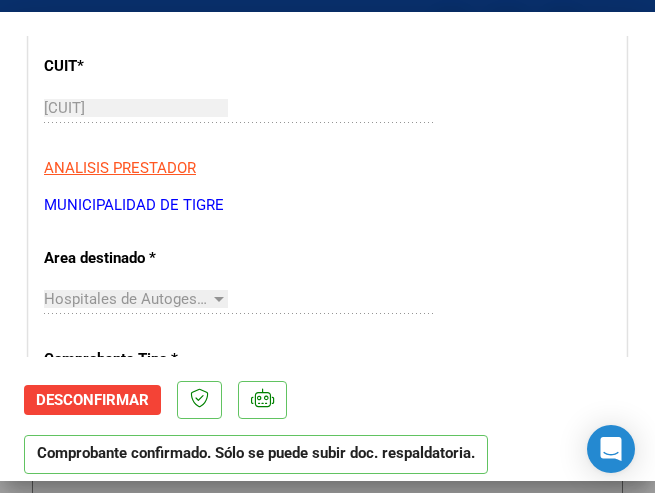 click on "MUNICIPALIDAD DE TIGRE" at bounding box center (327, 205) 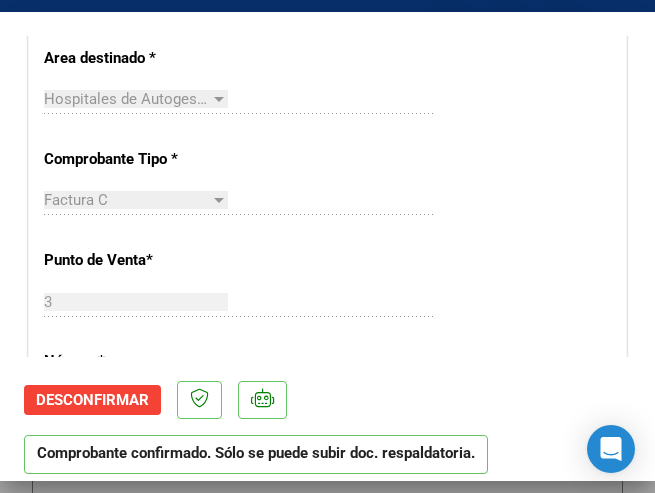 scroll, scrollTop: 700, scrollLeft: 0, axis: vertical 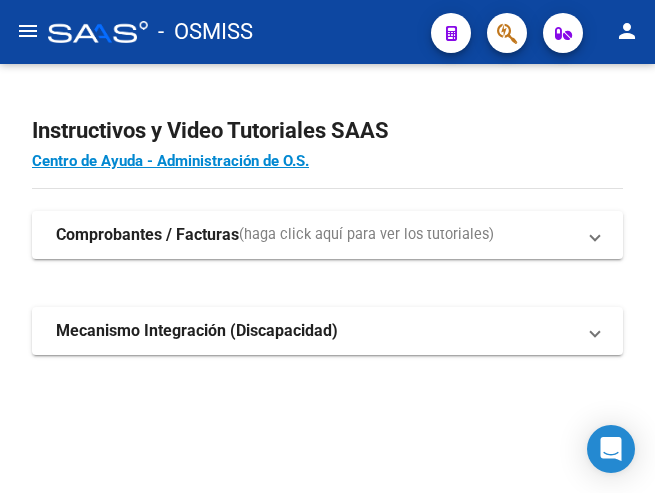 click on "menu" 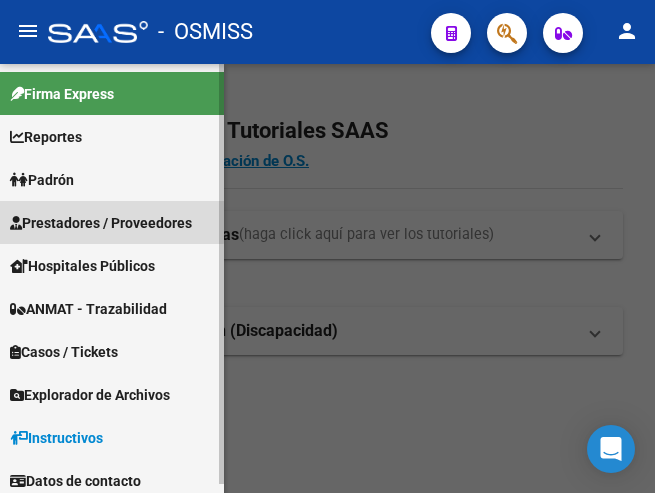 click on "Prestadores / Proveedores" at bounding box center [101, 223] 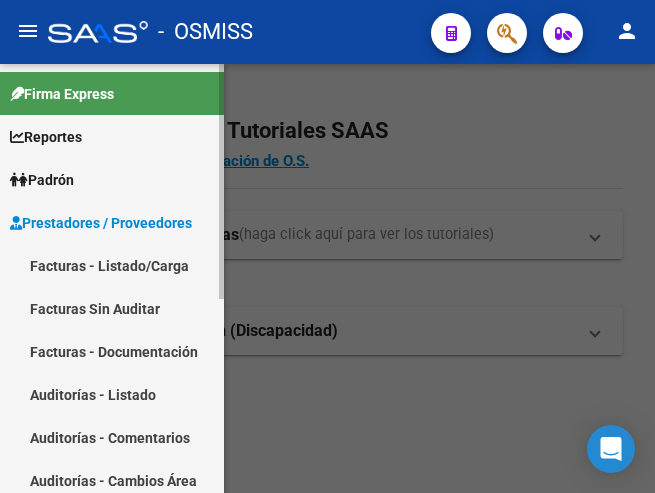 click on "Facturas - Listado/Carga" at bounding box center [112, 265] 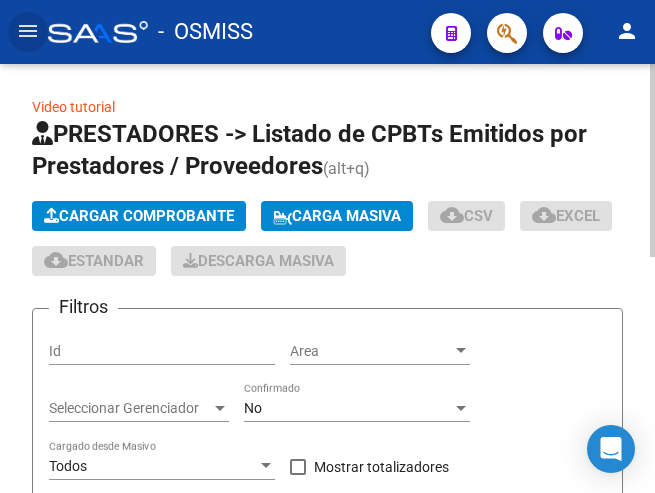 click on "Cargar Comprobante" 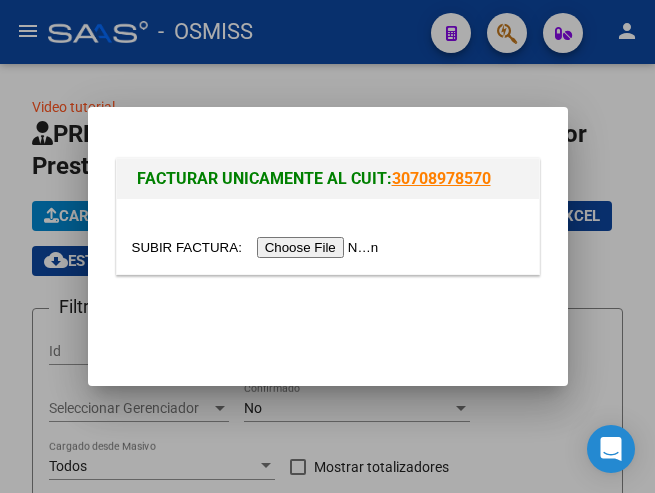 click at bounding box center [258, 247] 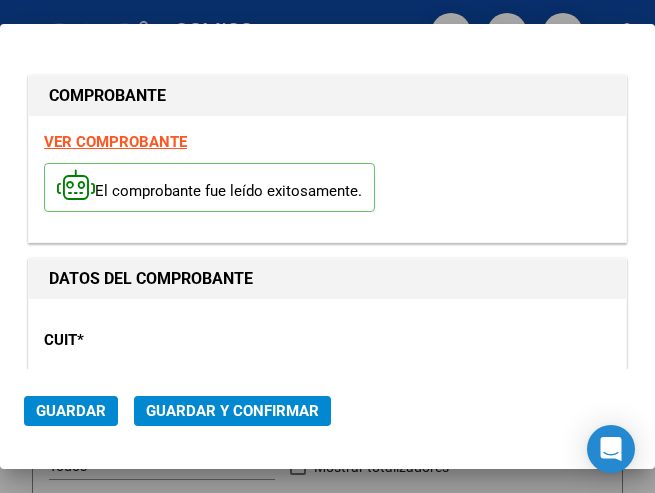 click on "CUIT  *   [CUIT] Ingresar CUIT  ANALISIS PRESTADOR" at bounding box center [327, 383] 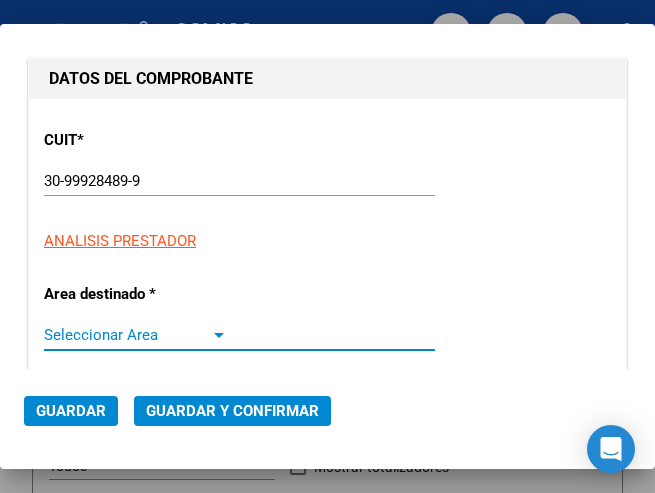 click at bounding box center [219, 335] 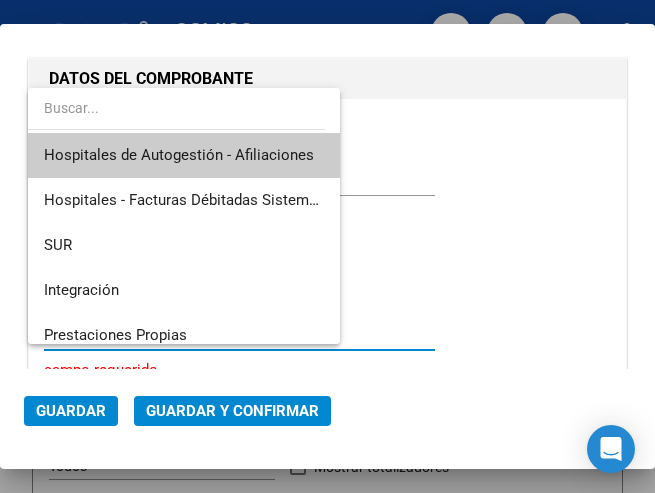 click on "Hospitales de Autogestión - Afiliaciones" at bounding box center [184, 155] 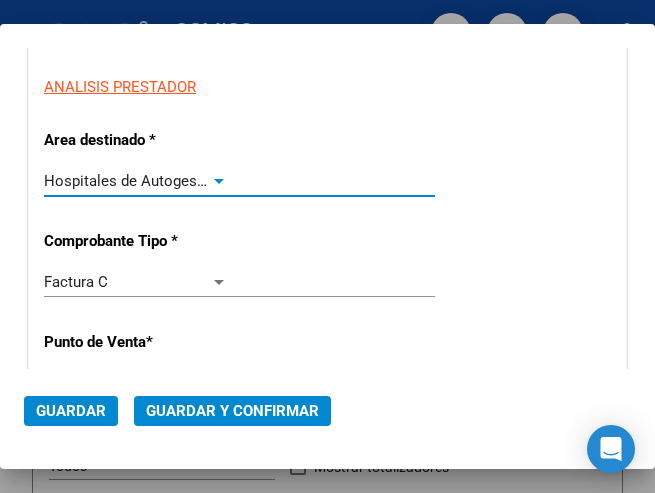 scroll, scrollTop: 400, scrollLeft: 0, axis: vertical 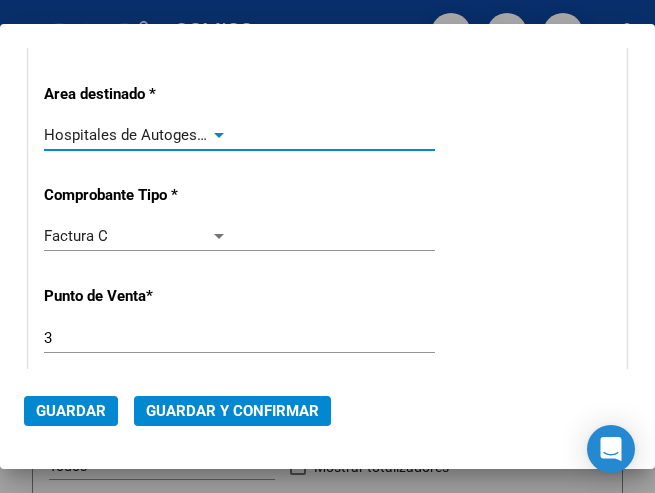 click at bounding box center [219, 135] 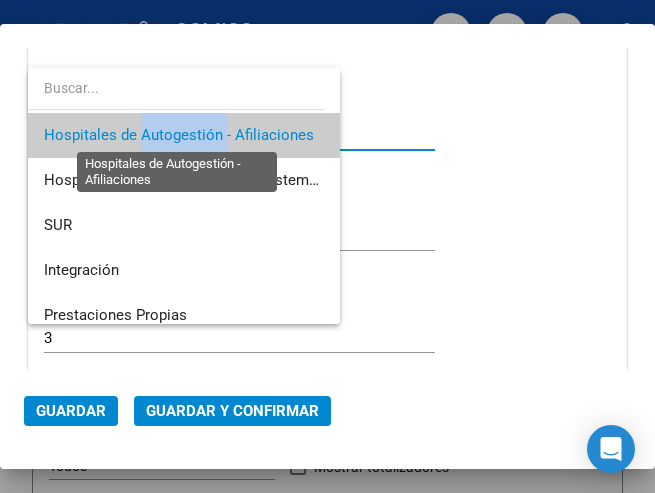 click on "Hospitales de Autogestión - Afiliaciones" at bounding box center [179, 135] 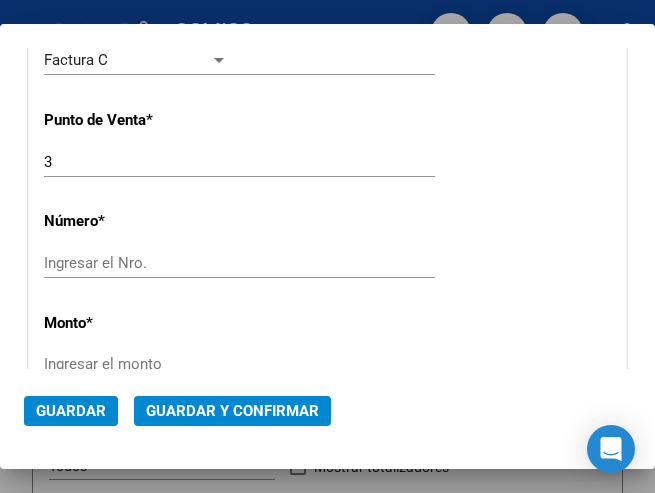 scroll, scrollTop: 600, scrollLeft: 0, axis: vertical 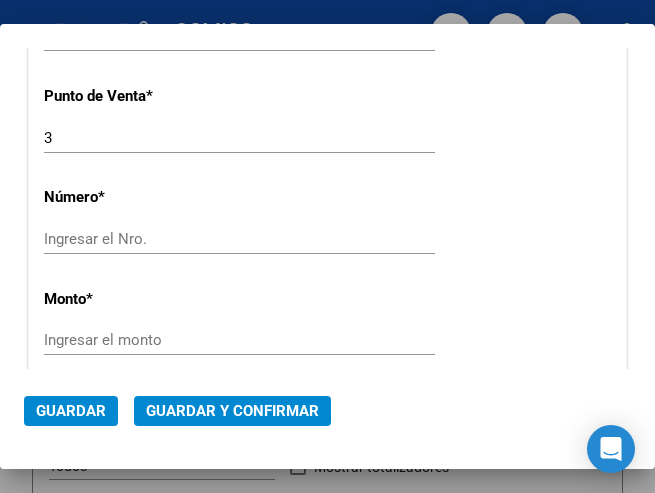 click on "Ingresar el Nro." at bounding box center (136, 239) 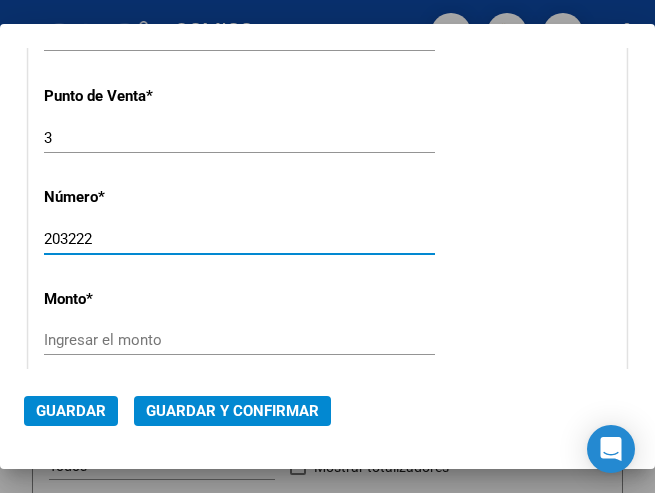 type on "203222" 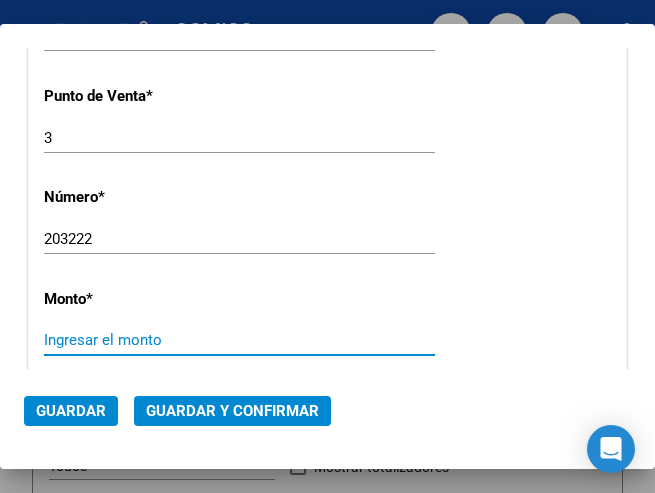 click on "Ingresar el monto" at bounding box center (136, 340) 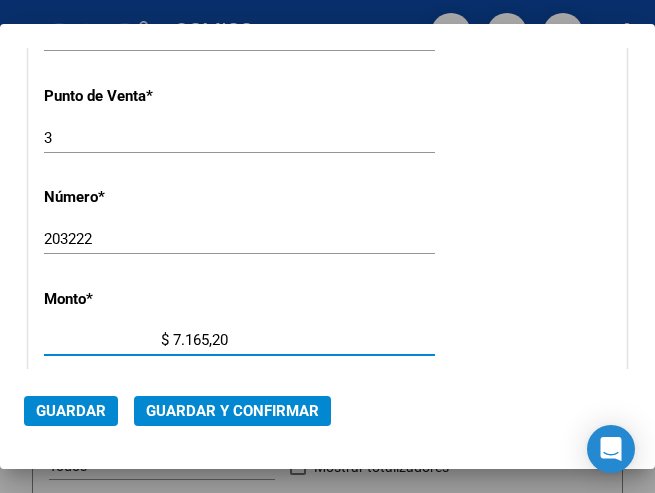 type on "$ 71.652,00" 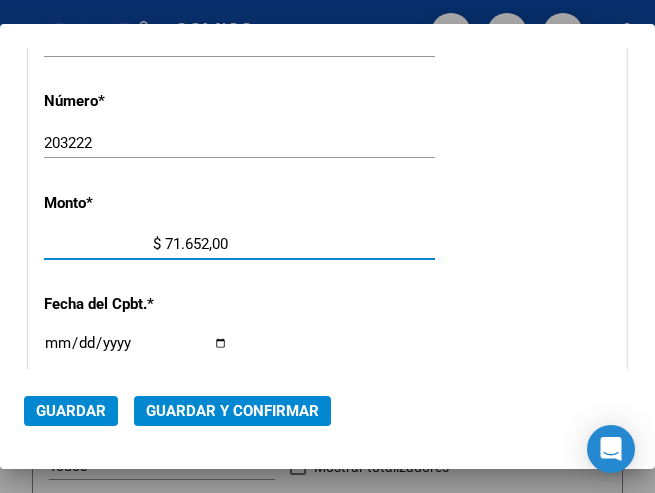 scroll, scrollTop: 700, scrollLeft: 0, axis: vertical 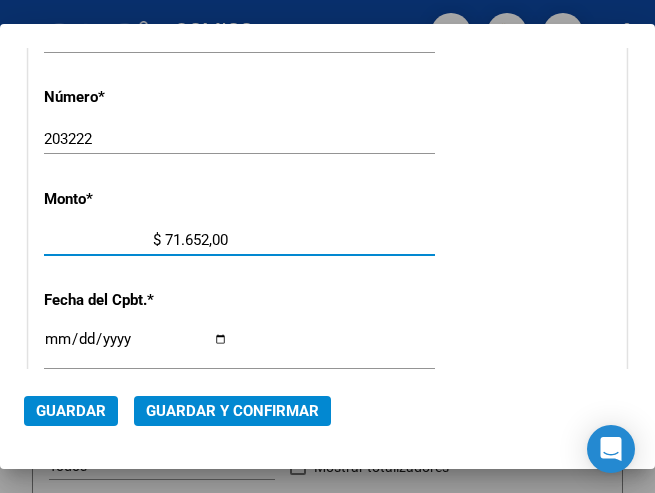 click on "Ingresar la fecha" at bounding box center (136, 347) 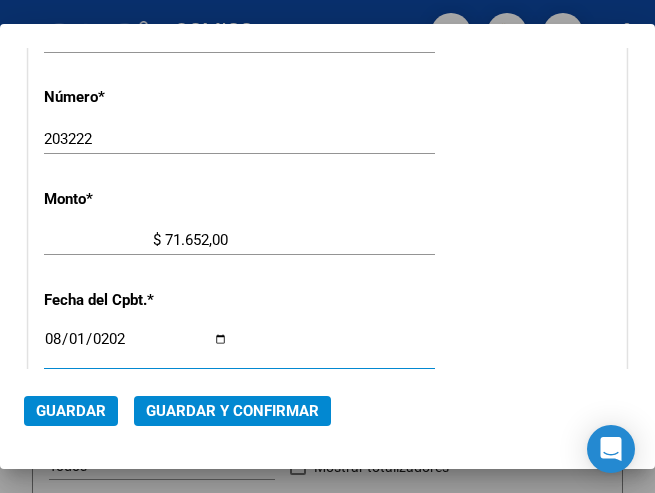 type on "2025-08-01" 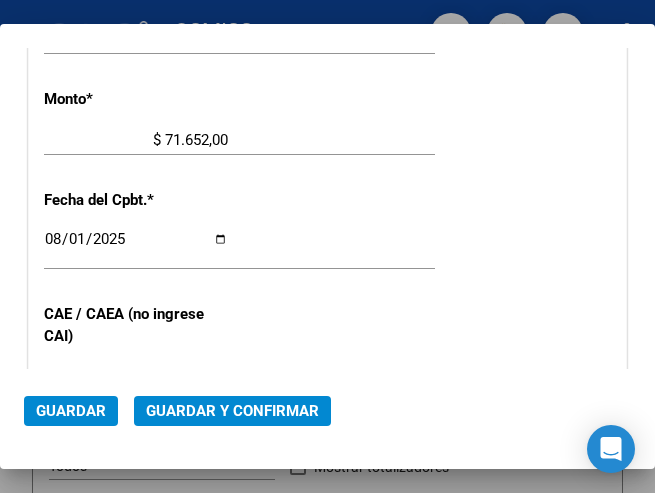 scroll, scrollTop: 900, scrollLeft: 0, axis: vertical 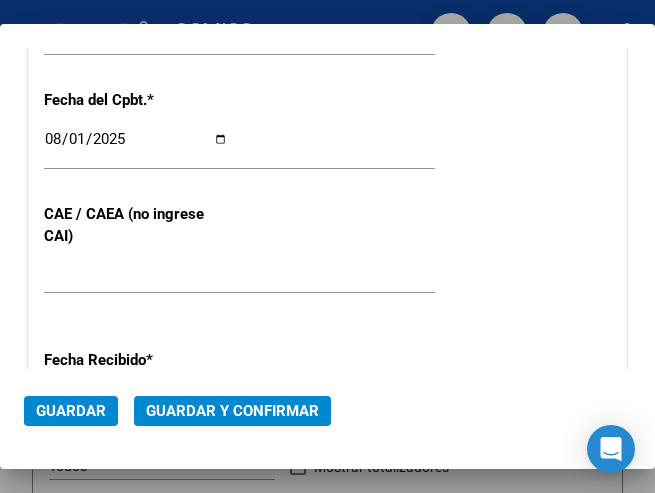 click on "CUIT  *   30-99928489-9 Ingresar CUIT  ANALISIS PRESTADOR  Area destinado * Hospitales de Autogestión - Afiliaciones Seleccionar Area  Comprobante Tipo * Factura C Seleccionar Tipo Punto de Venta  *   3 Ingresar el Nro.  Número  *   203222 Ingresar el Nro.  Monto  *   $ 71.652,00 Ingresar el monto  Fecha del Cpbt.  *   2025-08-01 Ingresar la fecha  CAE / CAEA (no ingrese CAI)    75319550985595 Ingresar el CAE o CAEA (no ingrese CAI)  Fecha Recibido  *   2025-08-08 Ingresar la fecha  Fecha de Vencimiento    Ingresar la fecha  Ref. Externa    Ingresar la ref.  N° Liquidación    Ingresar el N° Liquidación" at bounding box center (327, 100) 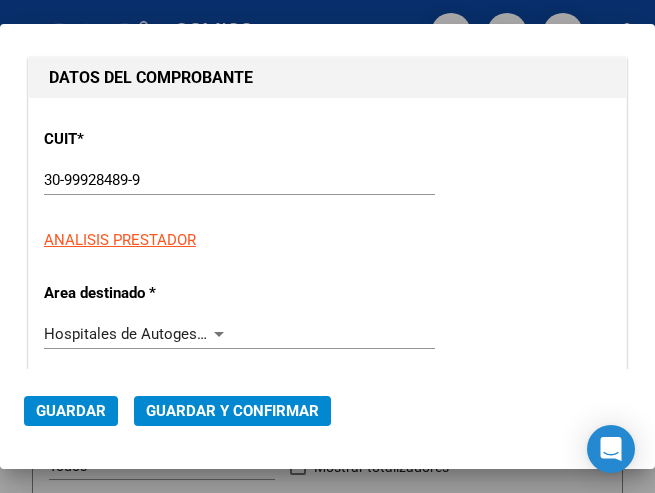 scroll, scrollTop: 200, scrollLeft: 0, axis: vertical 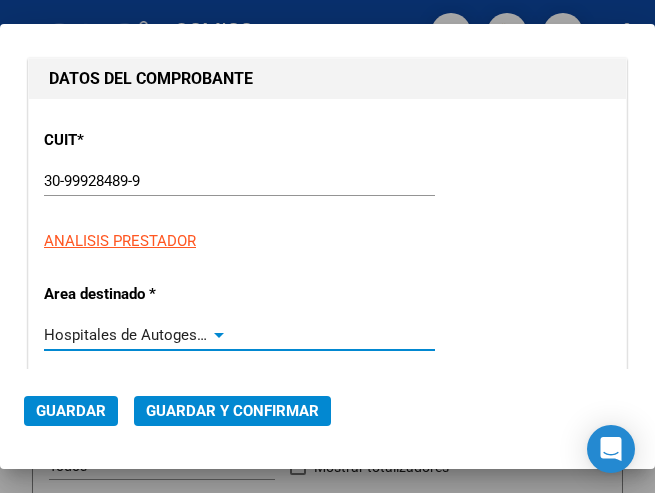 click at bounding box center (219, 335) 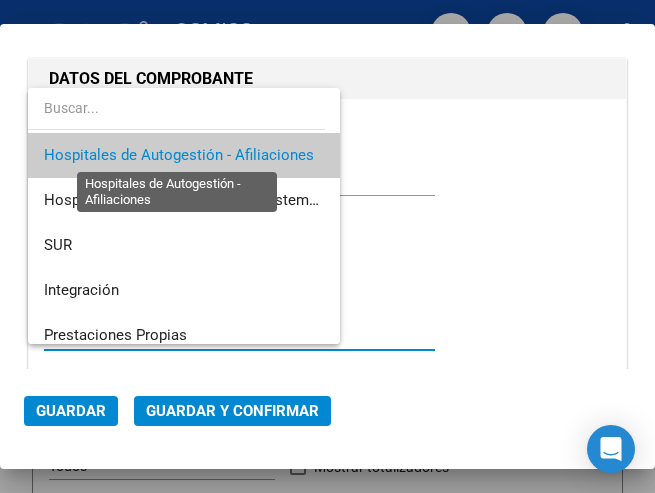 click on "Hospitales de Autogestión - Afiliaciones" at bounding box center (179, 155) 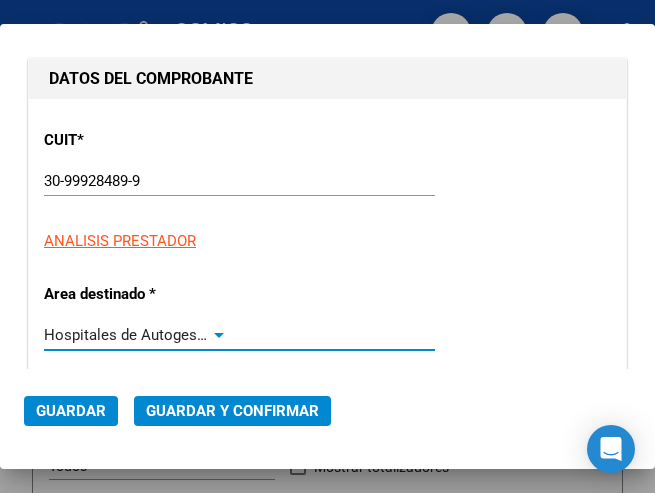 click on "Guardar y Confirmar" 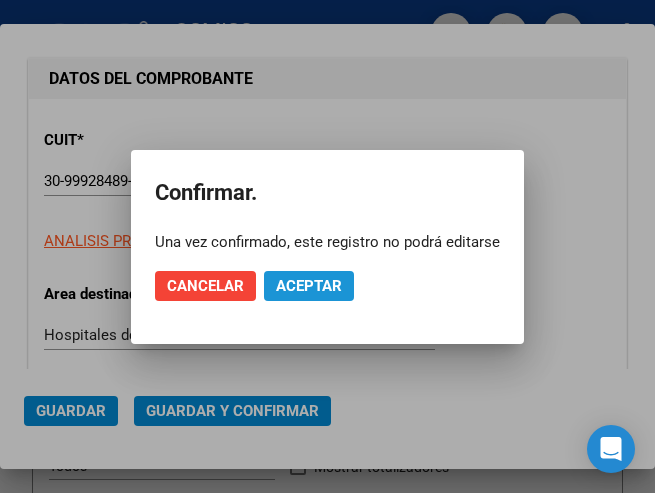 click on "Aceptar" 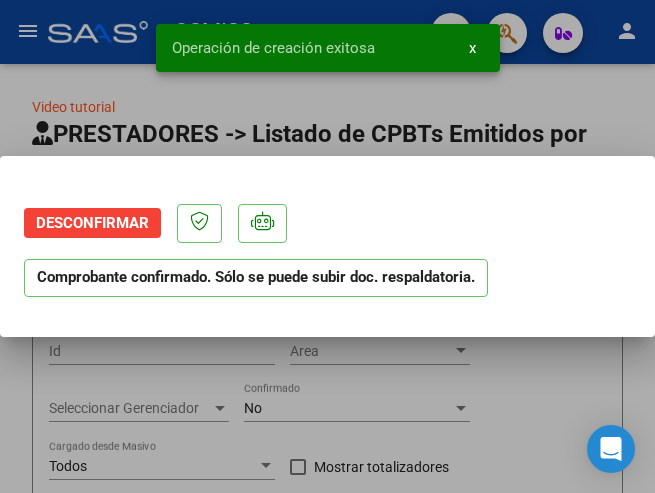 scroll, scrollTop: 0, scrollLeft: 0, axis: both 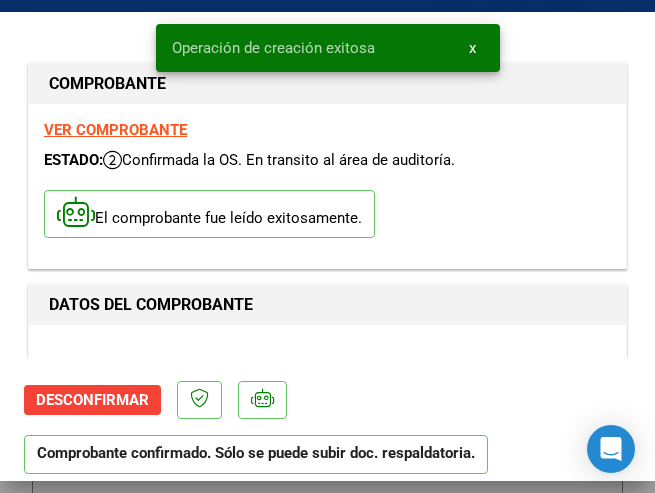 type on "2025-09-30" 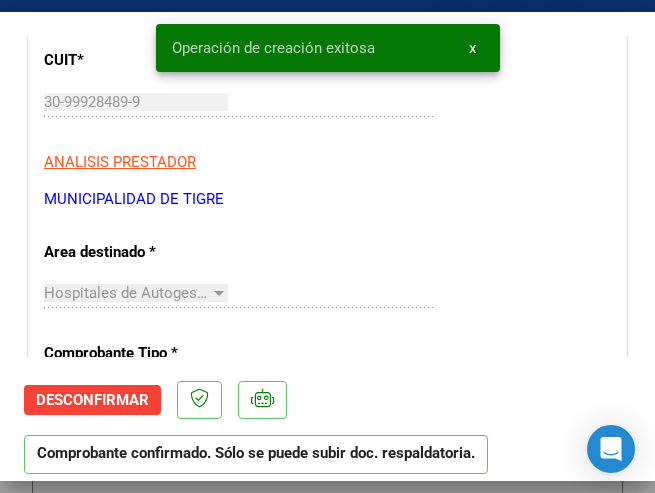 scroll, scrollTop: 400, scrollLeft: 0, axis: vertical 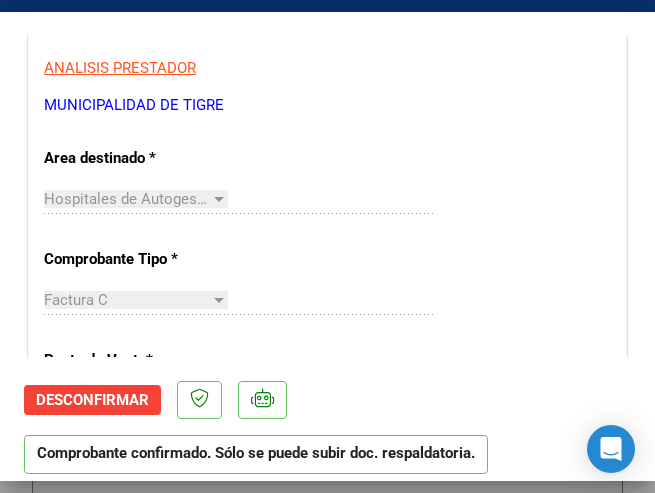 click on "CUIT  *   30-99928489-9 Ingresar CUIT  ANALISIS PRESTADOR  MUNICIPALIDAD DE TIGRE  ARCA Padrón  Area destinado * Hospitales de Autogestión - Afiliaciones Seleccionar Area  Comprobante Tipo * Factura C Seleccionar Tipo Punto de Venta  *   3 Ingresar el Nro.  Número  *   203222 Ingresar el Nro.  Monto  *   $ 71.652,00 Ingresar el monto  Fecha del Cpbt.  *   2025-08-01 Ingresar la fecha  CAE / CAEA (no ingrese CAI)    75319550985595 Ingresar el CAE o CAEA (no ingrese CAI)  Fecha Recibido  *   2025-08-08 Ingresar la fecha  Fecha de Vencimiento    2025-09-30 Ingresar la fecha  Ref. Externa    Ingresar la ref.  N° Liquidación    Ingresar el N° Liquidación" at bounding box center (327, 645) 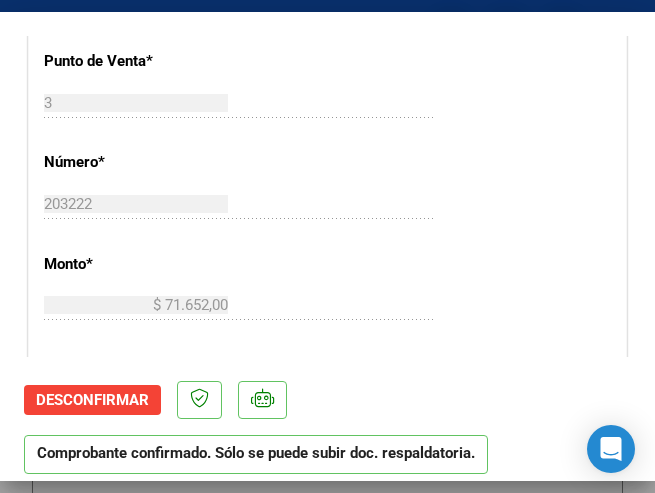 scroll, scrollTop: 700, scrollLeft: 0, axis: vertical 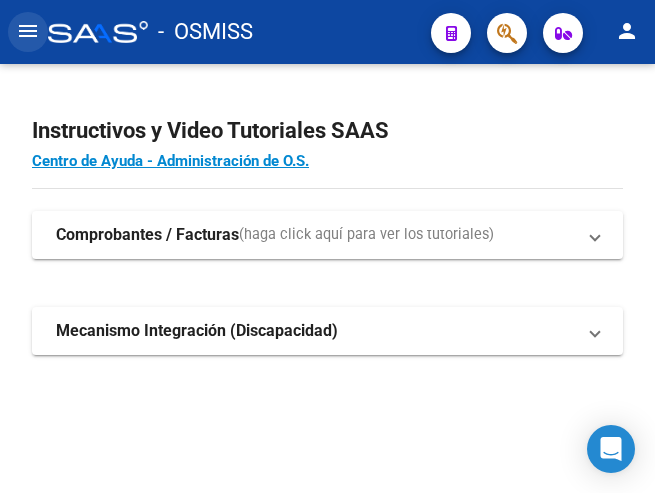 click on "menu" 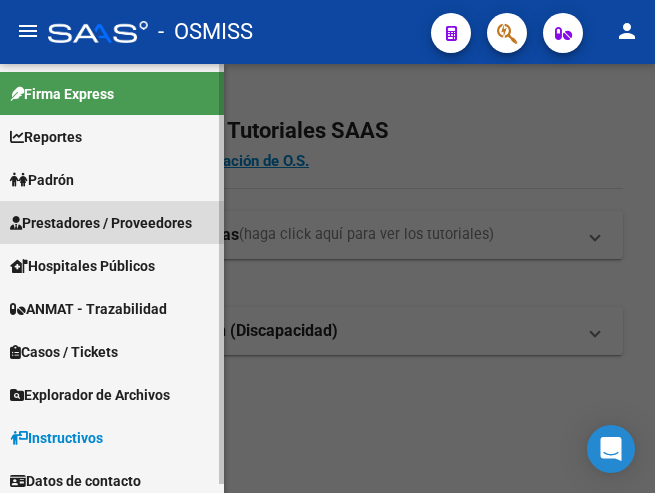 click on "Prestadores / Proveedores" at bounding box center [101, 223] 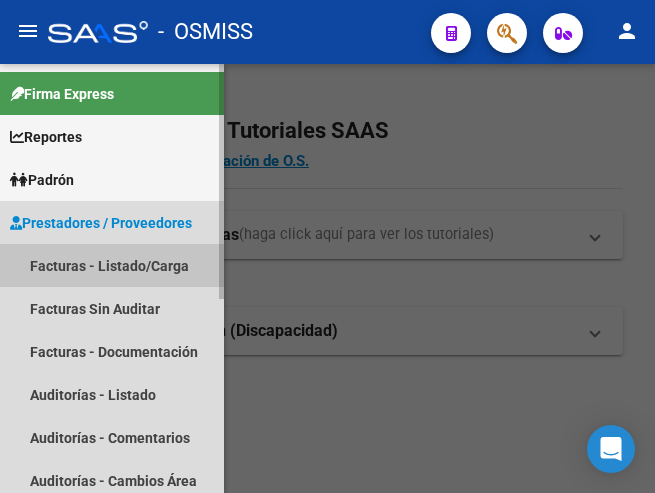 click on "Facturas - Listado/Carga" at bounding box center (112, 265) 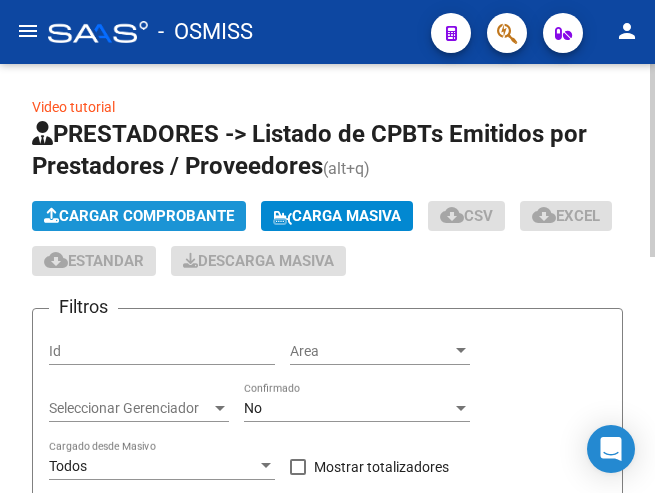 click on "Cargar Comprobante" 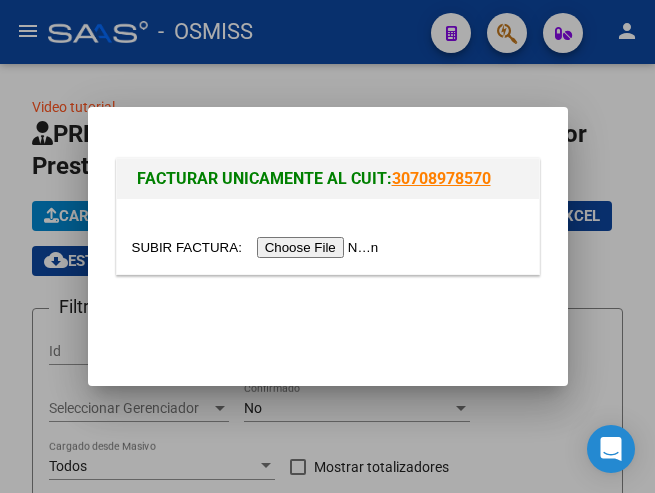 click at bounding box center [258, 247] 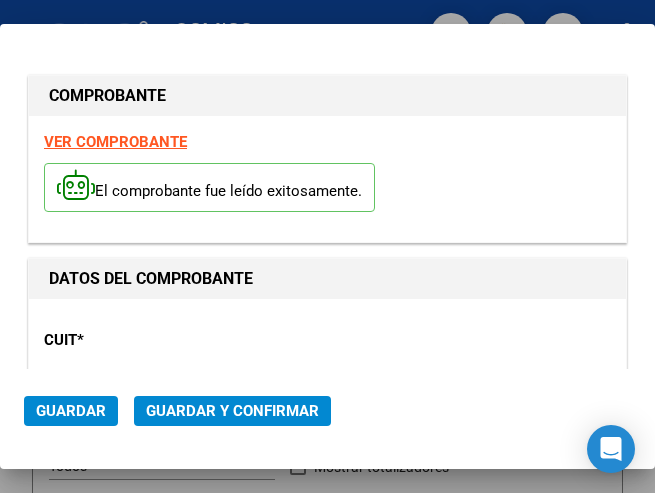 click on "CUIT  *   [CUIT] Ingresar CUIT  ANALISIS PRESTADOR" at bounding box center (327, 383) 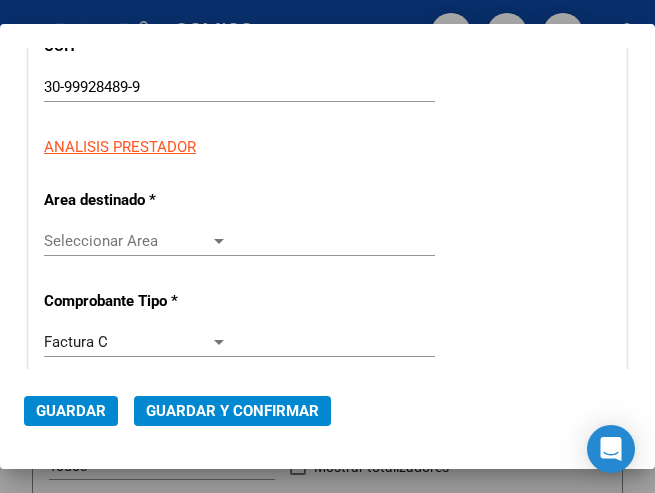 scroll, scrollTop: 300, scrollLeft: 0, axis: vertical 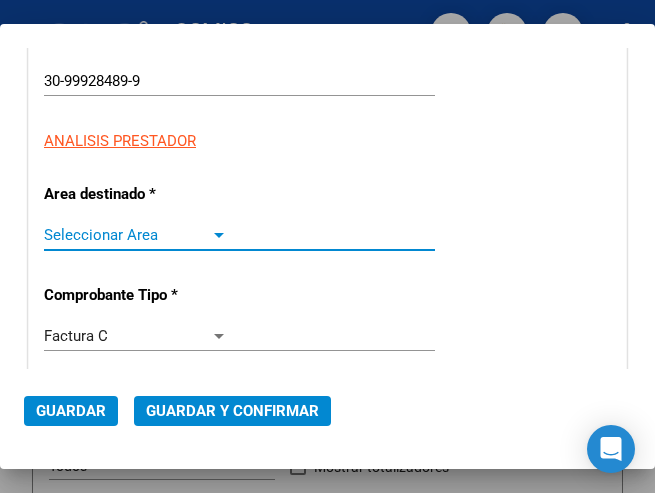 click at bounding box center (219, 235) 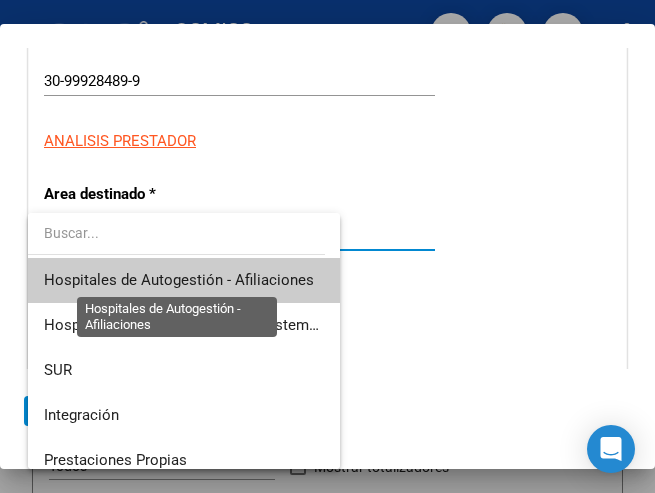 click on "Hospitales de Autogestión - Afiliaciones" at bounding box center (179, 280) 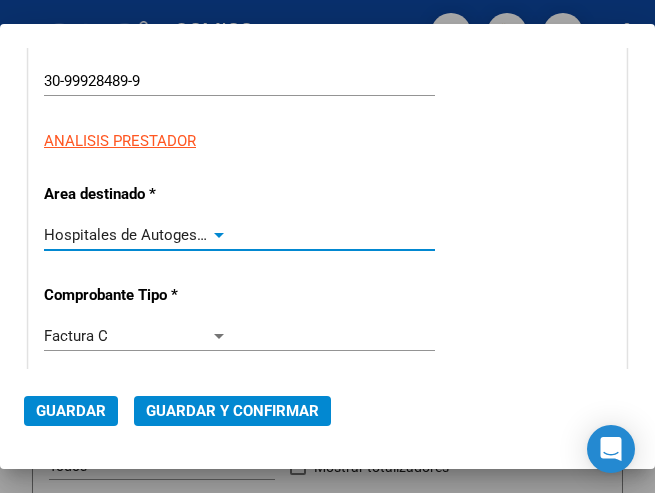 click at bounding box center [219, 235] 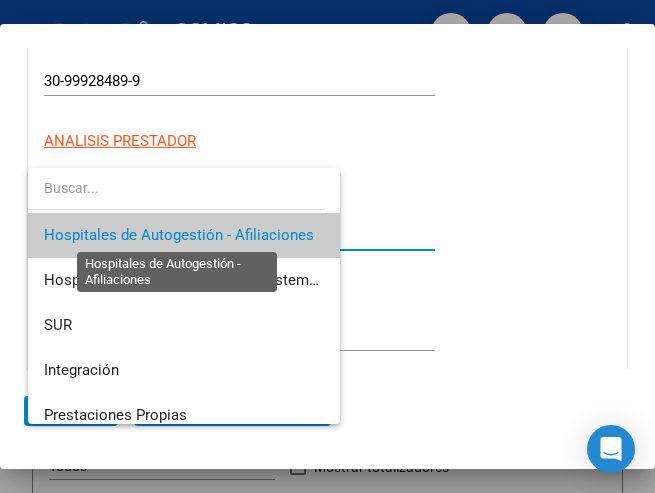 click on "Hospitales de Autogestión - Afiliaciones" at bounding box center (179, 235) 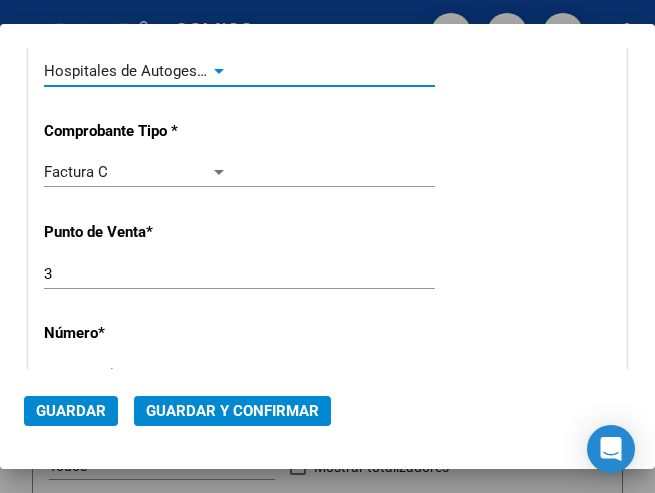 scroll, scrollTop: 500, scrollLeft: 0, axis: vertical 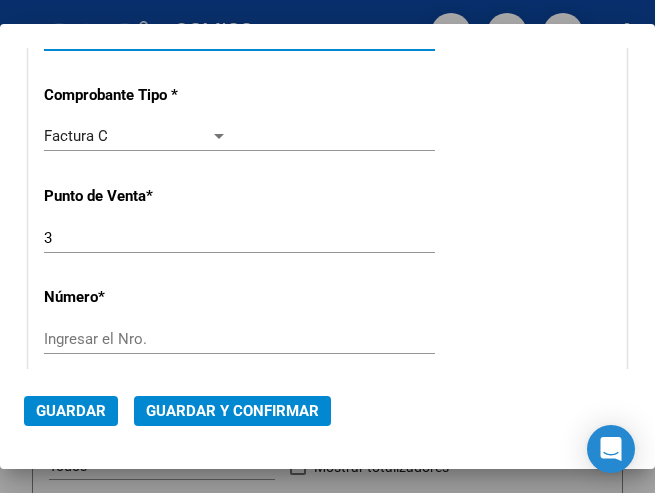 click on "Ingresar el Nro." at bounding box center [136, 339] 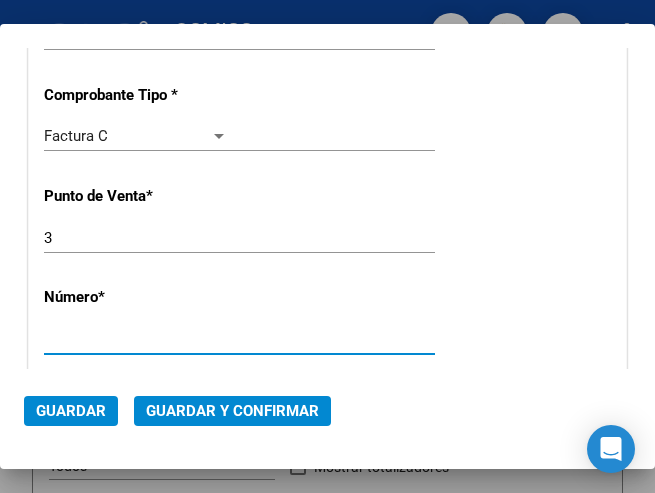 type on "203224" 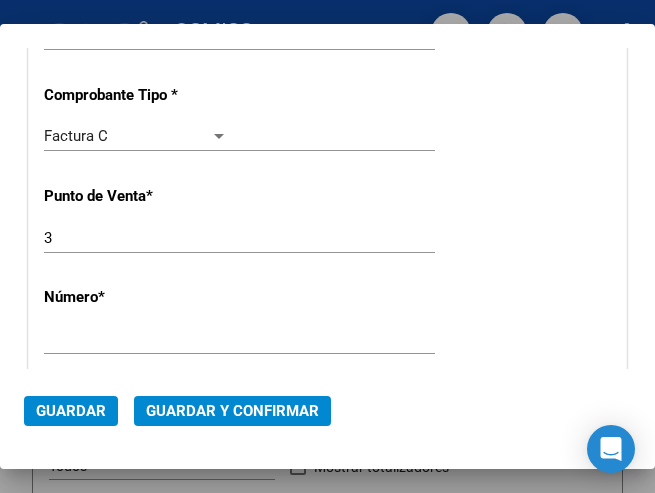 scroll, scrollTop: 600, scrollLeft: 0, axis: vertical 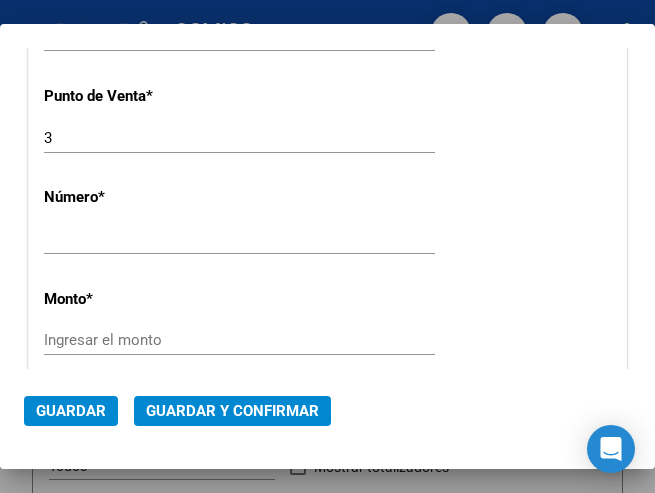 click on "Ingresar el monto" 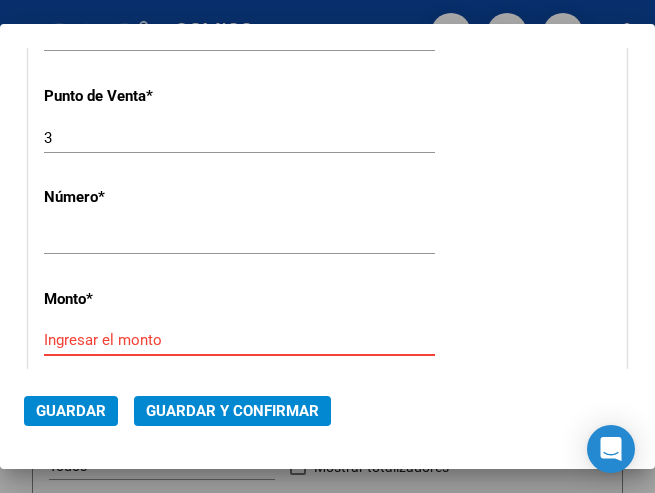 click on "Ingresar el monto" at bounding box center [136, 340] 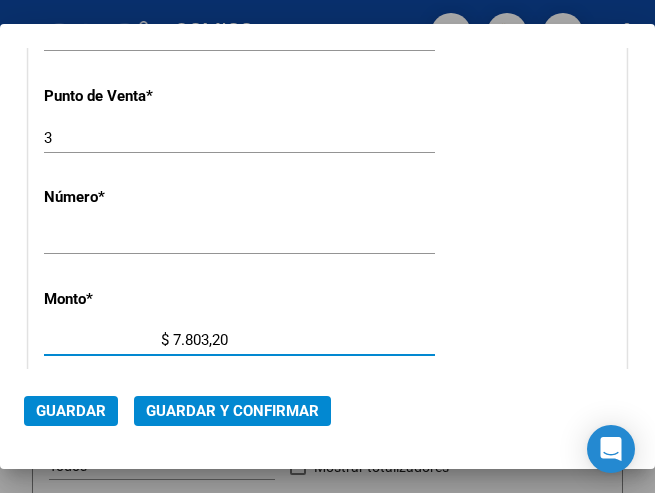 type on "$ 78.032,00" 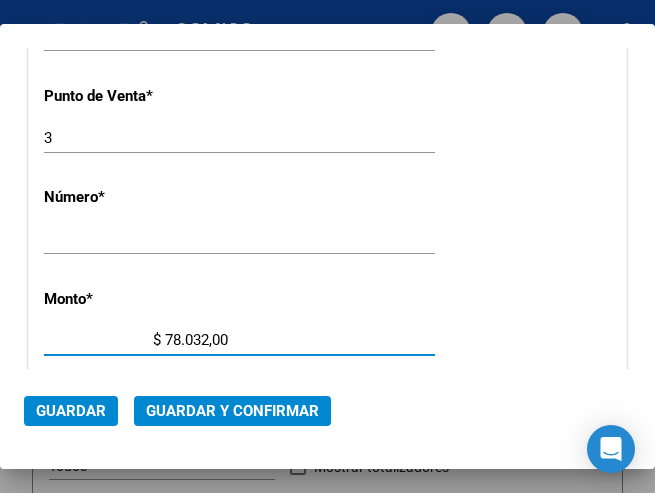 scroll, scrollTop: 700, scrollLeft: 0, axis: vertical 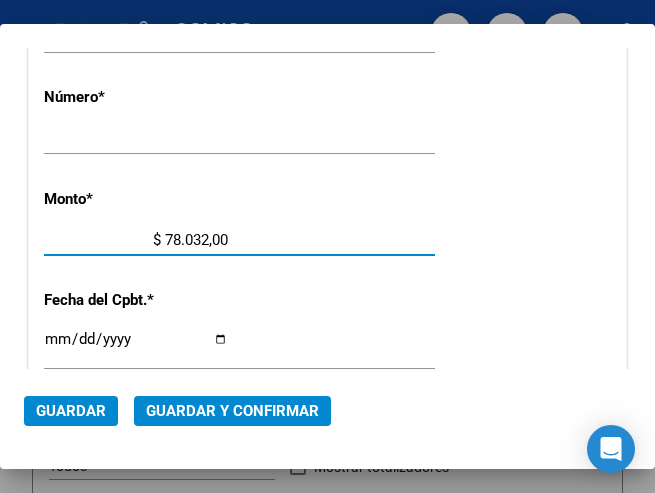 click on "CUIT  *   30-99928489-9 Ingresar CUIT  ANALISIS PRESTADOR  Area destinado * Hospitales de Autogestión - Afiliaciones Seleccionar Area  Comprobante Tipo * Factura C Seleccionar Tipo Punto de Venta  *   3 Ingresar el Nro.  Número  *   203224 Ingresar el Nro.  Monto  *   $ 78.032,00 Ingresar el monto  Fecha del Cpbt.  *   Ingresar la fecha  CAE / CAEA (no ingrese CAI)    75319550985731 Ingresar el CAE o CAEA (no ingrese CAI)  Fecha Recibido  *   2025-08-08 Ingresar la fecha  Fecha de Vencimiento    Ingresar la fecha  Ref. Externa    Ingresar la ref.  N° Liquidación    Ingresar el N° Liquidación" at bounding box center [327, 300] 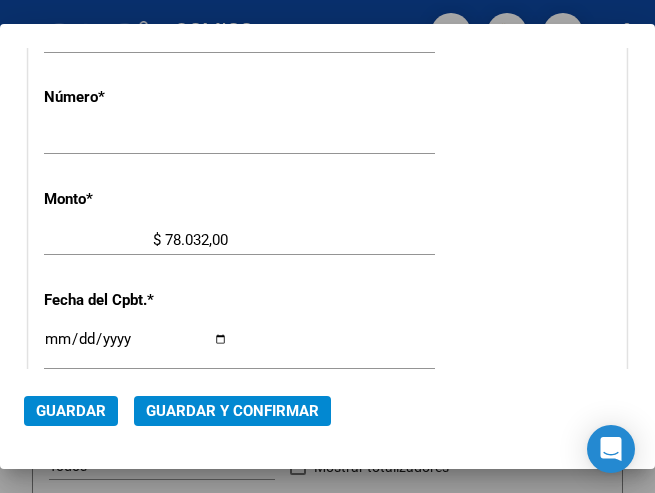 click on "Ingresar la fecha" at bounding box center [136, 347] 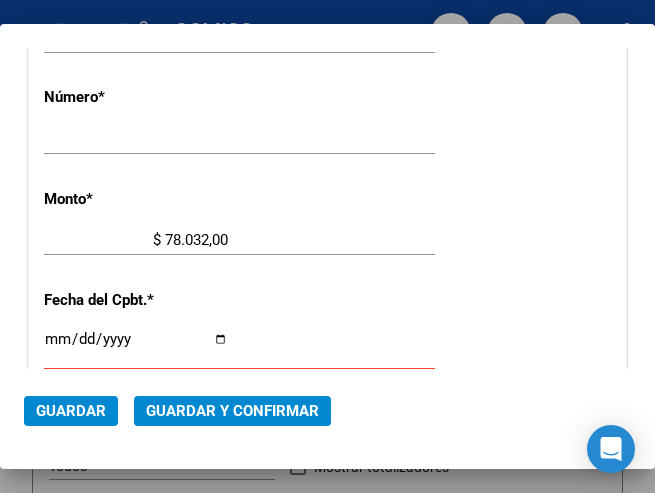 click on "Ingresar la fecha" at bounding box center [136, 347] 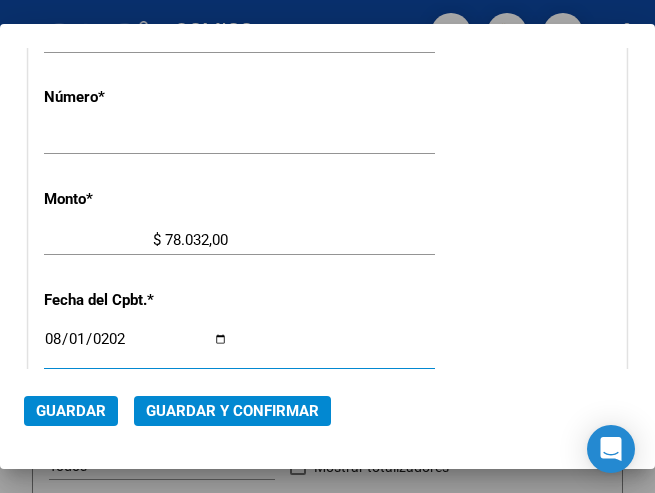type on "2025-08-01" 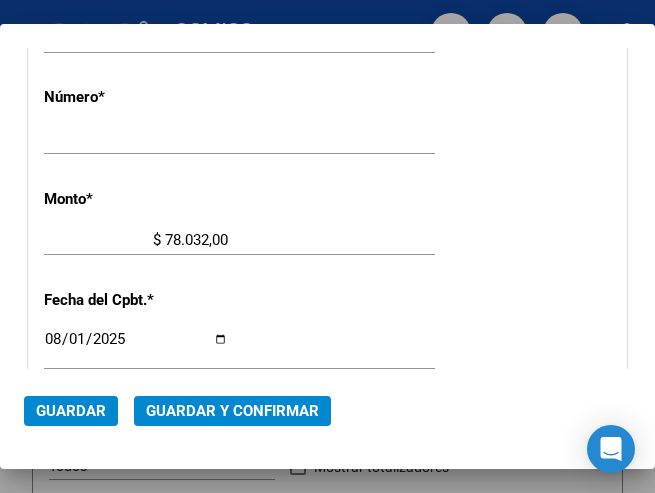 scroll, scrollTop: 900, scrollLeft: 0, axis: vertical 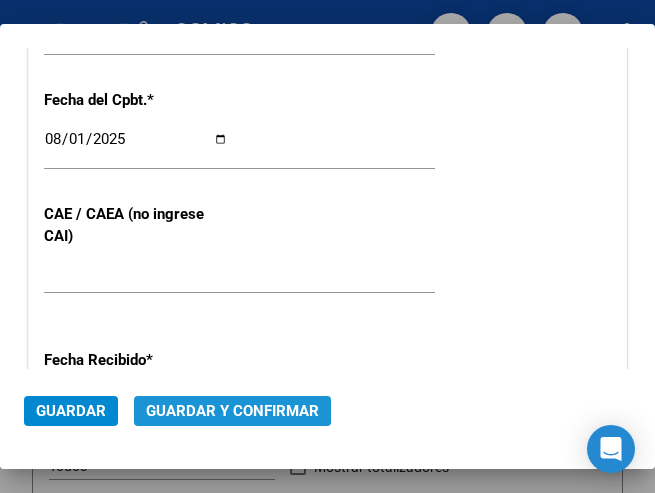 click on "Guardar y Confirmar" 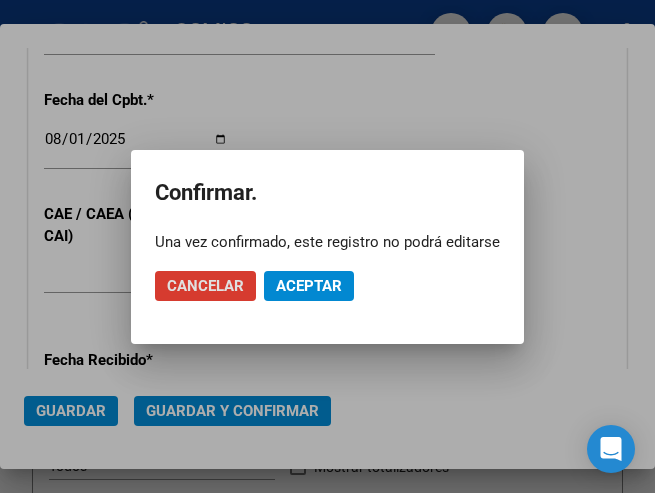 click on "Aceptar" 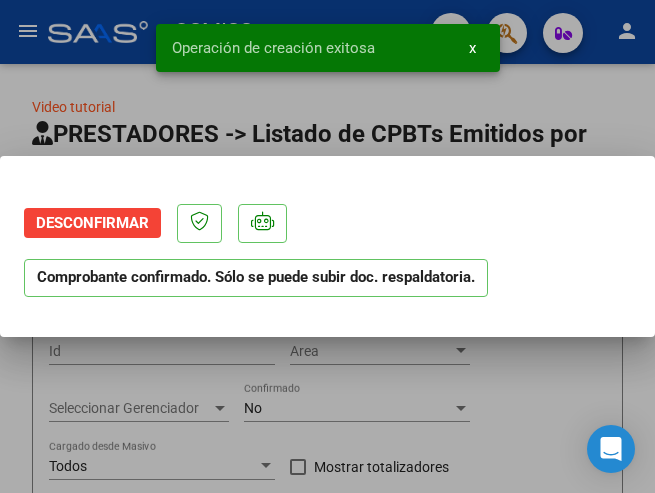 scroll, scrollTop: 0, scrollLeft: 0, axis: both 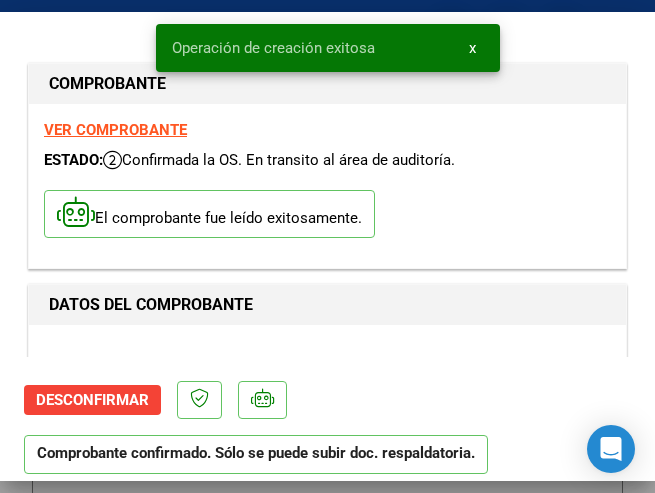 type on "2025-09-30" 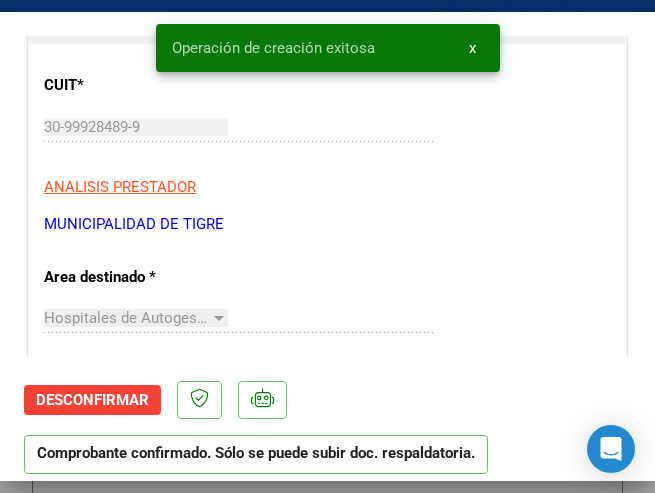 scroll, scrollTop: 300, scrollLeft: 0, axis: vertical 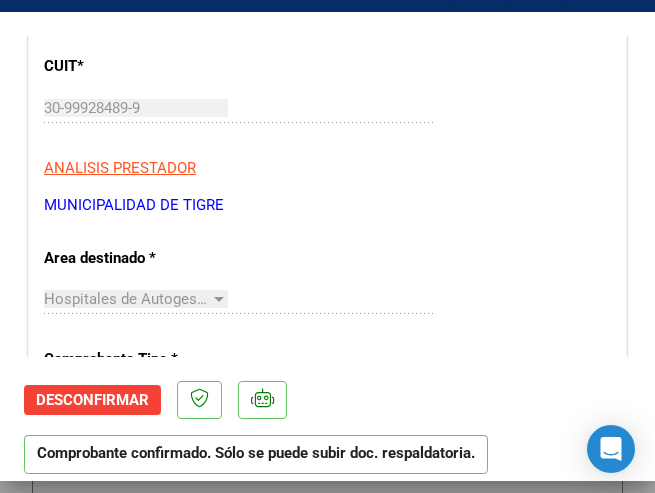 click on "CUIT  *   30-99928489-9 Ingresar CUIT  ANALISIS PRESTADOR  MUNICIPALIDAD DE TIGRE  ARCA Padrón  Area destinado * Hospitales de Autogestión - Afiliaciones Seleccionar Area  Comprobante Tipo * Factura C Seleccionar Tipo Punto de Venta  *   3 Ingresar el Nro.  Número  *   203224 Ingresar el Nro.  Monto  *   $ 78.032,00 Ingresar el monto  Fecha del Cpbt.  *   2025-08-01 Ingresar la fecha  CAE / CAEA (no ingrese CAI)    75319550985731 Ingresar el CAE o CAEA (no ingrese CAI)  Fecha Recibido  *   2025-08-08 Ingresar la fecha  Fecha de Vencimiento    2025-09-30 Ingresar la fecha  Ref. Externa    Ingresar la ref.  N° Liquidación    Ingresar el N° Liquidación" at bounding box center (327, 745) 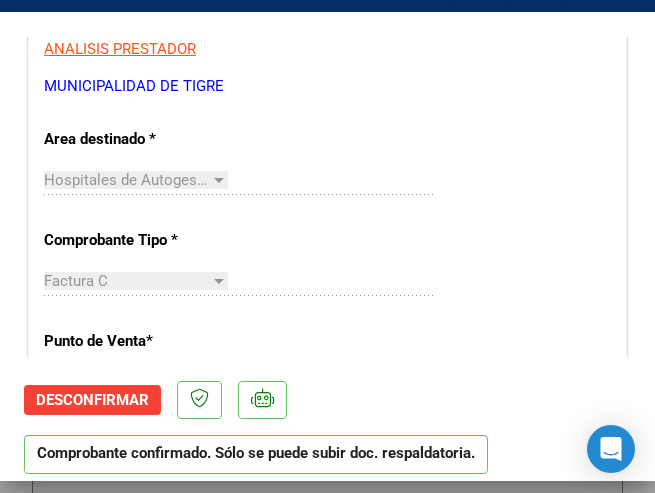 scroll, scrollTop: 600, scrollLeft: 0, axis: vertical 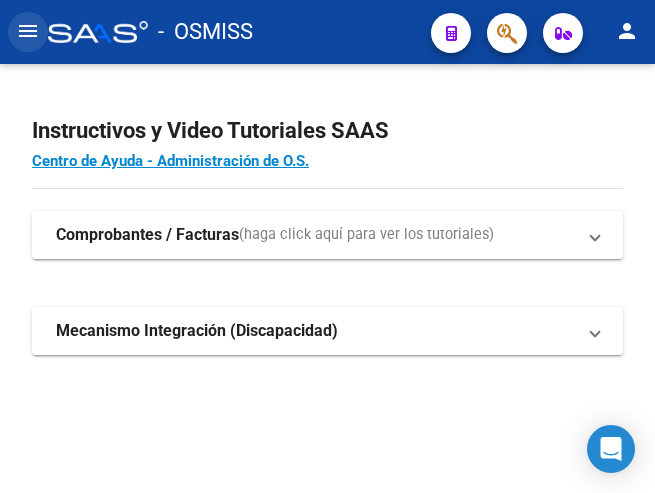 click on "menu" 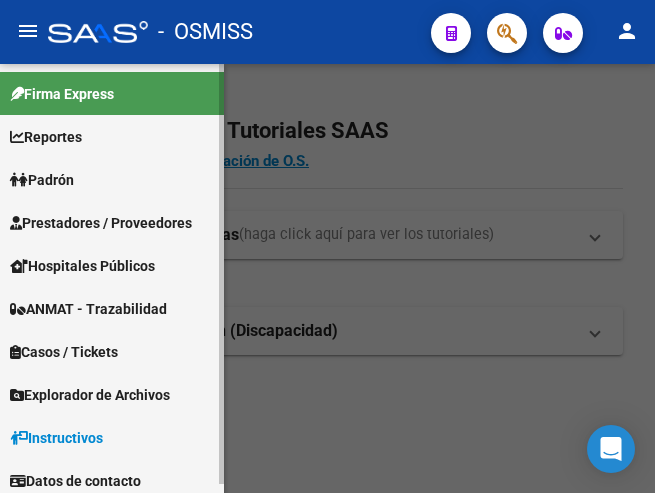 click on "Prestadores / Proveedores" at bounding box center (101, 223) 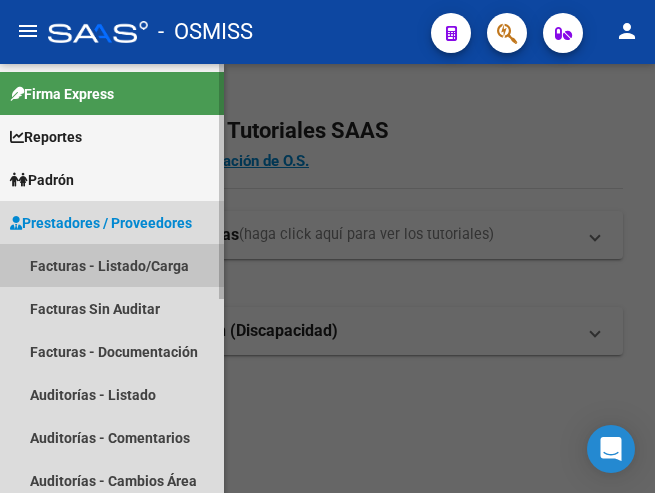 click on "Facturas - Listado/Carga" at bounding box center (112, 265) 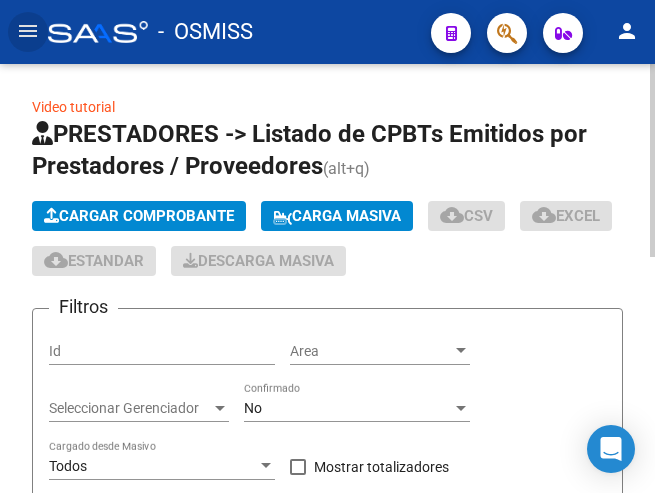 click on "Cargar Comprobante" 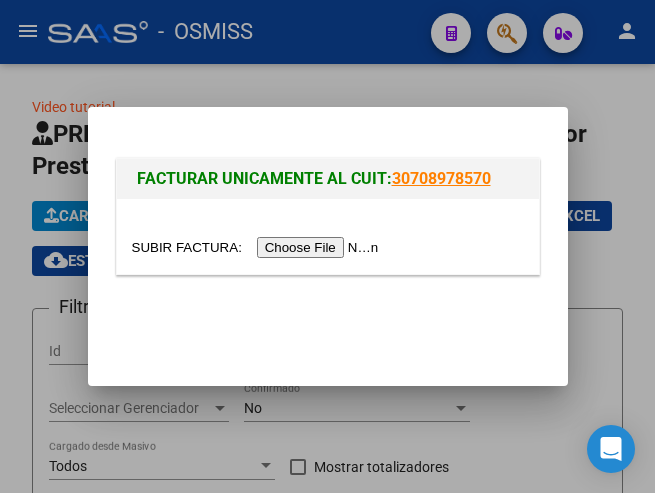 click at bounding box center (258, 247) 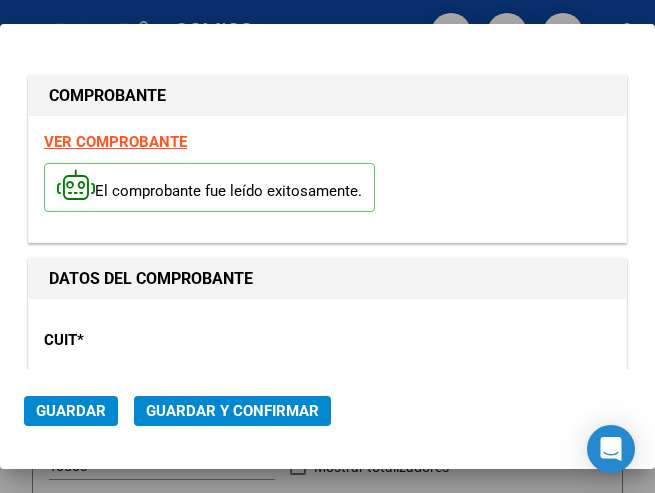 click on "CUIT  *   [NUMBER] Ingresar CUIT  ANALISIS PRESTADOR  Area destinado * Seleccionar Area Seleccionar Area  Comprobante Tipo * Factura C Seleccionar Tipo Punto de Venta  *   3 Ingresar el Nro.  Número  *   Ingresar el Nro.  Monto  *   Ingresar el monto  Fecha del Cpbt.  *   Ingresar la fecha  CAE / CAEA (no ingrese CAI)    [NUMBER] Ingresar el CAE o CAEA (no ingrese CAI)  Fecha Recibido  *   [DATE] Ingresar la fecha  Fecha de Vencimiento    Ingresar la fecha  Ref. Externa    Ingresar la ref.  N° Liquidación    Ingresar el N° Liquidación" at bounding box center (327, 1000) 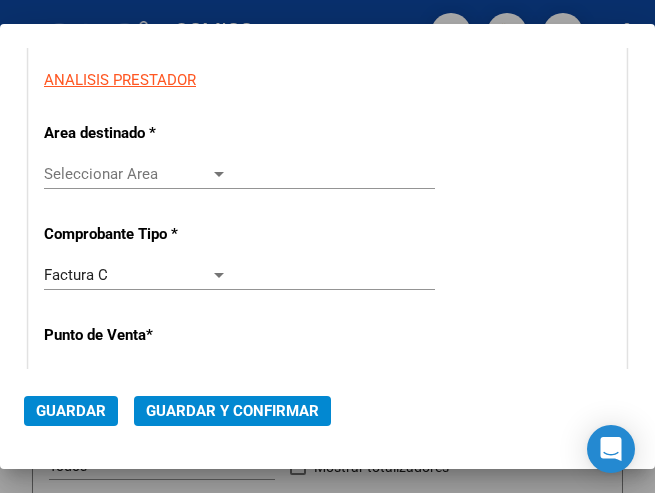 scroll, scrollTop: 400, scrollLeft: 0, axis: vertical 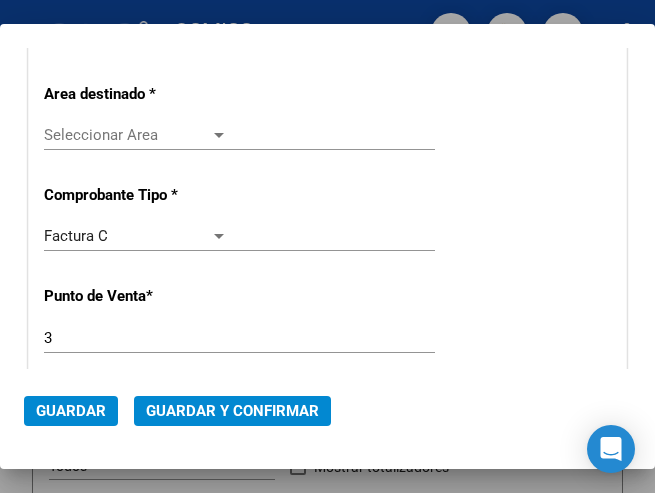 click at bounding box center [219, 135] 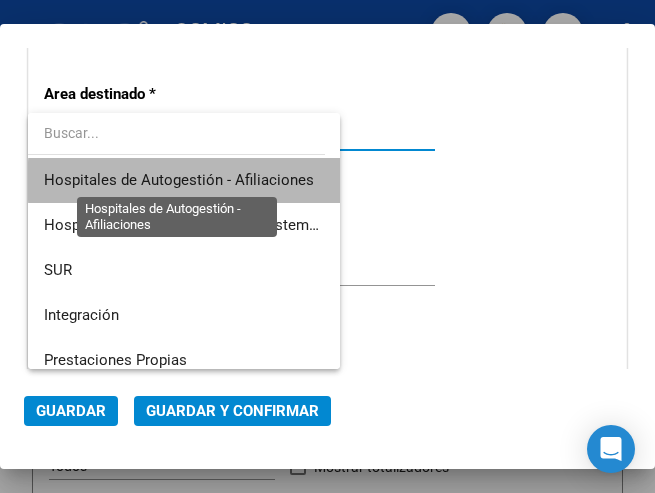 click on "Hospitales de Autogestión - Afiliaciones" at bounding box center [179, 180] 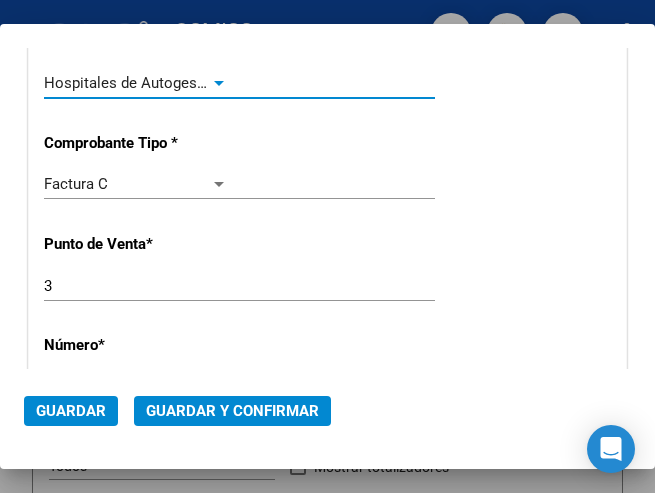 scroll, scrollTop: 600, scrollLeft: 0, axis: vertical 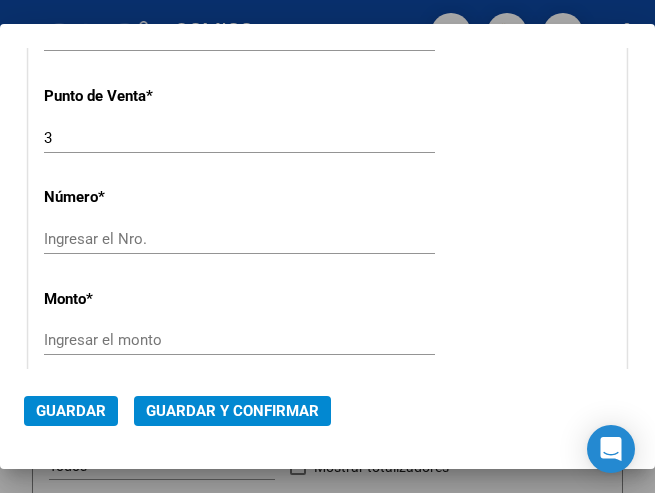 click on "Ingresar el Nro." at bounding box center [136, 239] 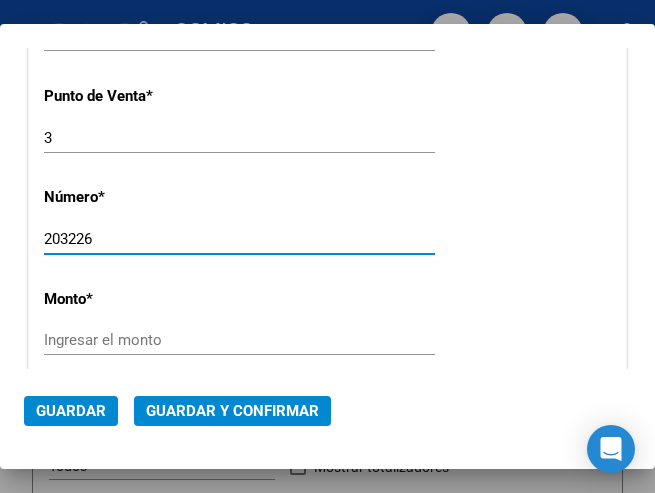 type on "203226" 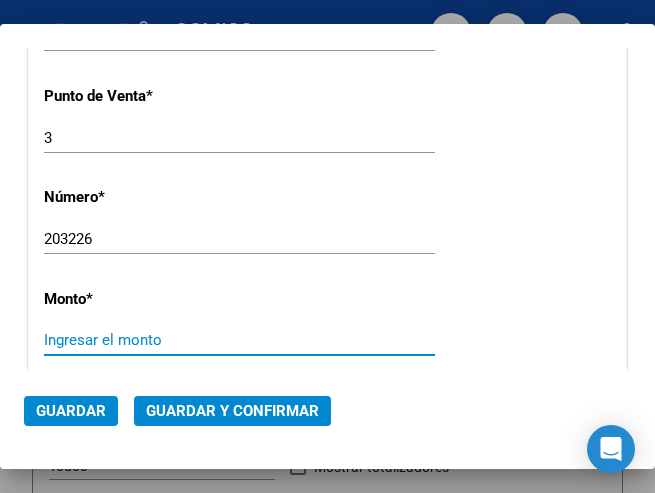 click on "Ingresar el monto" at bounding box center [136, 340] 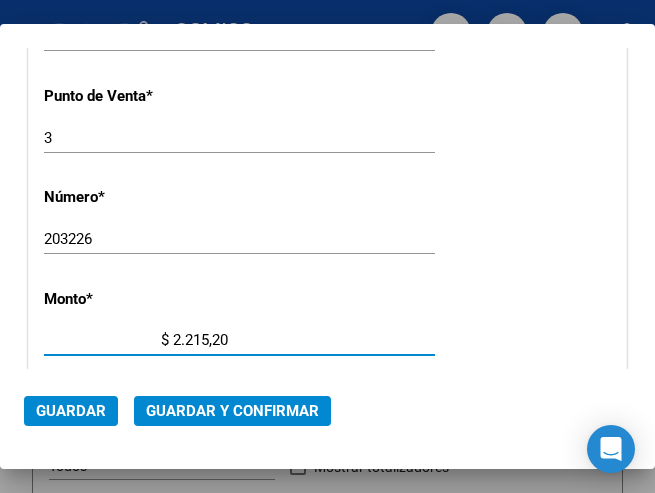 type on "$ 22.152,00" 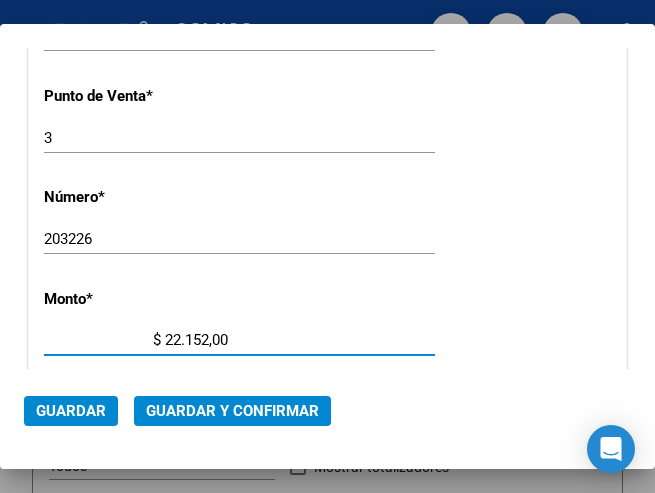 scroll, scrollTop: 700, scrollLeft: 0, axis: vertical 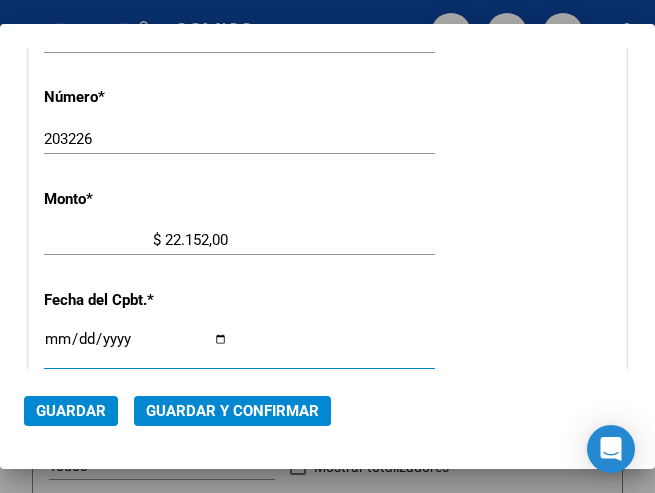 click on "Ingresar la fecha" at bounding box center (136, 347) 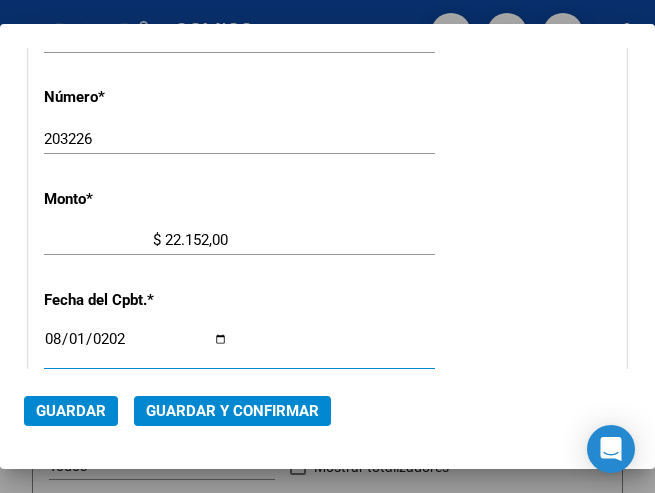 type on "2025-08-01" 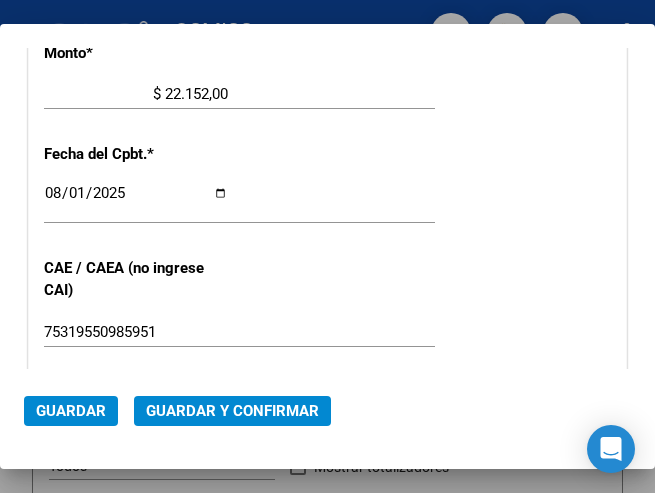 scroll, scrollTop: 800, scrollLeft: 0, axis: vertical 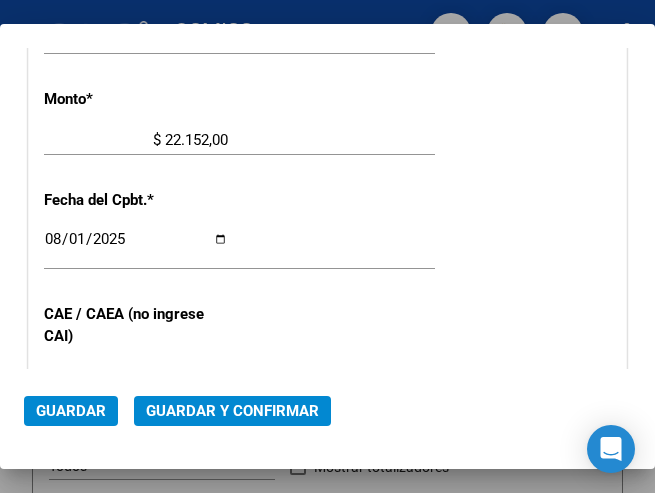 click on "Guardar y Confirmar" 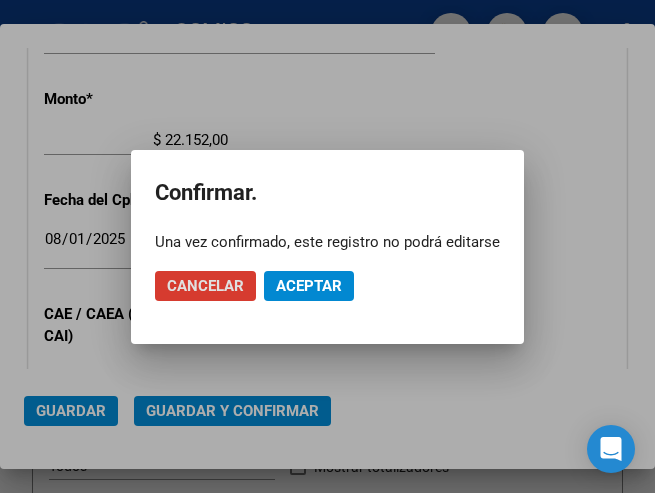 click on "Aceptar" 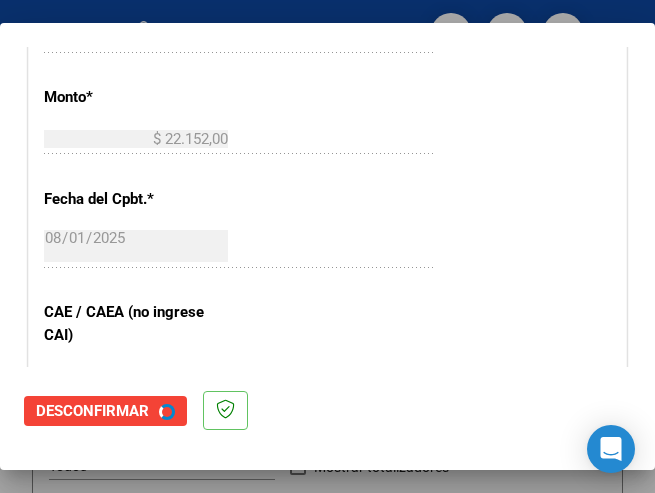 scroll, scrollTop: 0, scrollLeft: 0, axis: both 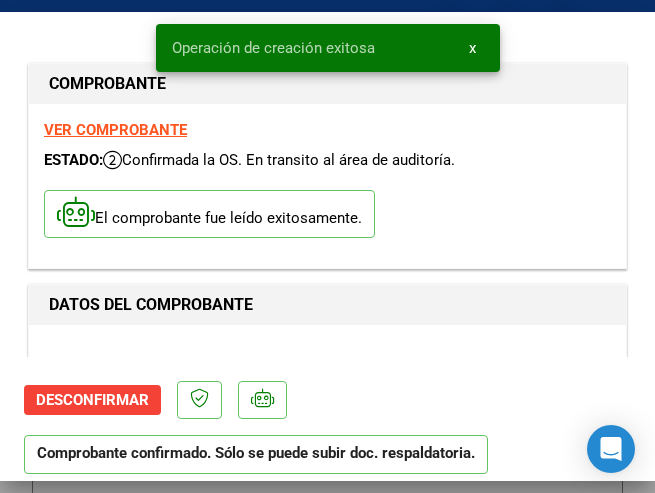 type on "2025-09-30" 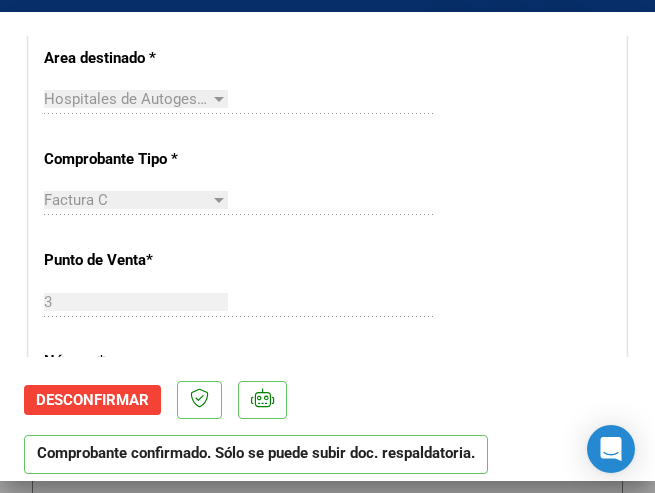 scroll, scrollTop: 600, scrollLeft: 0, axis: vertical 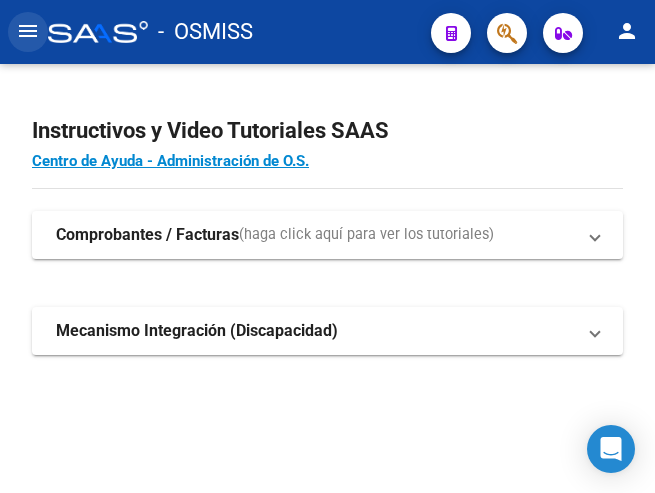 click on "menu" 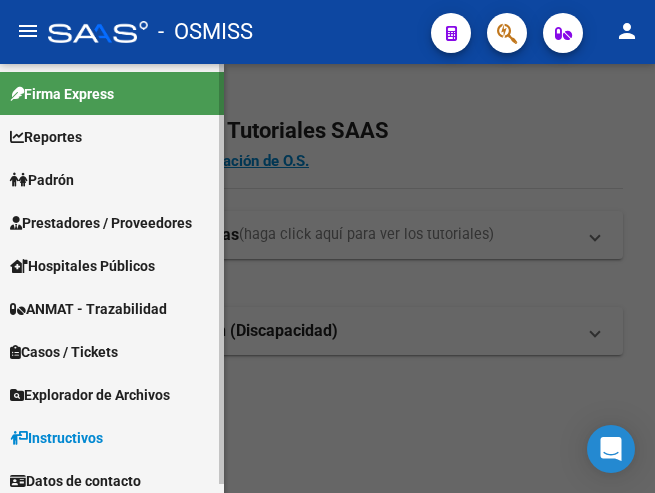 click on "Prestadores / Proveedores" at bounding box center [101, 223] 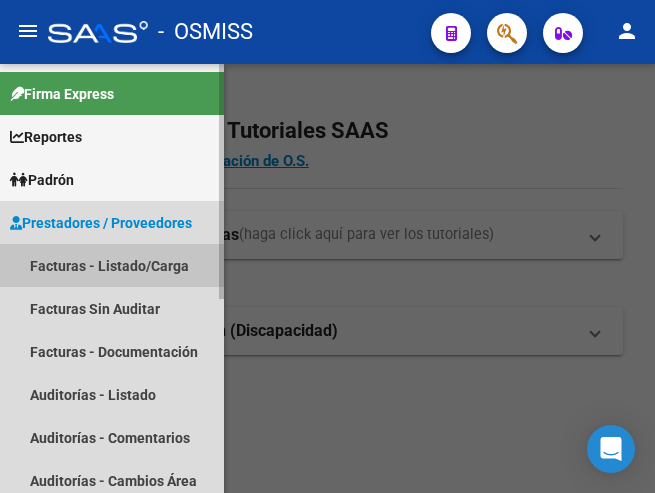 click on "Facturas - Listado/Carga" at bounding box center [112, 265] 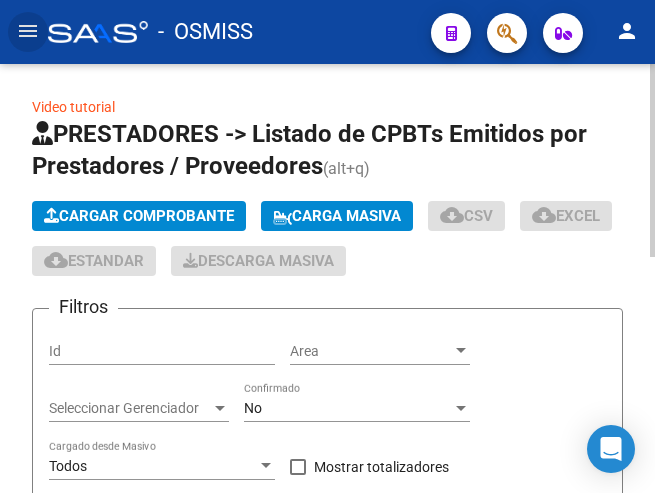 click on "Cargar Comprobante" 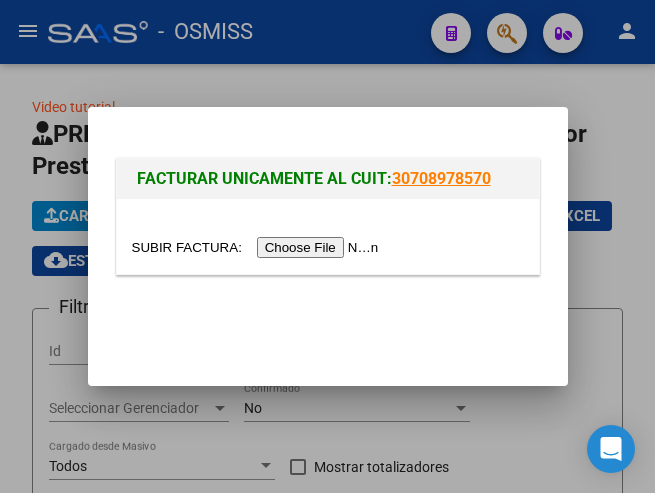 click at bounding box center (258, 247) 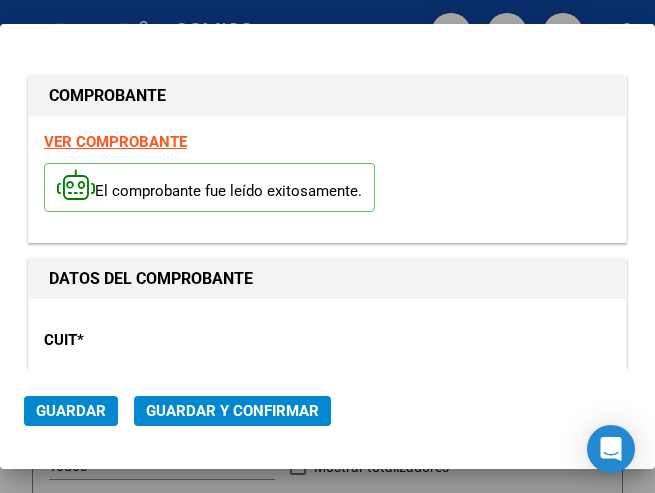 click on "CUIT  *   30-99928489-9 Ingresar CUIT  ANALISIS PRESTADOR  Area destinado * Seleccionar Area Seleccionar Area  Comprobante Tipo * Factura C Seleccionar Tipo Punto de Venta  *   3 Ingresar el Nro.  Número  *   Ingresar el Nro.  Monto  *   Ingresar el monto  Fecha del Cpbt.  *   Ingresar la fecha  CAE / CAEA (no ingrese CAI)    75319550986127 Ingresar el CAE o CAEA (no ingrese CAI)  Fecha Recibido  *   2025-08-08 Ingresar la fecha  Fecha de Vencimiento    Ingresar la fecha  Ref. Externa    Ingresar la ref.  N° Liquidación    Ingresar el N° Liquidación" at bounding box center [327, 1000] 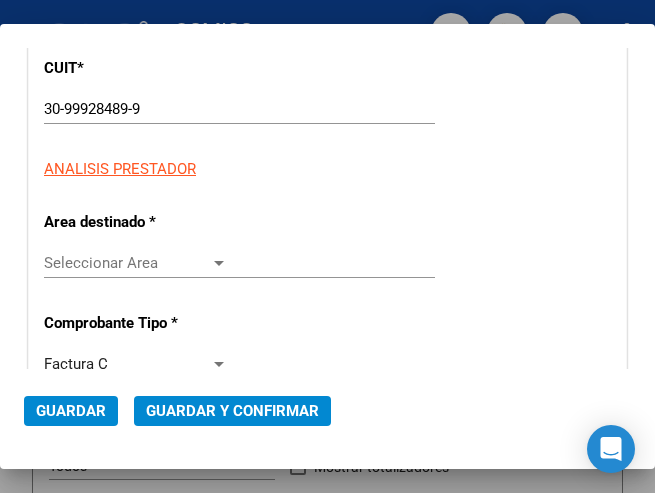 scroll, scrollTop: 300, scrollLeft: 0, axis: vertical 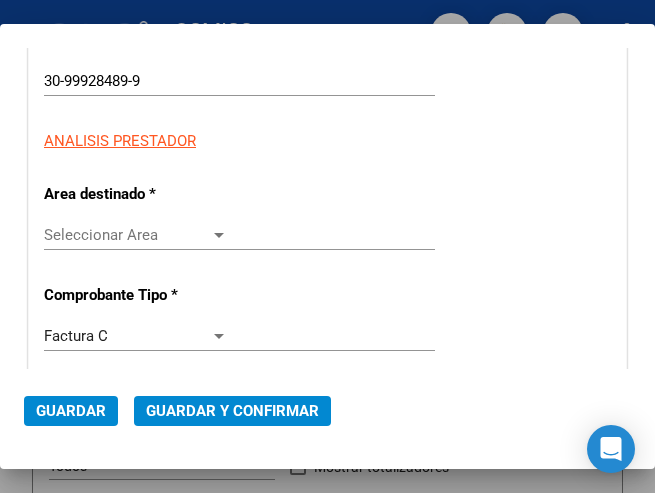 click at bounding box center (219, 235) 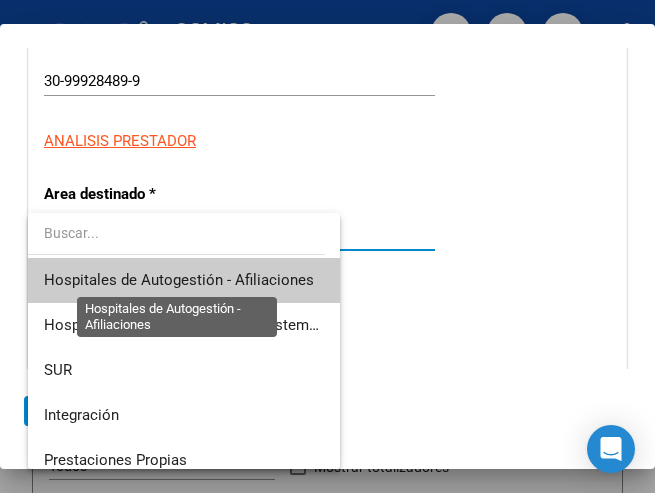 click on "Hospitales de Autogestión - Afiliaciones" at bounding box center [179, 280] 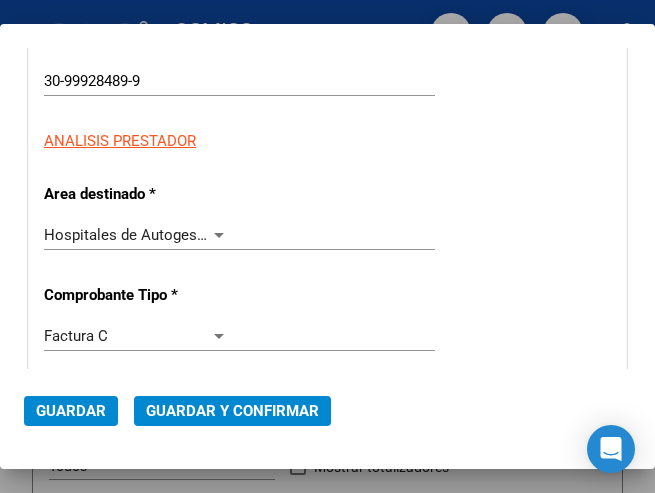 click on "CUIT  *   30-99928489-9 Ingresar CUIT  ANALISIS PRESTADOR  Area destinado * Hospitales de Autogestión - Afiliaciones Seleccionar Area  Comprobante Tipo * Factura C Seleccionar Tipo Punto de Venta  *   3 Ingresar el Nro.  Número  *   Ingresar el Nro.  Monto  *   Ingresar el monto  Fecha del Cpbt.  *   Ingresar la fecha  CAE / CAEA (no ingrese CAI)    75319550986127 Ingresar el CAE o CAEA (no ingrese CAI)  Fecha Recibido  *   2025-08-08 Ingresar la fecha  Fecha de Vencimiento    Ingresar la fecha  Ref. Externa    Ingresar la ref.  N° Liquidación    Ingresar el N° Liquidación" at bounding box center [327, 700] 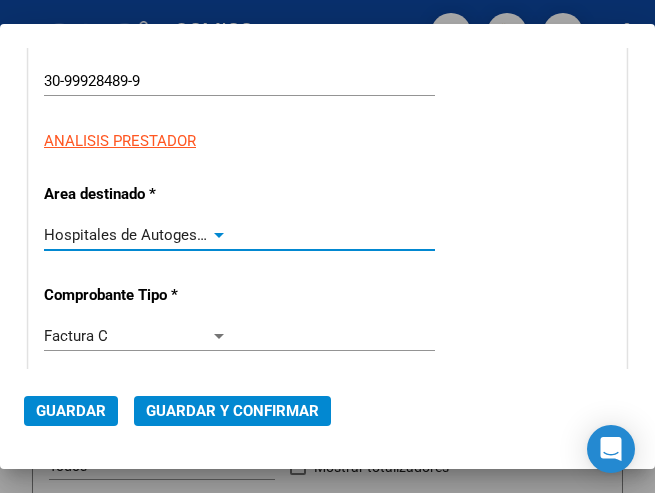 click at bounding box center [219, 235] 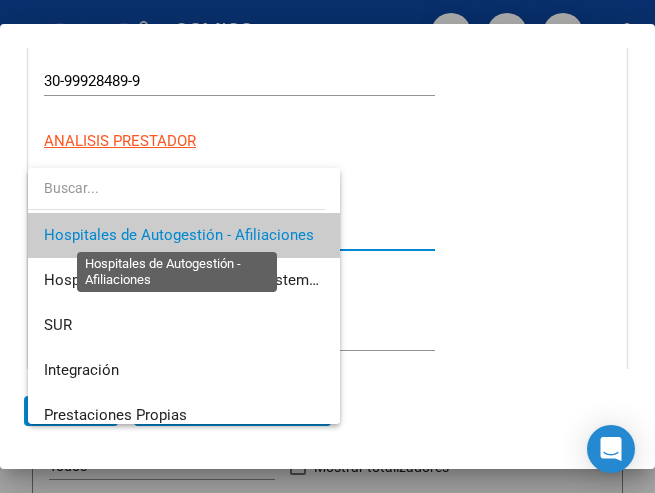 click on "Hospitales de Autogestión - Afiliaciones" at bounding box center [179, 235] 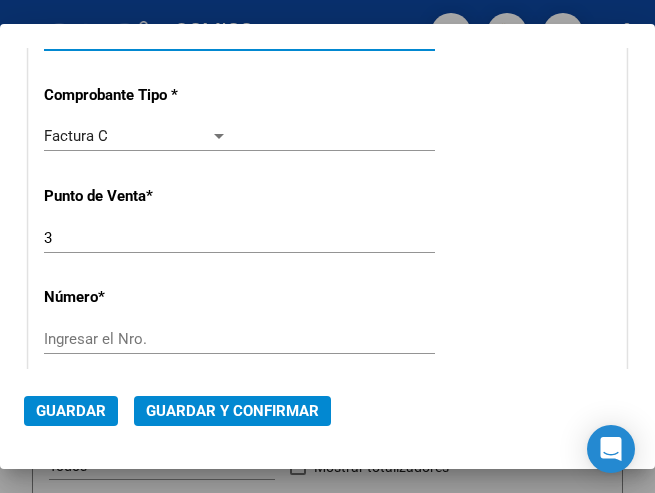 scroll, scrollTop: 600, scrollLeft: 0, axis: vertical 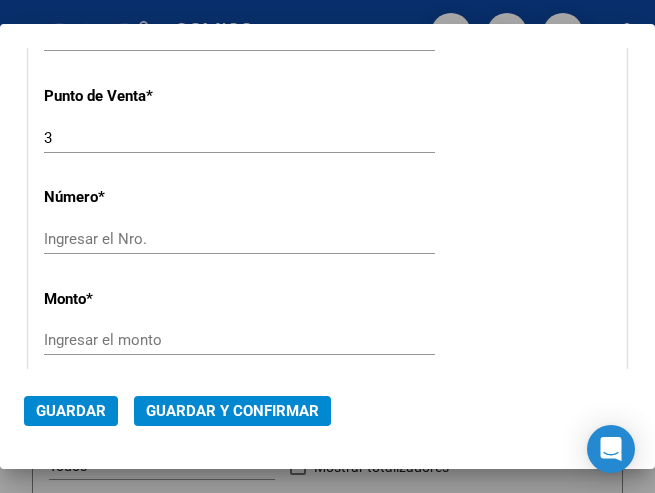 click on "Ingresar el Nro." at bounding box center [136, 239] 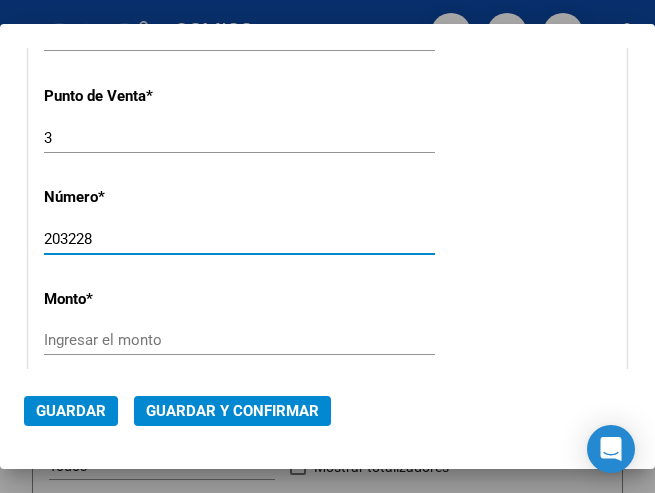 type on "203228" 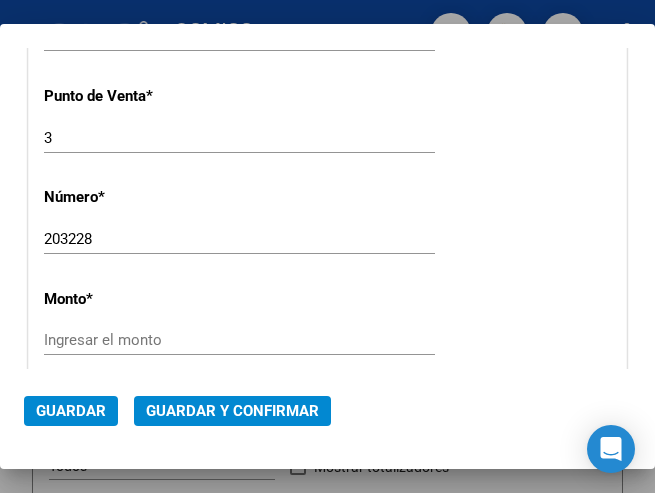 click on "Ingresar el monto" 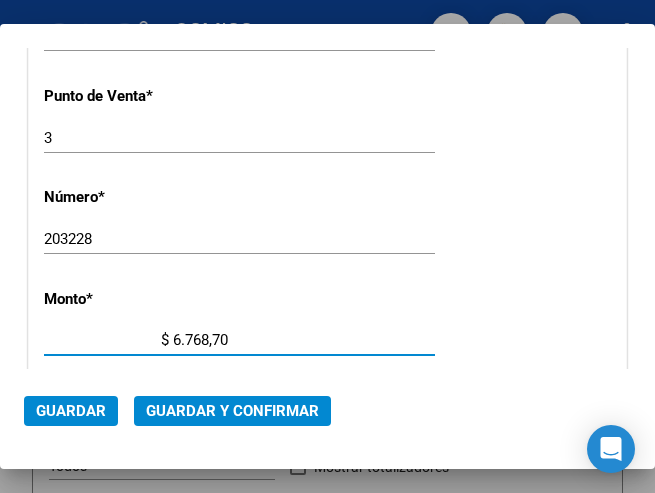 type on "$ 67.687,00" 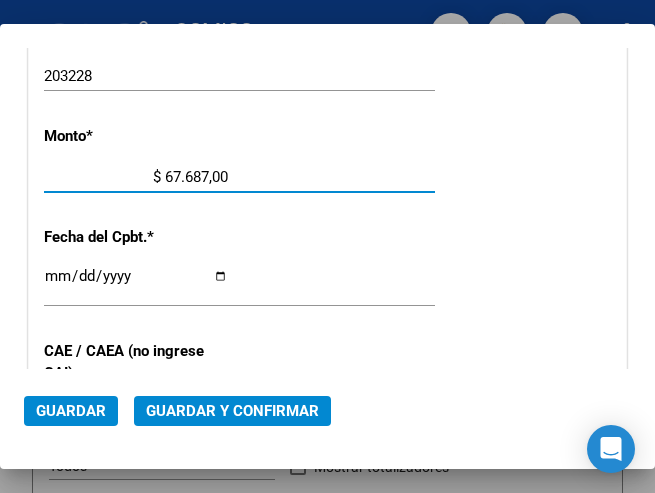 scroll, scrollTop: 800, scrollLeft: 0, axis: vertical 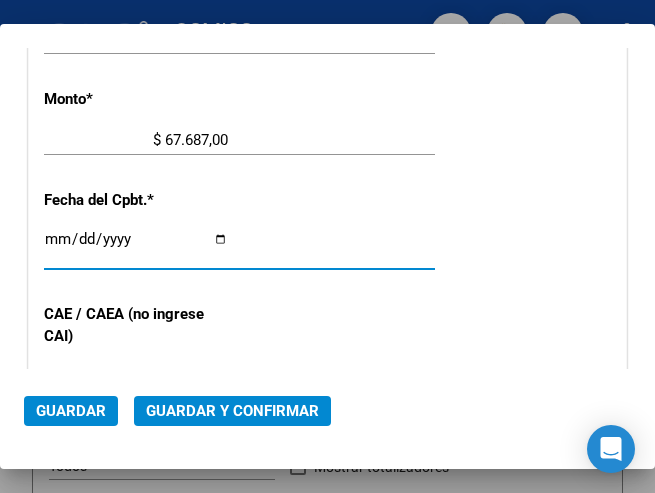 click on "Ingresar la fecha" at bounding box center [136, 247] 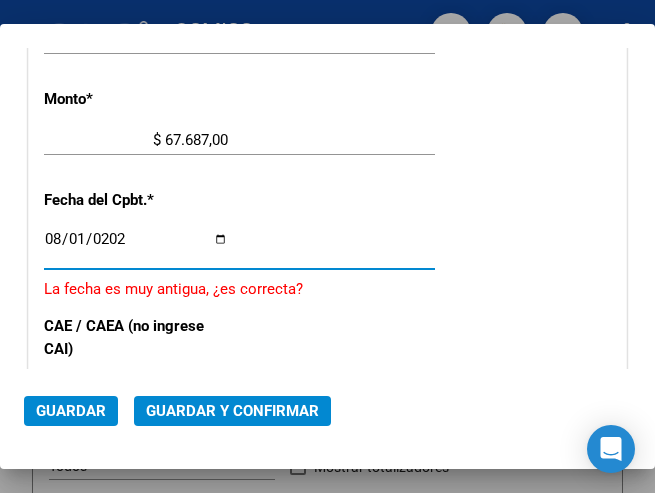 type on "2025-08-01" 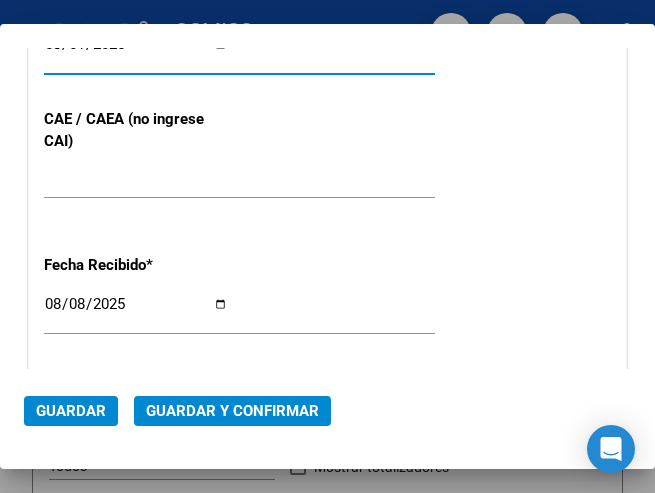 scroll, scrollTop: 1000, scrollLeft: 0, axis: vertical 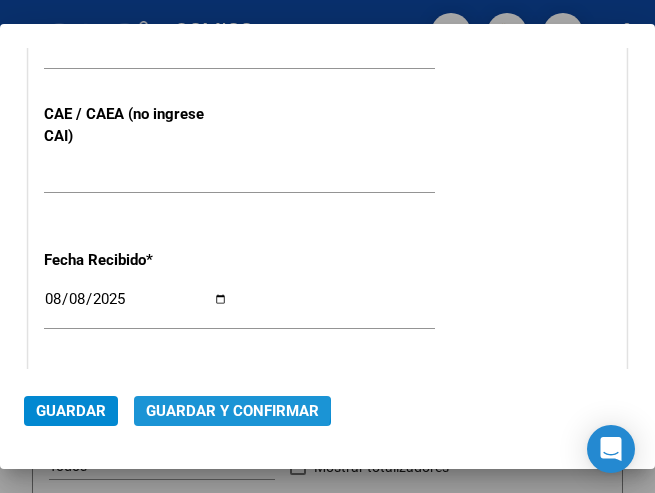 click on "Guardar y Confirmar" 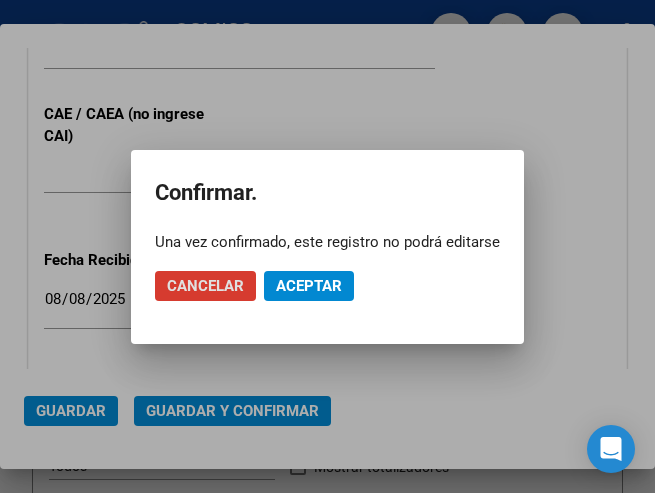 click on "Aceptar" 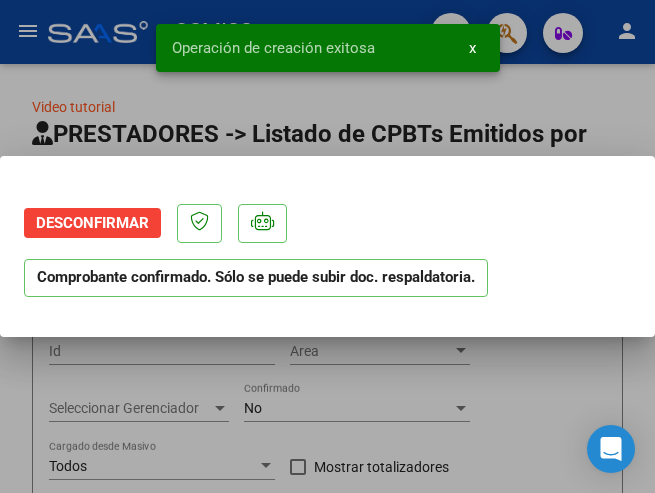 scroll, scrollTop: 0, scrollLeft: 0, axis: both 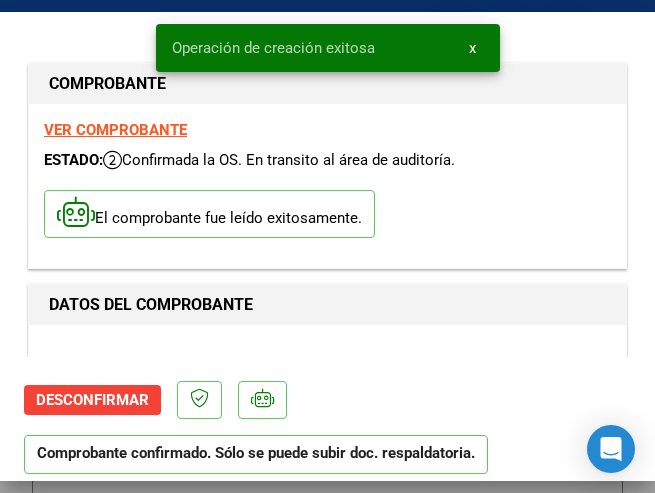 type on "2025-09-30" 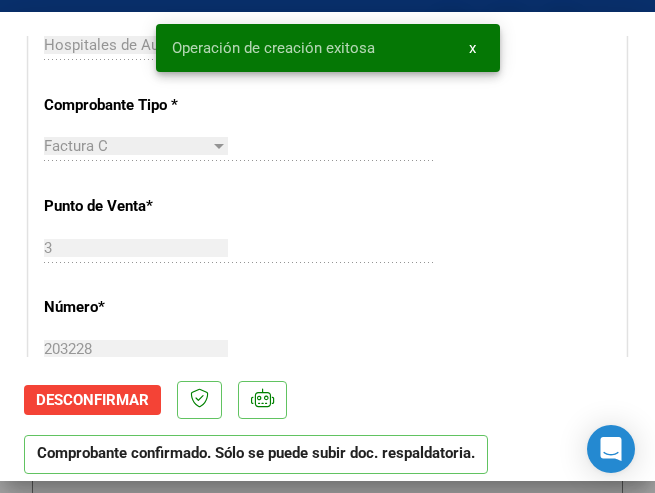 scroll, scrollTop: 600, scrollLeft: 0, axis: vertical 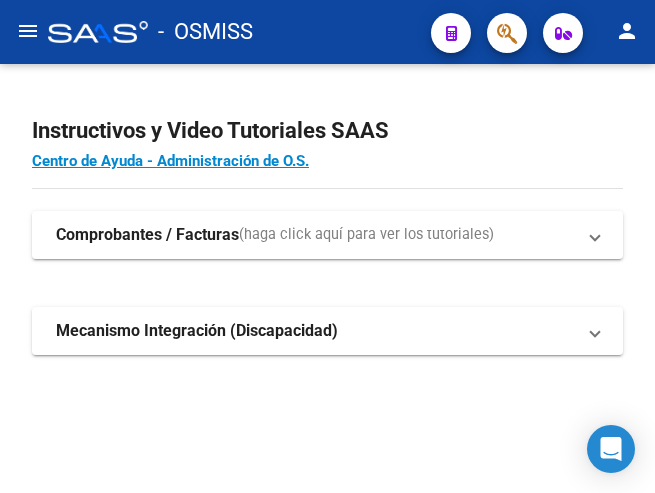 click on "menu" 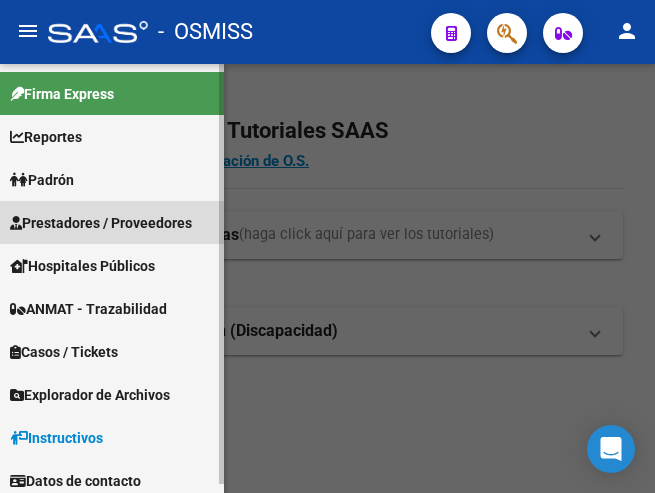 click on "Prestadores / Proveedores" at bounding box center (101, 223) 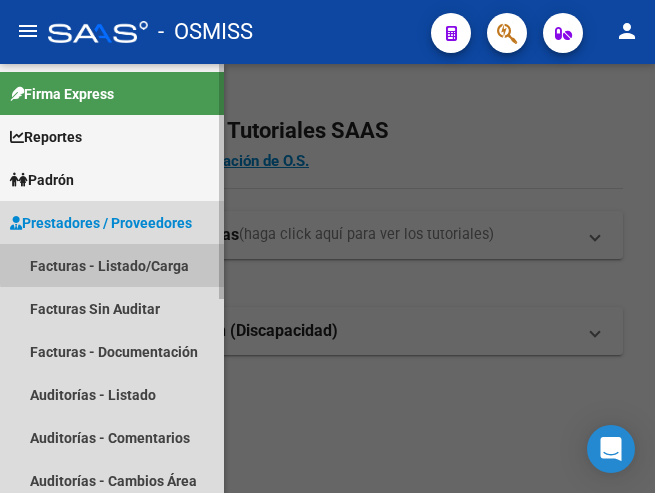 click on "Facturas - Listado/Carga" at bounding box center [112, 265] 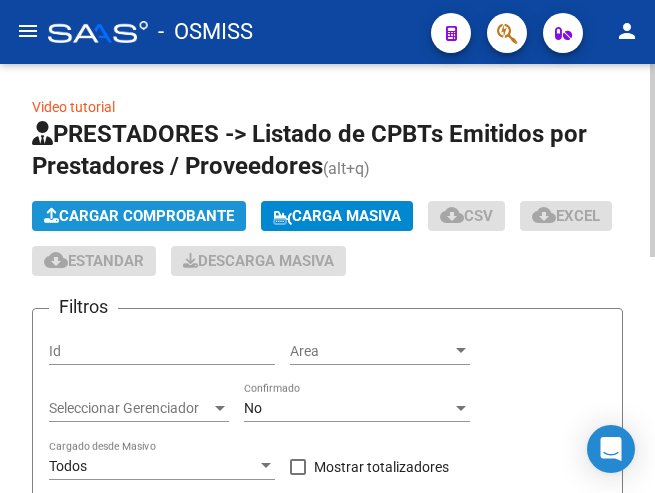 click on "Cargar Comprobante" 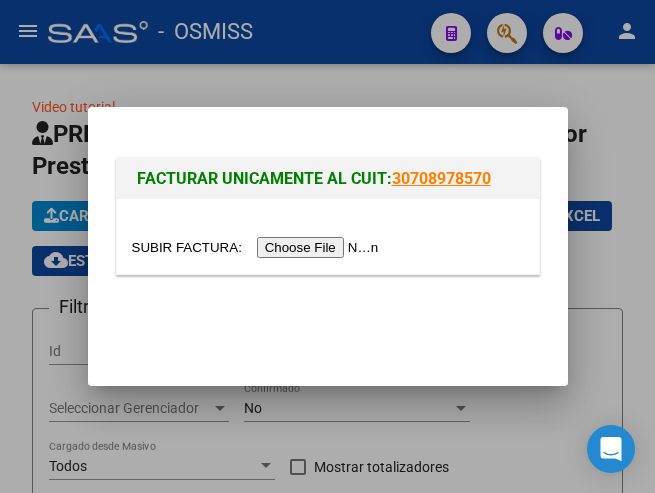 click at bounding box center [258, 247] 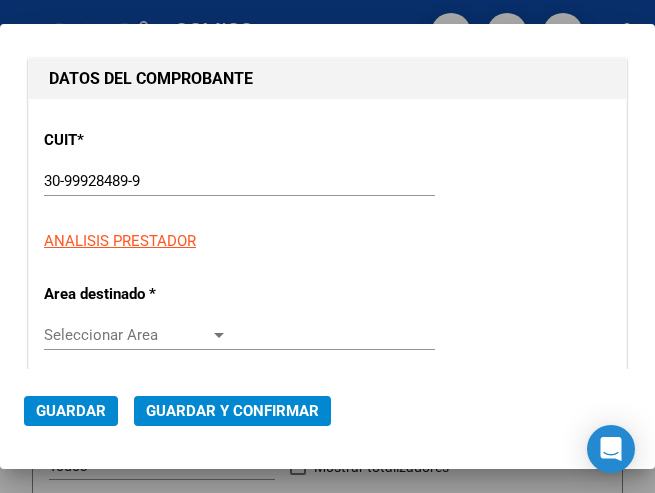 scroll, scrollTop: 300, scrollLeft: 0, axis: vertical 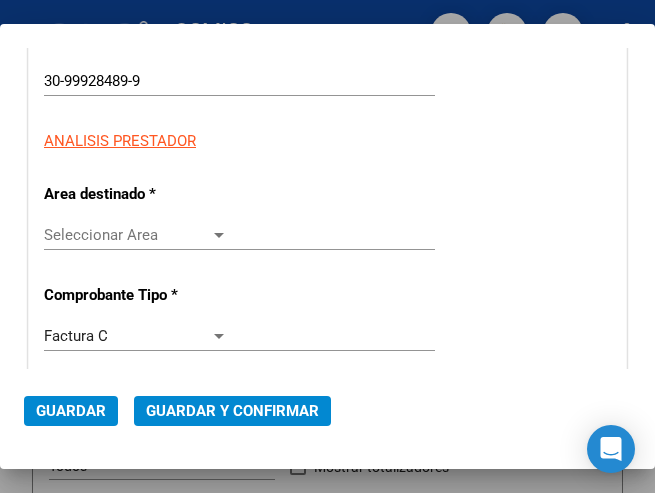 click at bounding box center [219, 235] 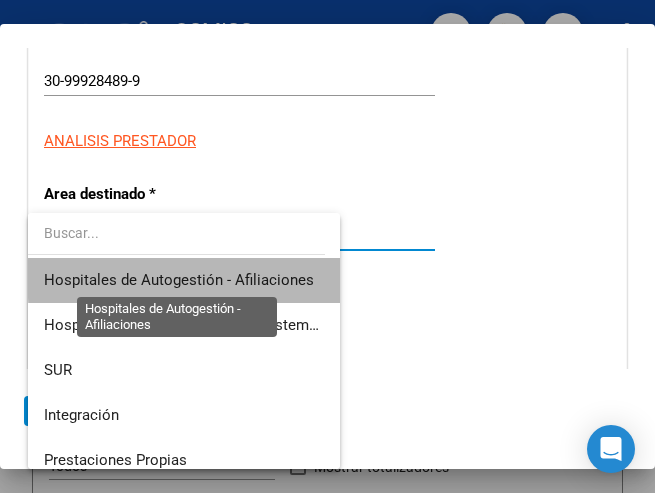 click on "Hospitales de Autogestión - Afiliaciones" at bounding box center (179, 280) 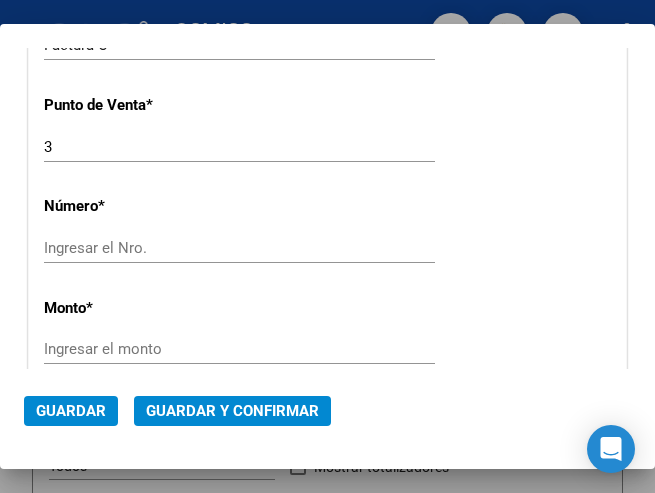 scroll, scrollTop: 600, scrollLeft: 0, axis: vertical 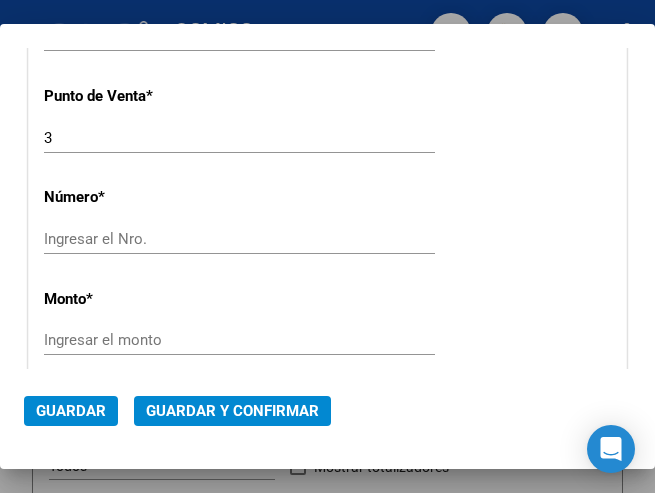 click on "Ingresar el Nro." at bounding box center (136, 239) 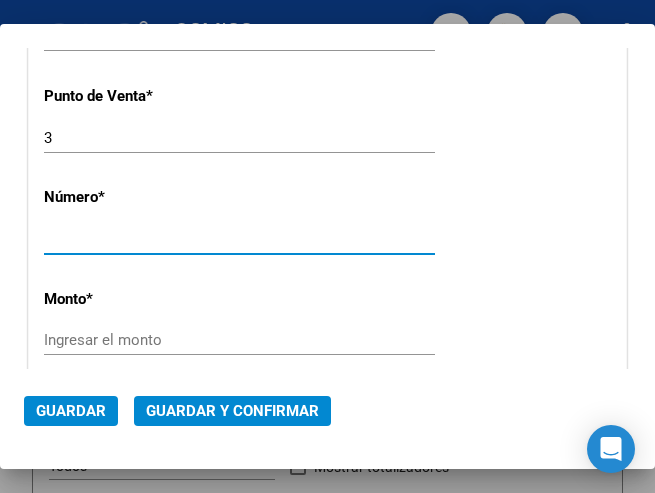 type on "203494" 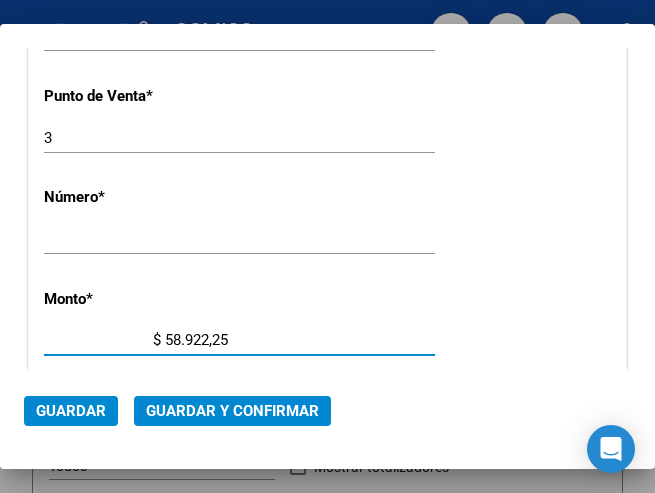 type on "$ 589.222,57" 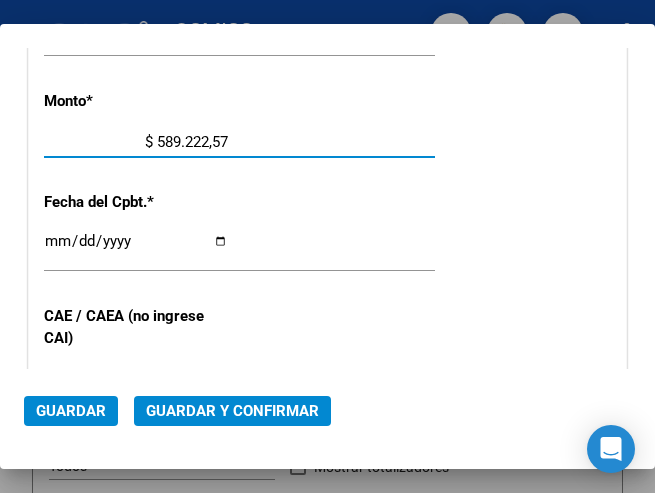 scroll, scrollTop: 800, scrollLeft: 0, axis: vertical 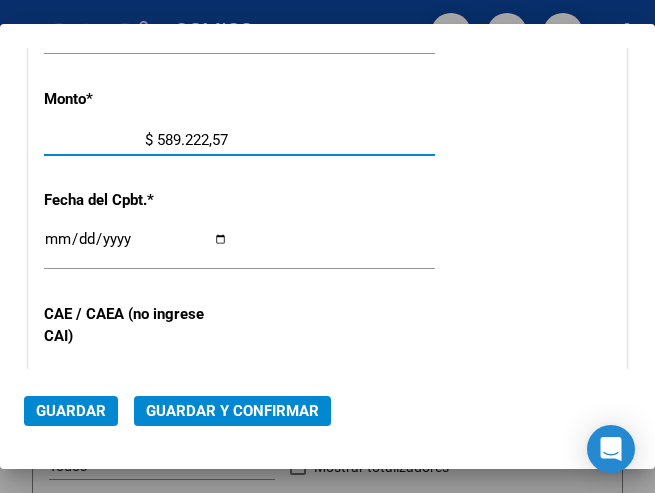 click on "Ingresar la fecha" at bounding box center [136, 247] 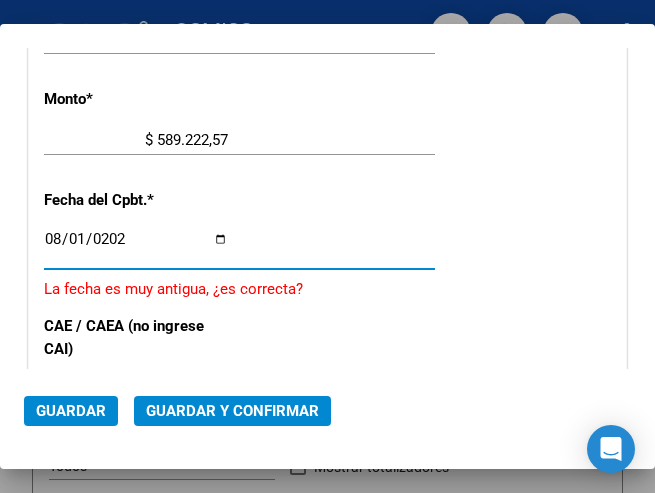 type on "2025-08-01" 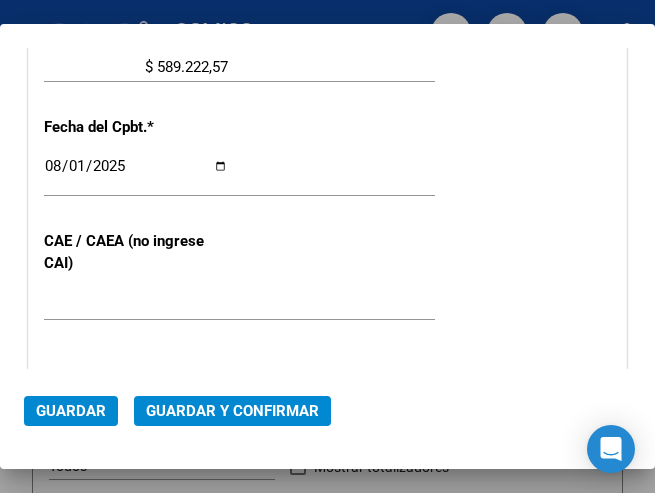scroll, scrollTop: 900, scrollLeft: 0, axis: vertical 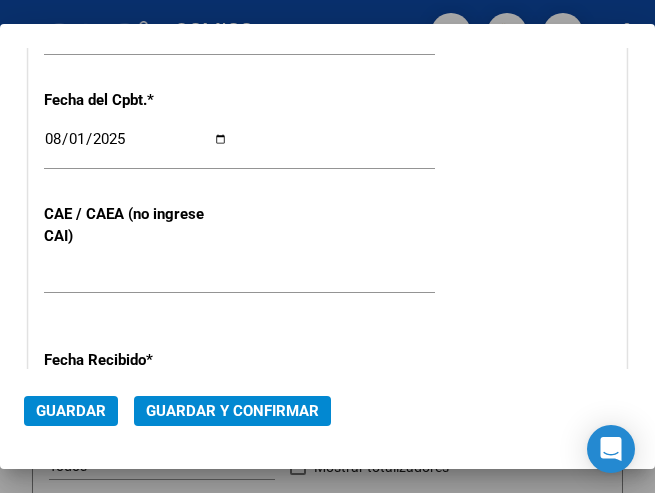 click on "CUIT  *   30-99928489-9 Ingresar CUIT  ANALISIS PRESTADOR  Area destinado * Hospitales de Autogestión - Afiliaciones Seleccionar Area  Comprobante Tipo * Factura C Seleccionar Tipo Punto de Venta  *   3 Ingresar el Nro.  Número  *   203494 Ingresar el Nro.  Monto  *   $ 589.222,57 Ingresar el monto  Fecha del Cpbt.  *   2025-08-01 Ingresar la fecha  CAE / CAEA (no ingrese CAI)    75319556126310 Ingresar el CAE o CAEA (no ingrese CAI)  Fecha Recibido  *   2025-08-08 Ingresar la fecha  Fecha de Vencimiento    Ingresar la fecha  Ref. Externa    Ingresar la ref.  N° Liquidación    Ingresar el N° Liquidación" at bounding box center [327, 100] 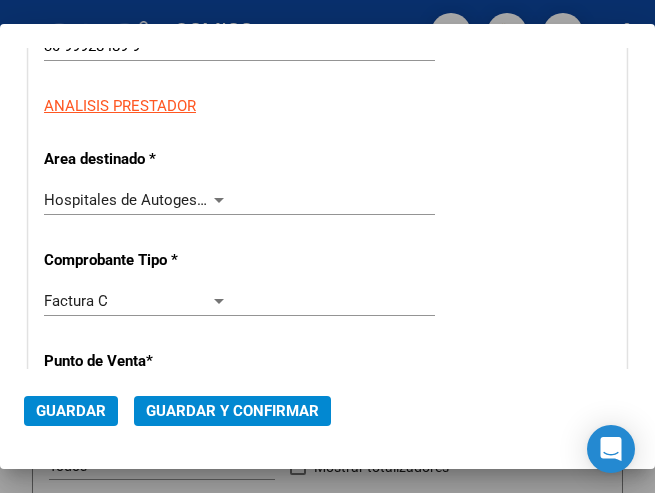 scroll, scrollTop: 300, scrollLeft: 0, axis: vertical 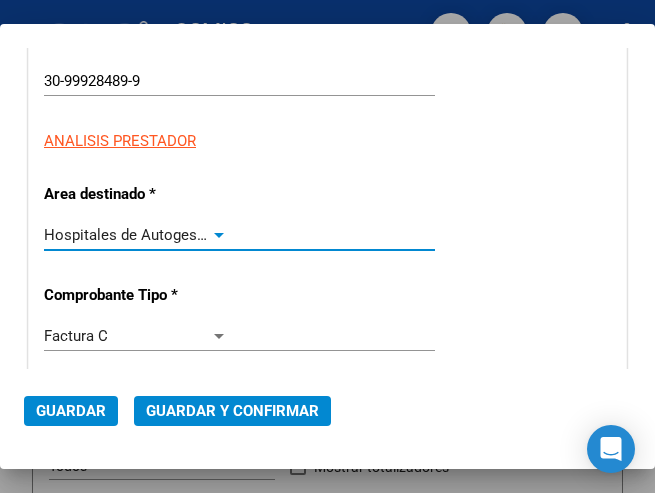 click at bounding box center (219, 235) 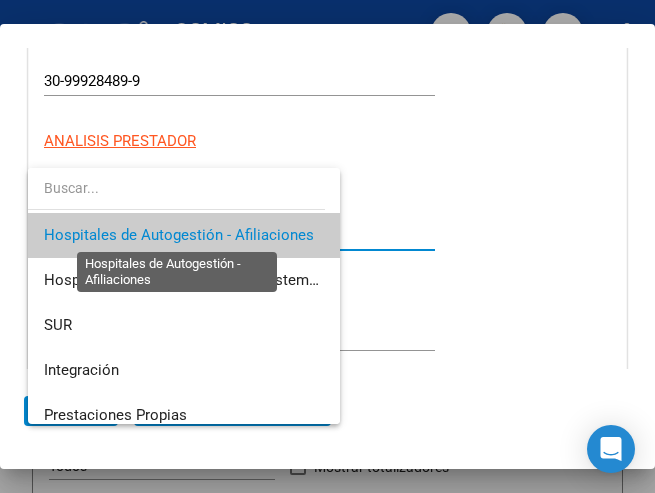click on "Hospitales de Autogestión - Afiliaciones" at bounding box center [179, 235] 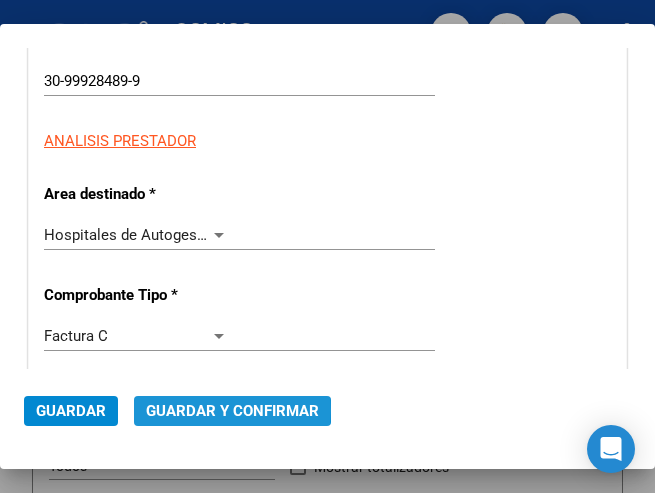 click on "Guardar y Confirmar" 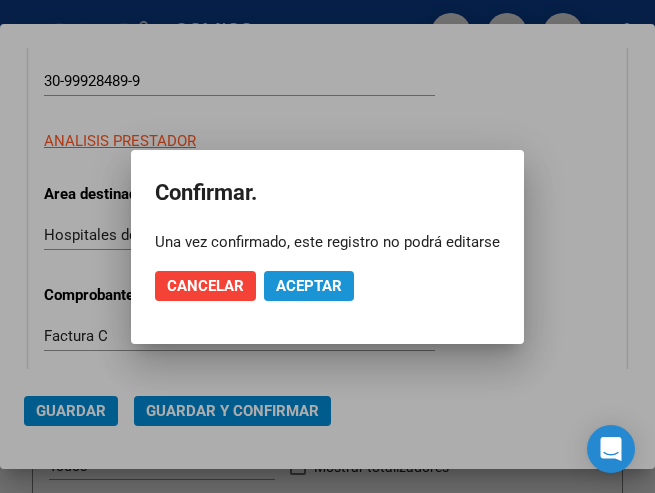 click on "Aceptar" 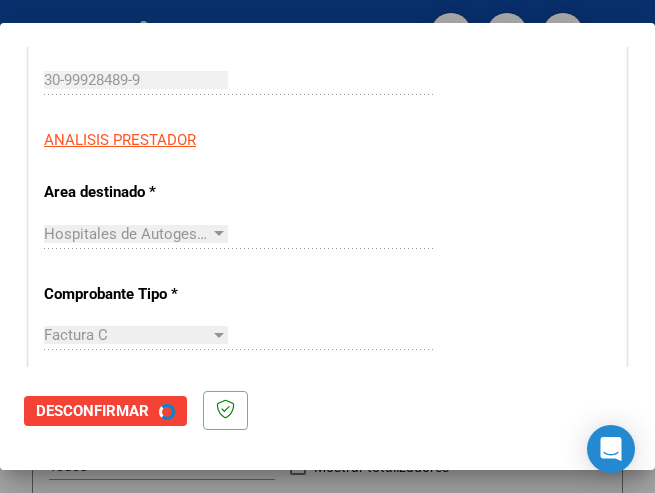 scroll, scrollTop: 0, scrollLeft: 0, axis: both 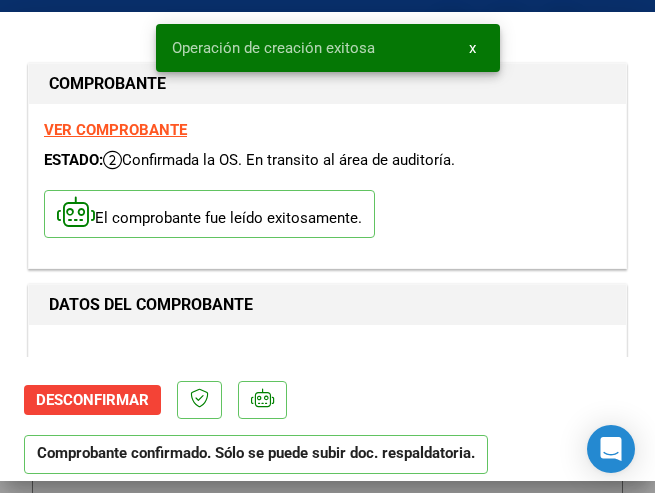 type on "2025-09-30" 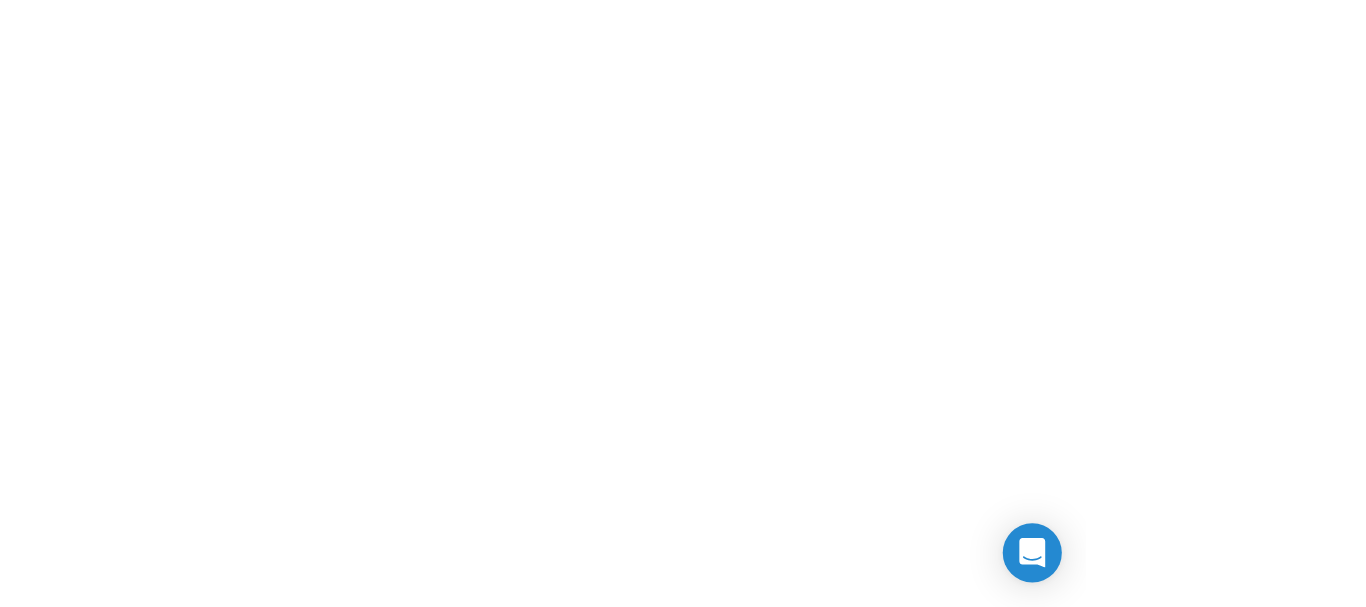 scroll, scrollTop: 0, scrollLeft: 0, axis: both 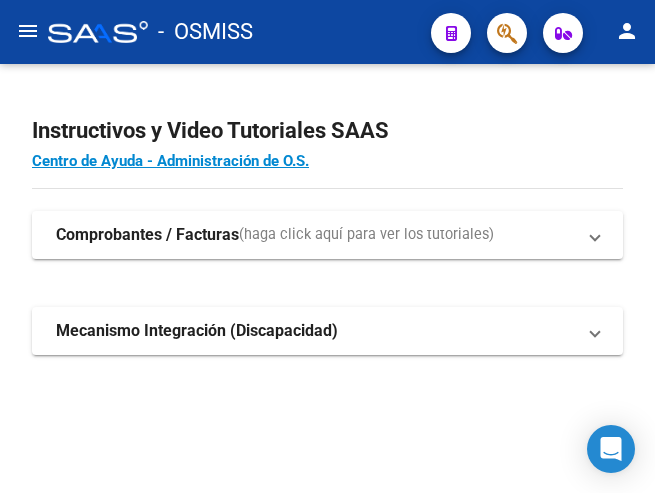 click on "Instructivos y Video Tutoriales SAAS" 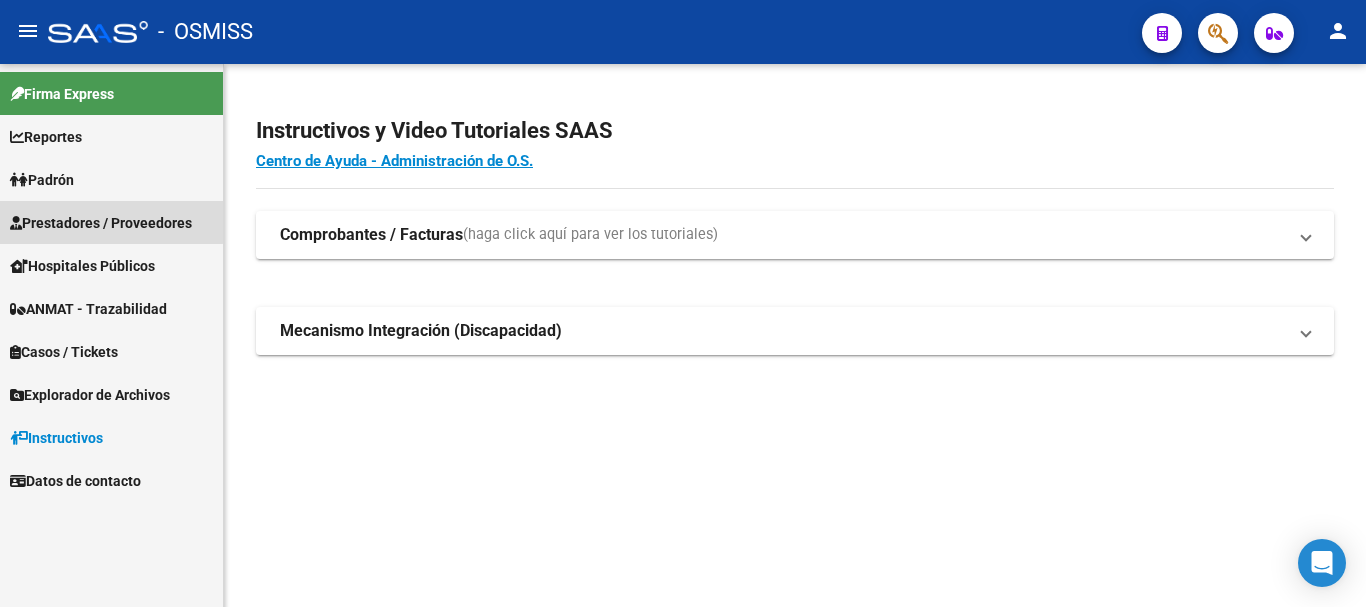 click on "Prestadores / Proveedores" at bounding box center (101, 223) 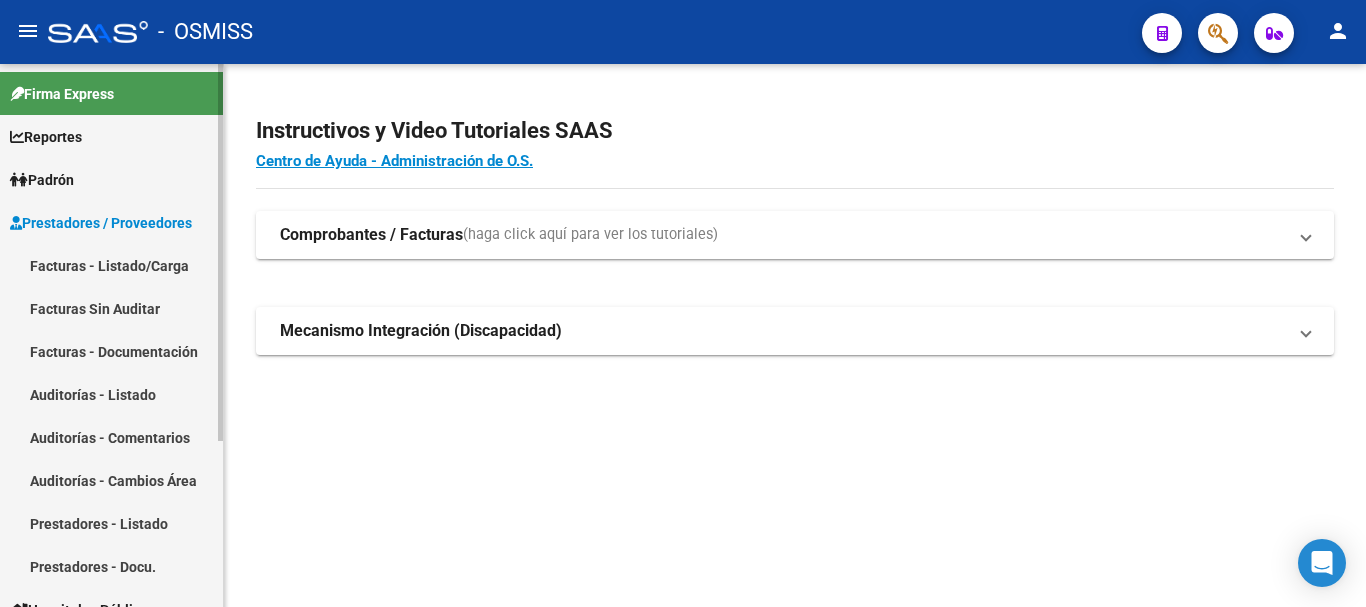 click on "Facturas - Listado/Carga" at bounding box center (111, 265) 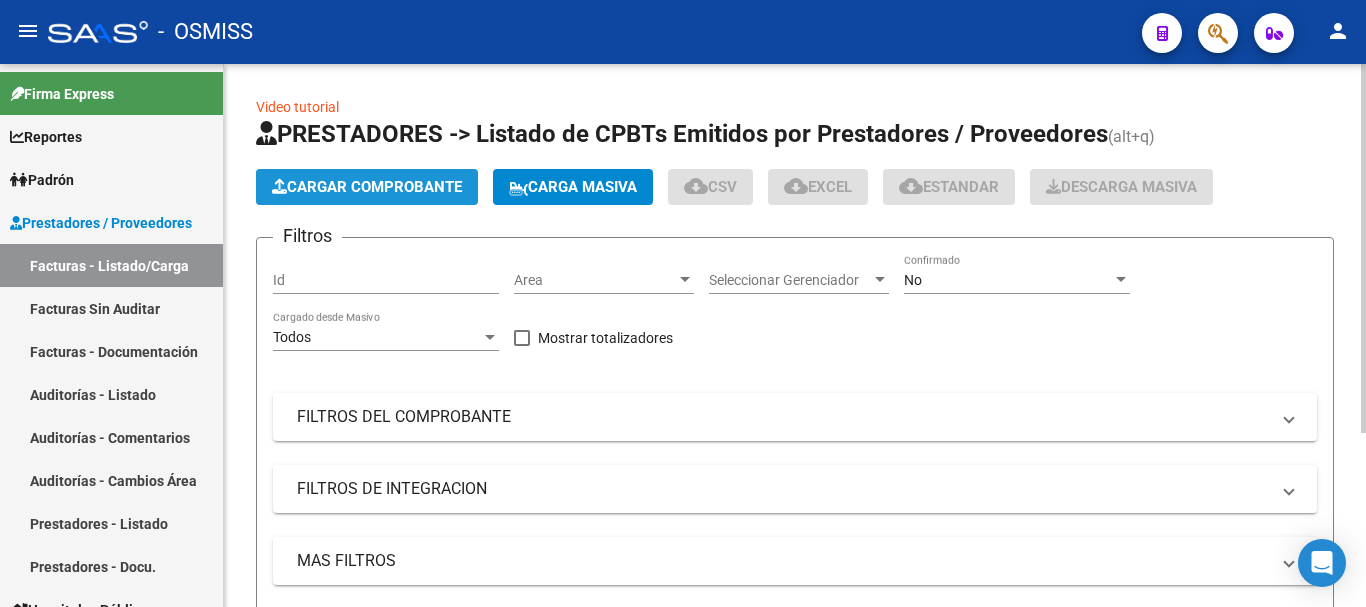 click on "Cargar Comprobante" 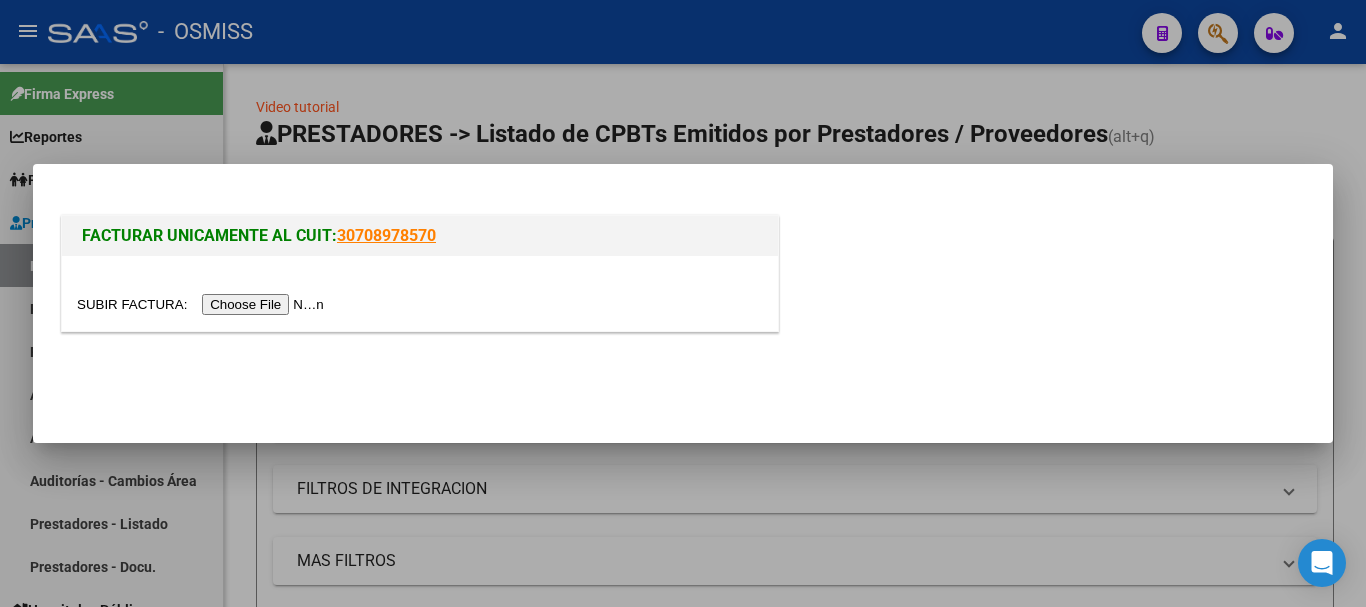 drag, startPoint x: 494, startPoint y: 116, endPoint x: 471, endPoint y: 131, distance: 27.45906 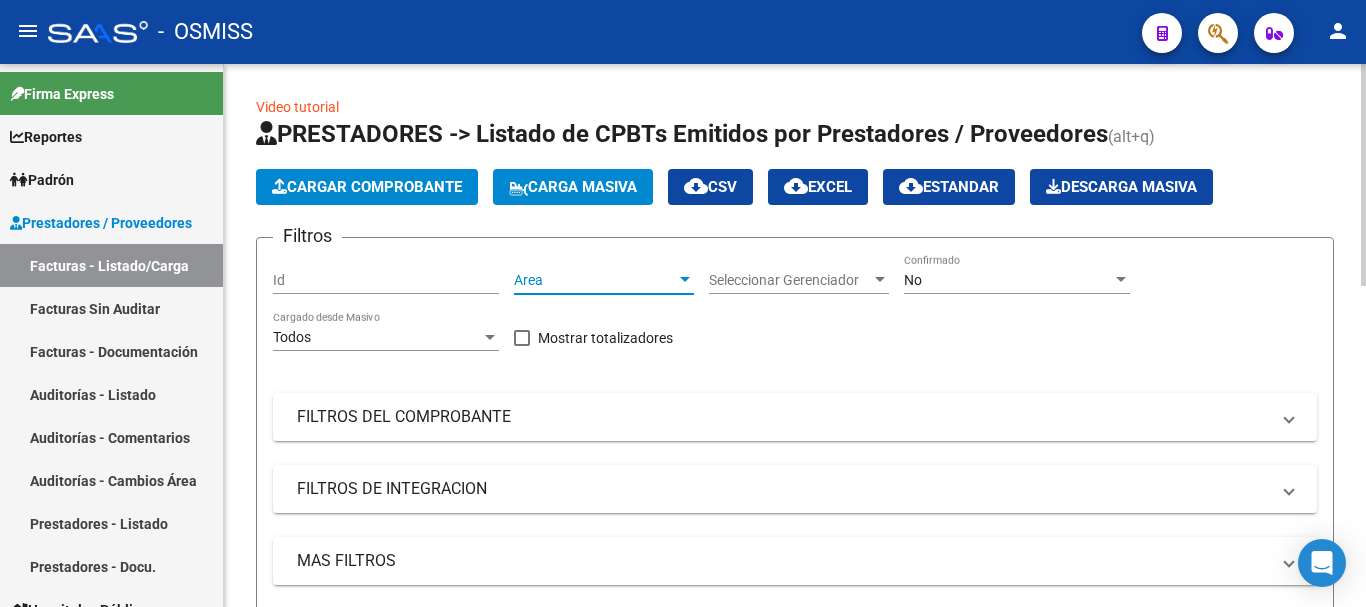 click at bounding box center [685, 279] 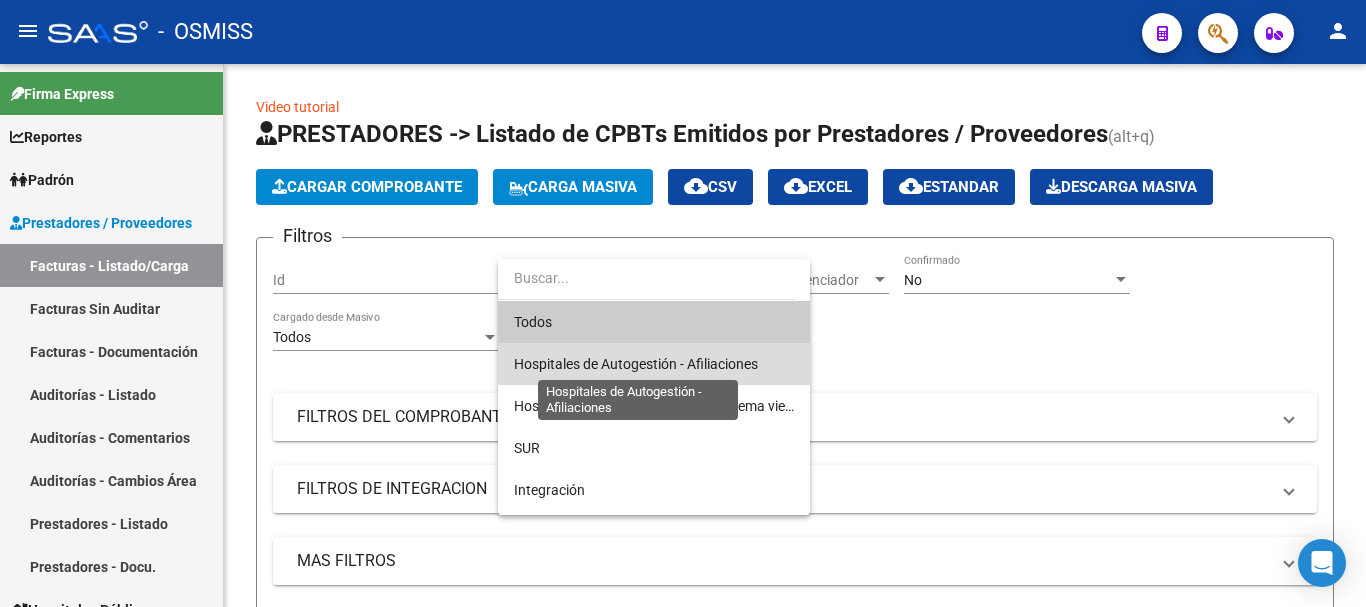 click on "Hospitales de Autogestión - Afiliaciones" at bounding box center [636, 364] 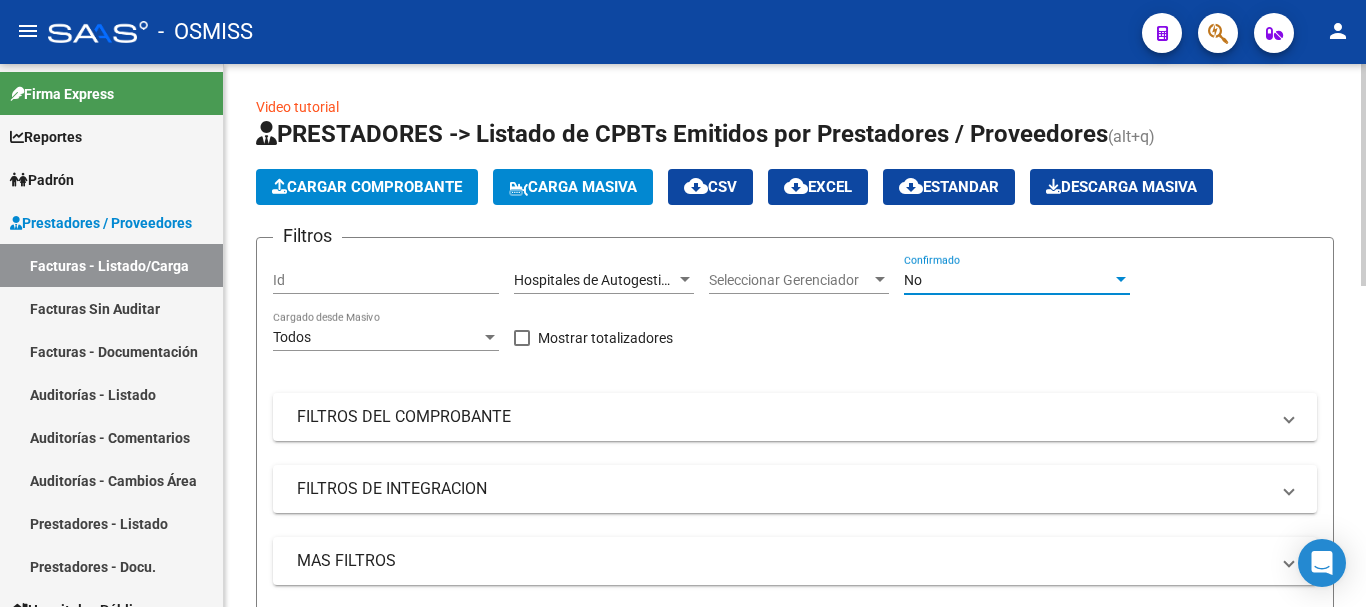 click at bounding box center (1121, 280) 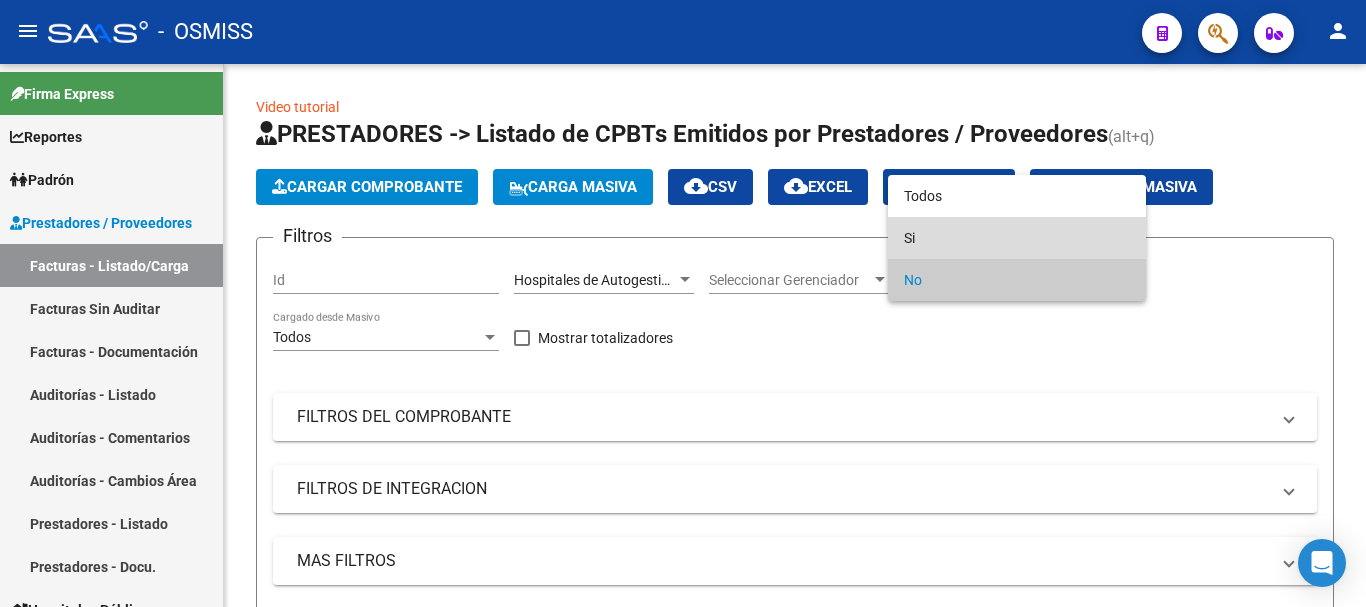 click on "Si" at bounding box center [1017, 238] 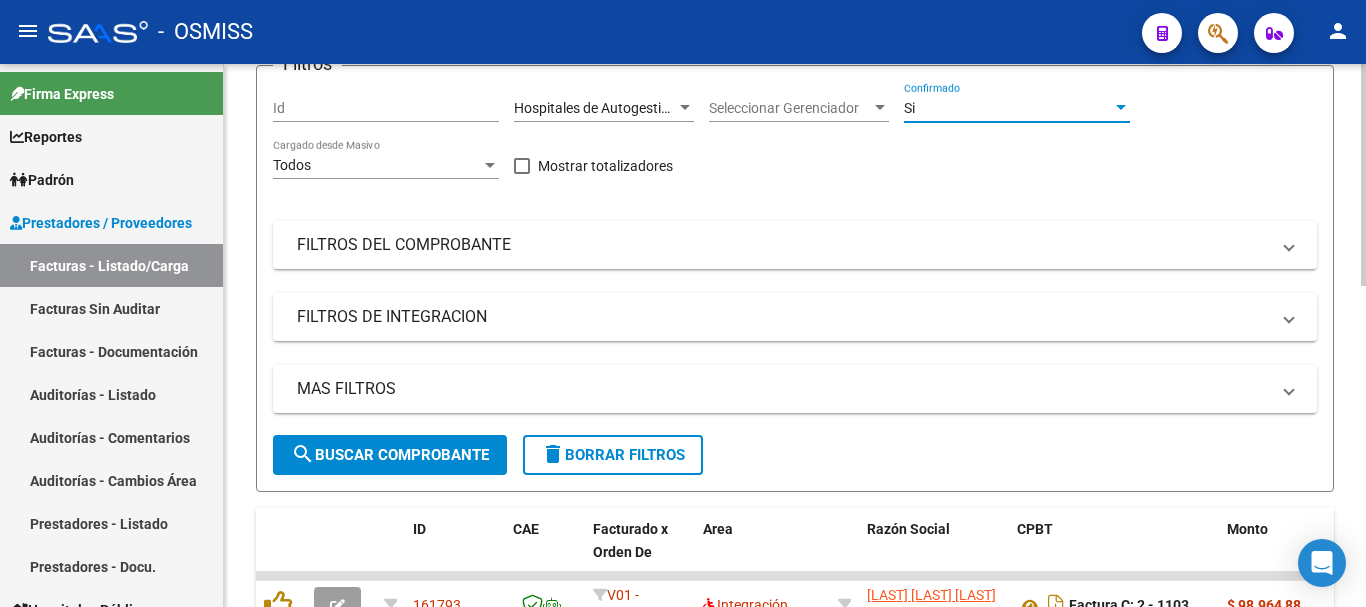scroll, scrollTop: 200, scrollLeft: 0, axis: vertical 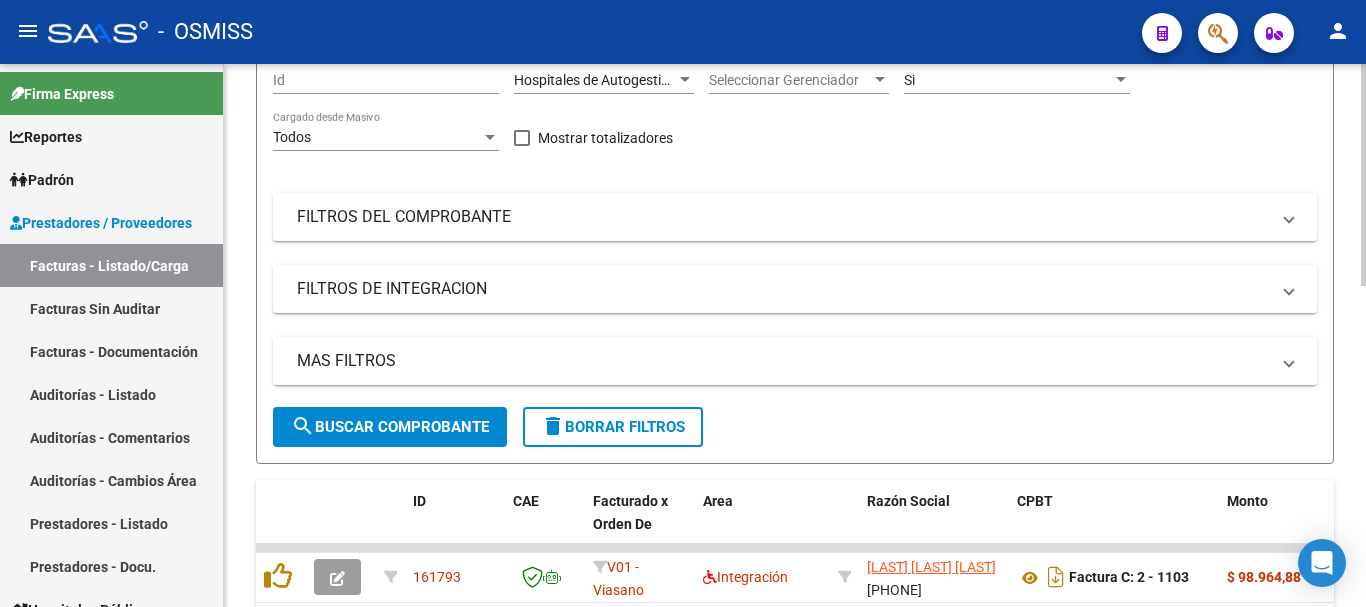 click on "MAS FILTROS" at bounding box center (795, 361) 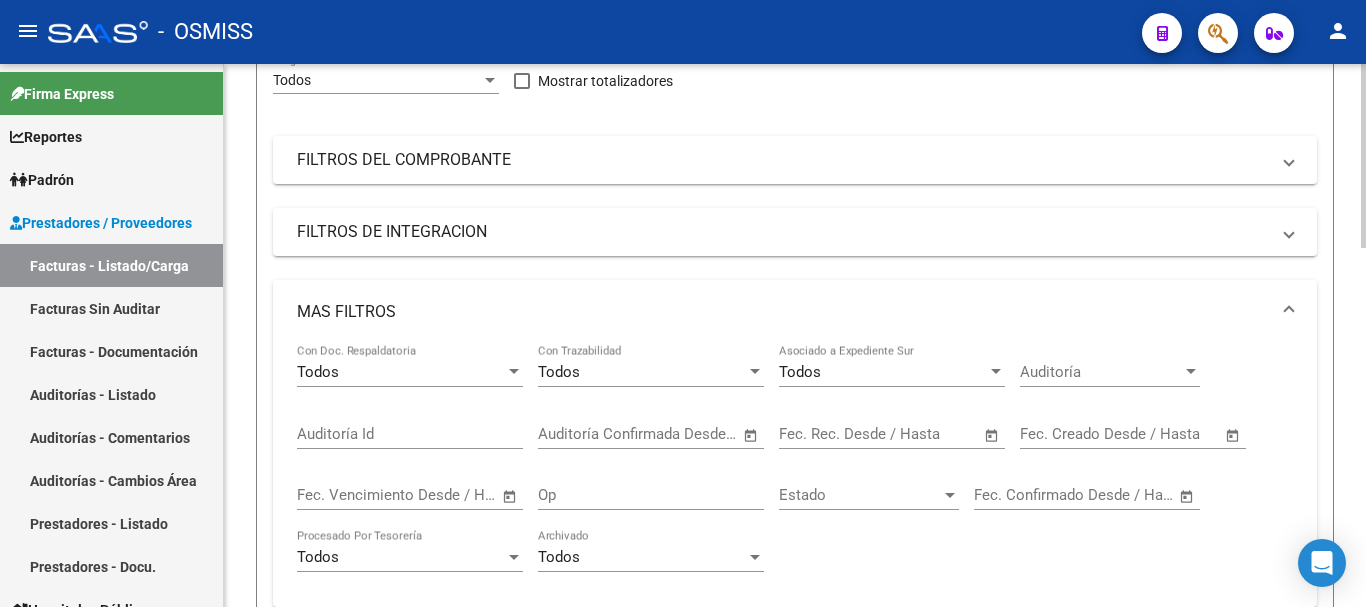 scroll, scrollTop: 300, scrollLeft: 0, axis: vertical 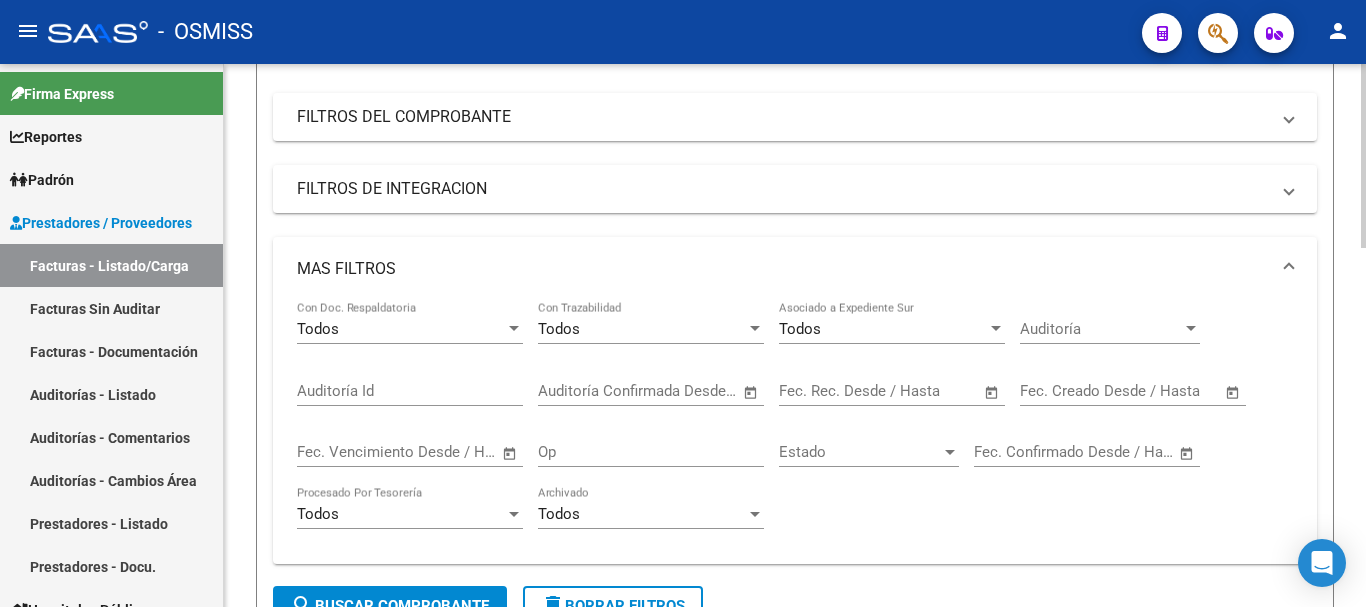 click 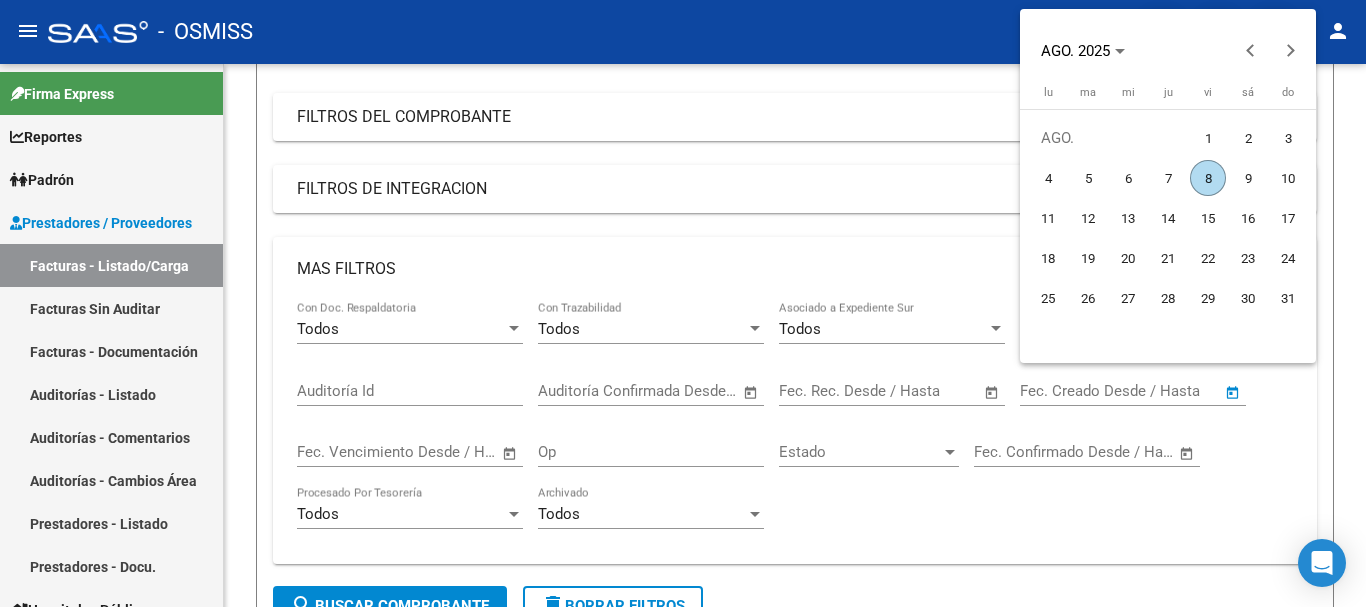 click on "8" at bounding box center [1208, 178] 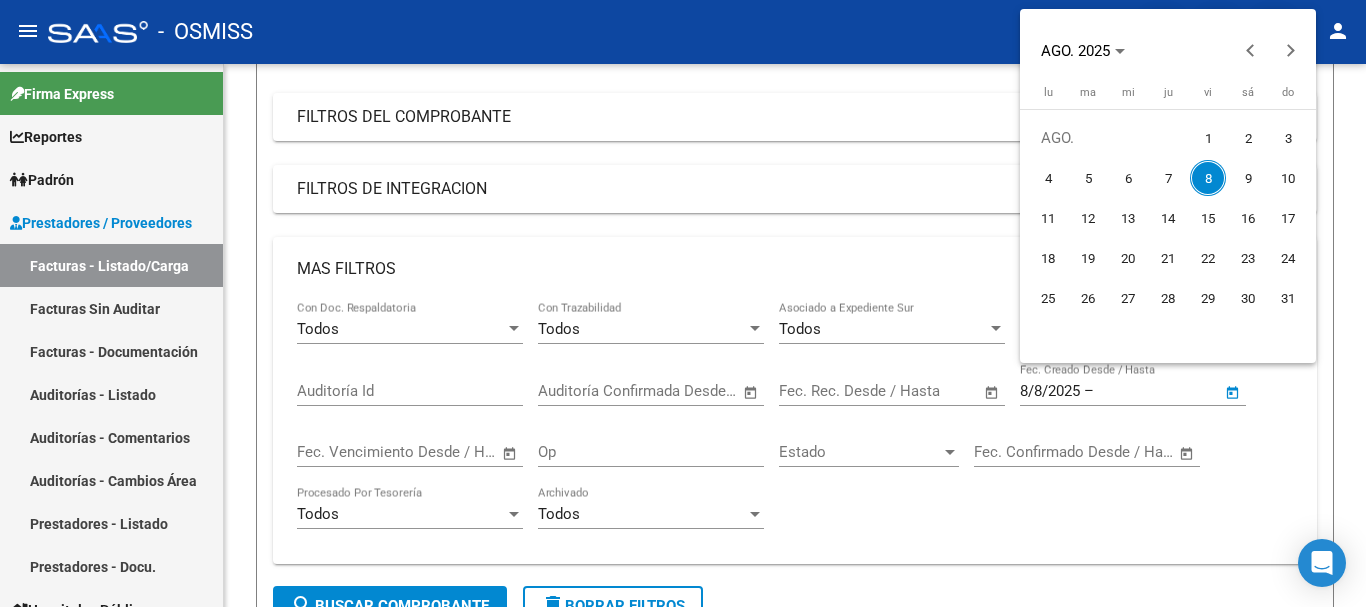 click on "8" at bounding box center [1208, 178] 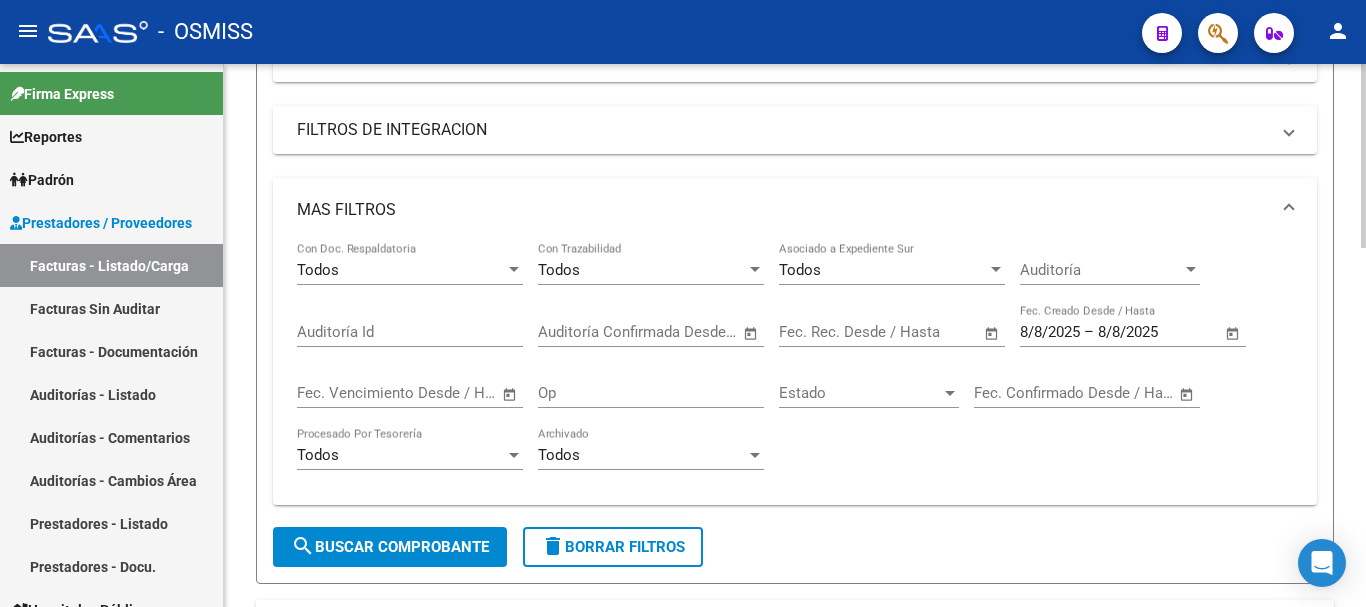 scroll, scrollTop: 500, scrollLeft: 0, axis: vertical 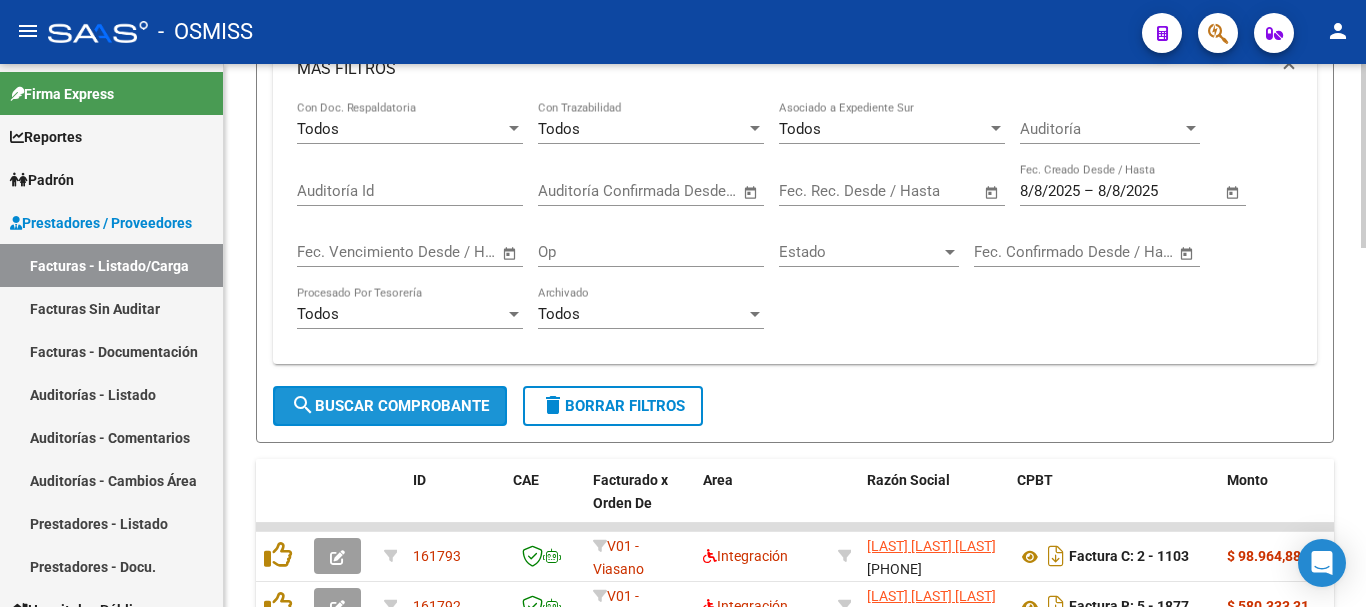 click on "search  Buscar Comprobante" 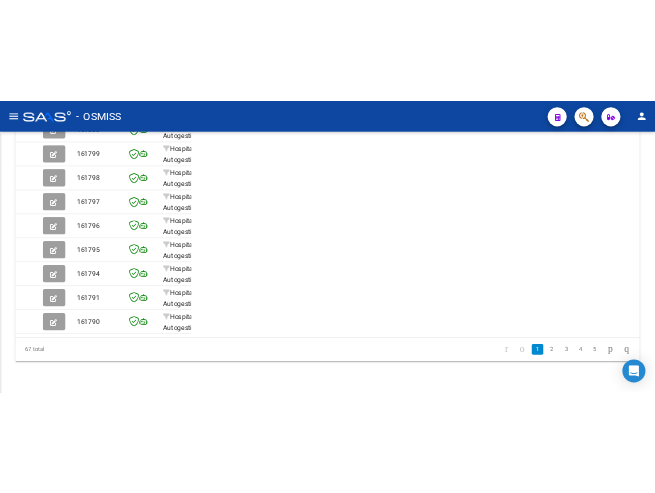 scroll, scrollTop: 769, scrollLeft: 0, axis: vertical 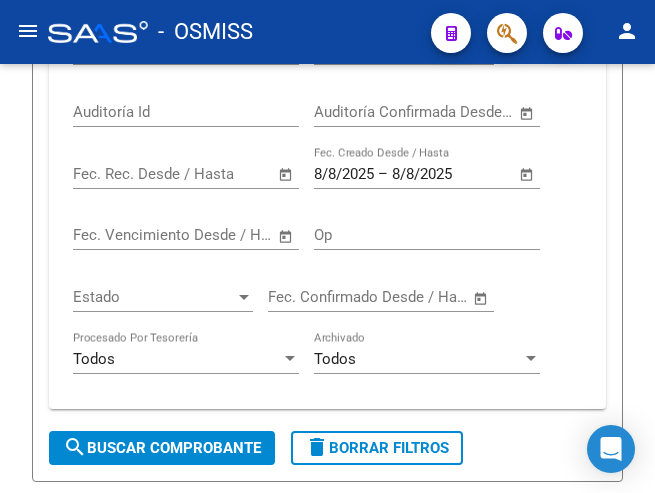 click on "menu" 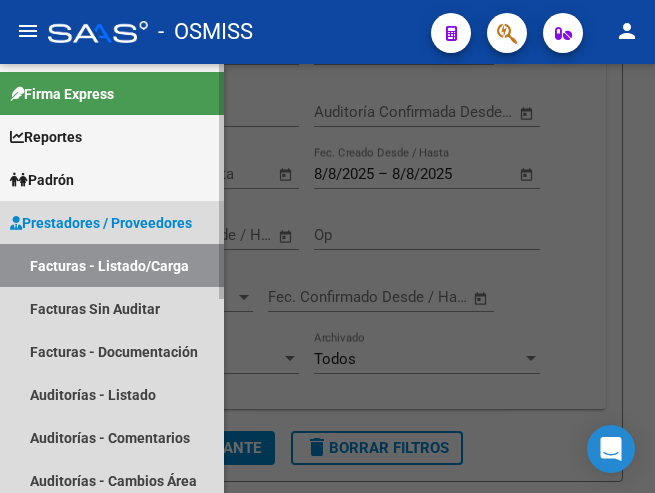 click on "Prestadores / Proveedores" at bounding box center [101, 223] 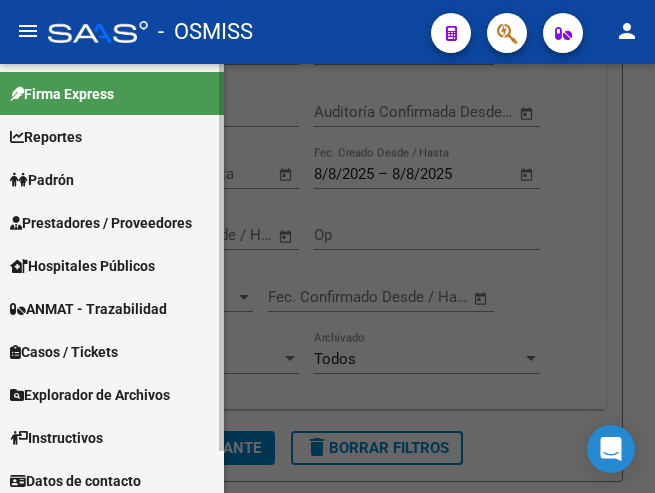 click on "Hospitales Públicos" at bounding box center [112, 265] 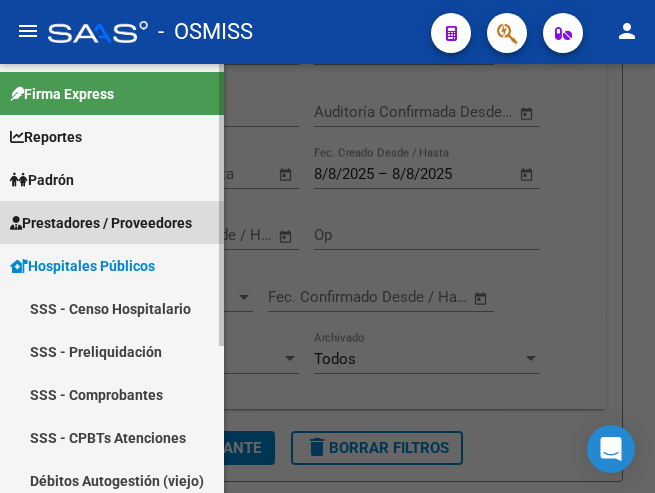 click on "Prestadores / Proveedores" at bounding box center [101, 223] 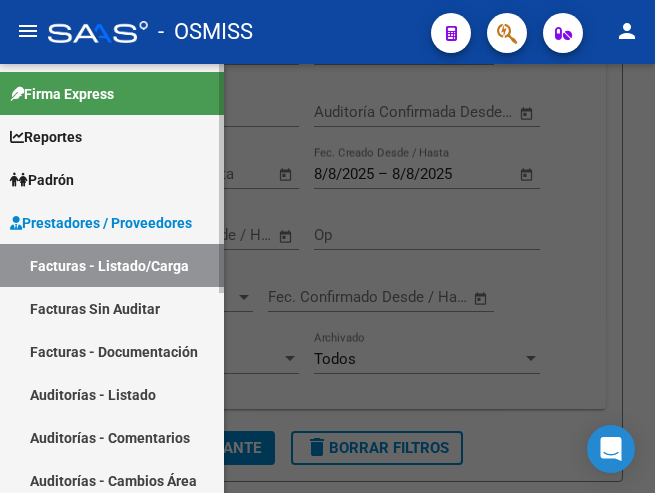 click on "Facturas - Listado/Carga" at bounding box center [112, 265] 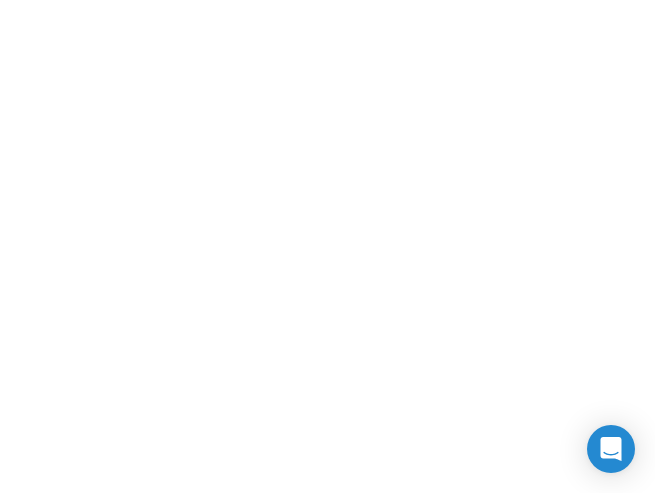 scroll, scrollTop: 0, scrollLeft: 0, axis: both 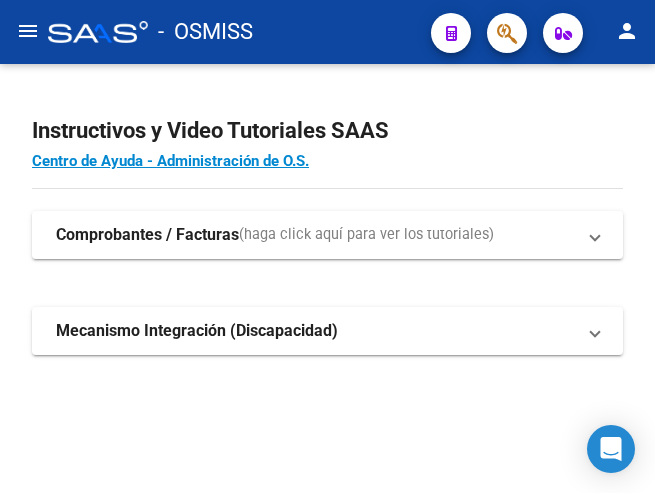click on "menu" 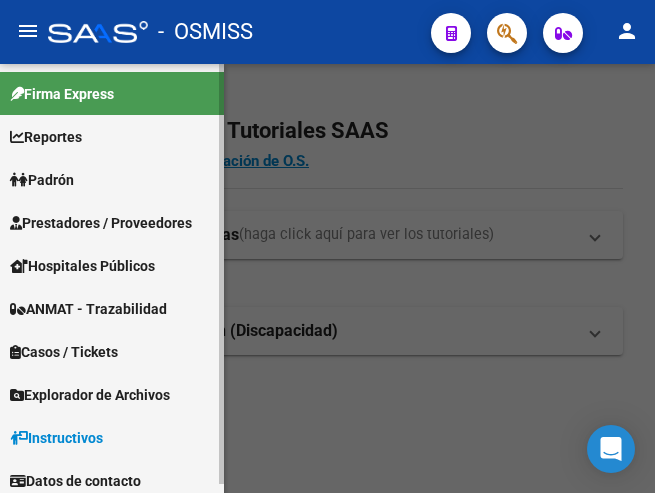 click on "Prestadores / Proveedores" at bounding box center (101, 223) 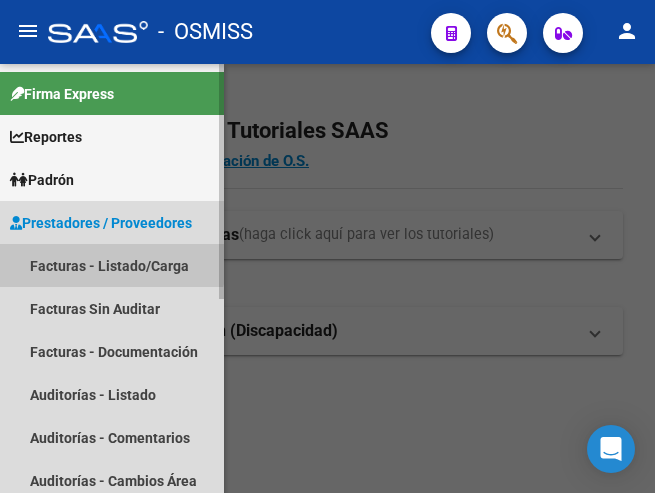 click on "Facturas - Listado/Carga" at bounding box center [112, 265] 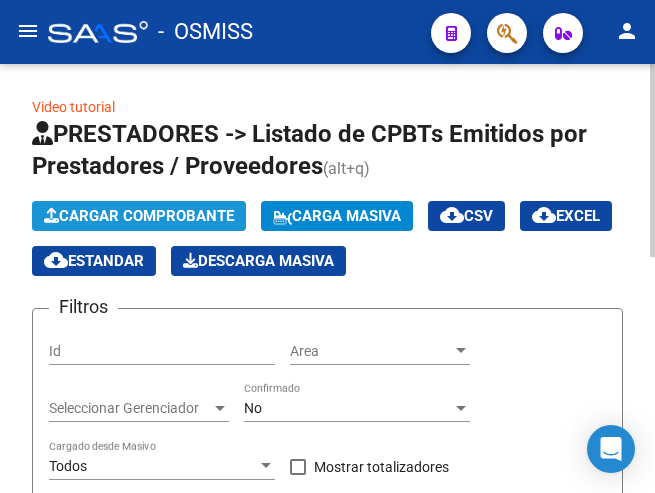 click on "Cargar Comprobante" 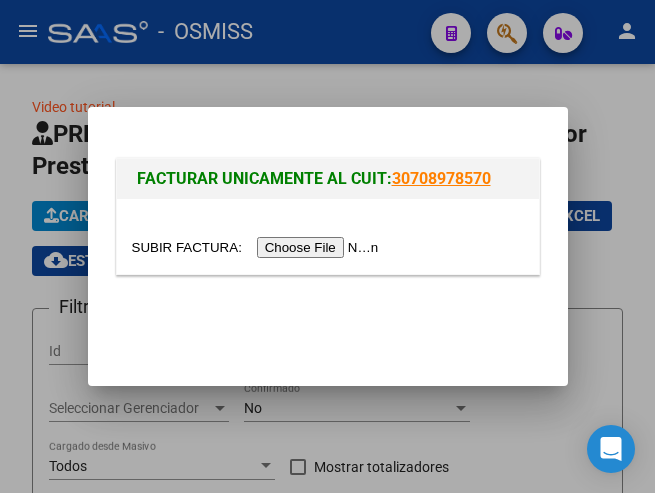 click at bounding box center (258, 247) 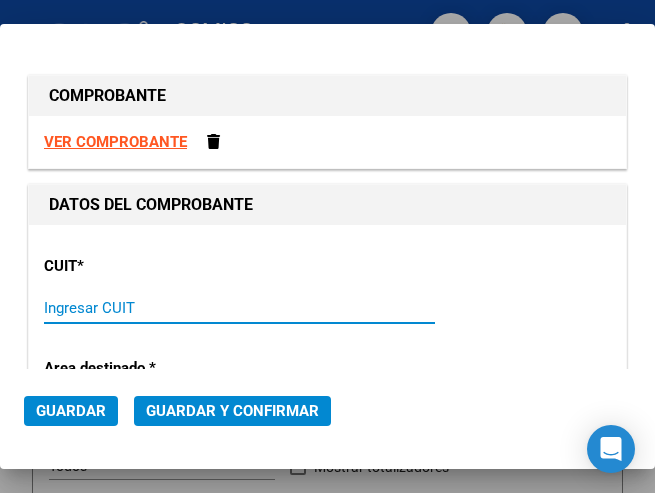 click on "Ingresar CUIT" at bounding box center [136, 308] 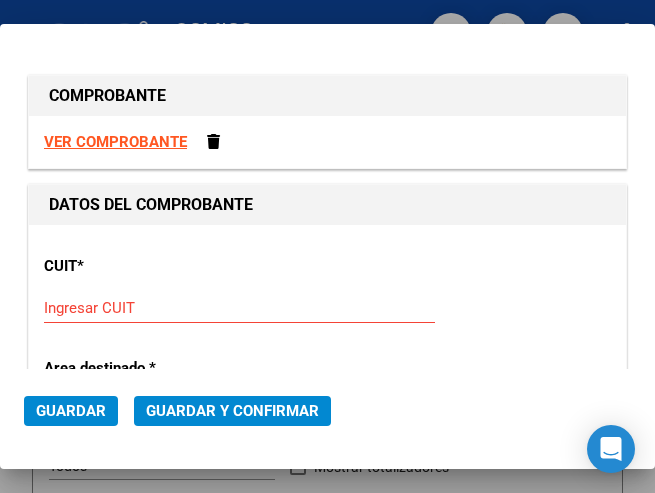 click on "Ingresar CUIT" at bounding box center [136, 308] 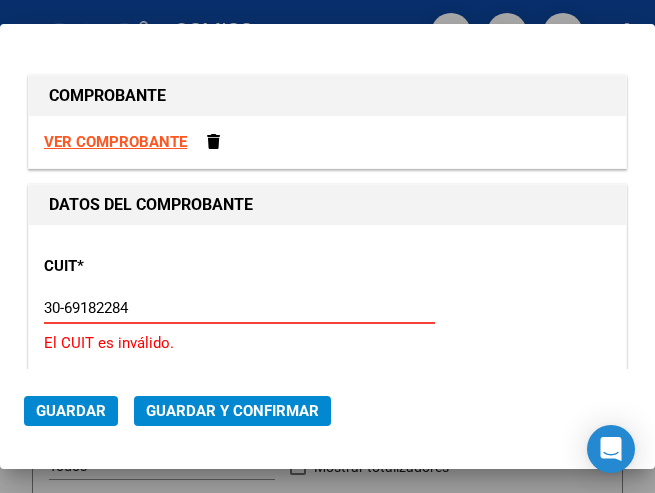 type on "30-69182284-9" 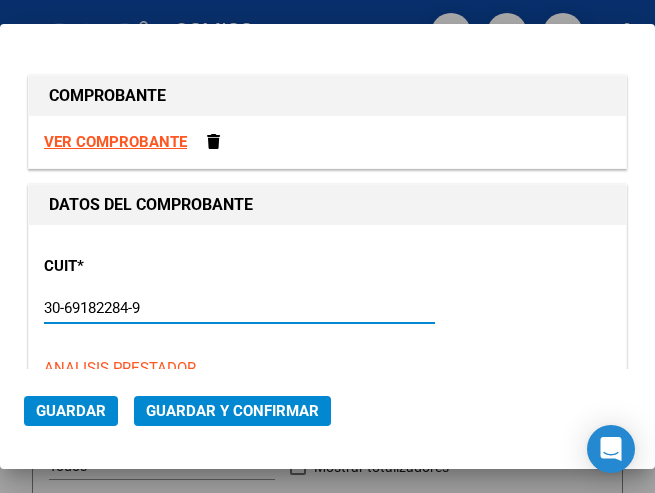 type on "1603" 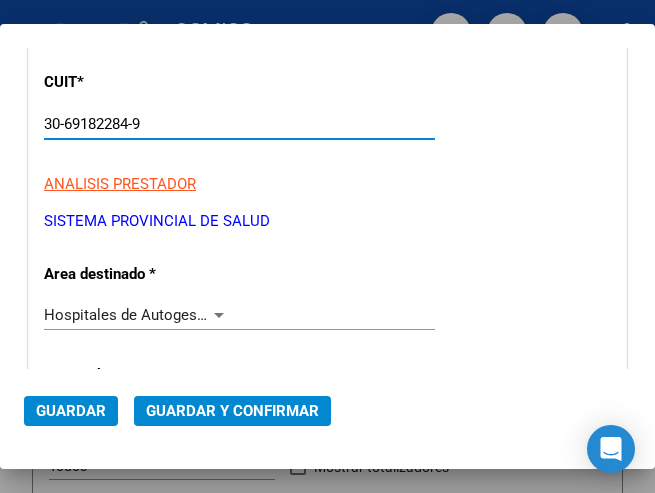 scroll, scrollTop: 200, scrollLeft: 0, axis: vertical 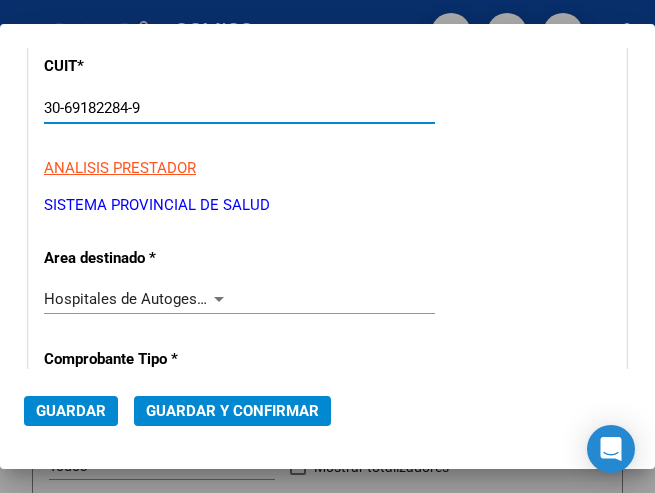 type on "30-69182284-9" 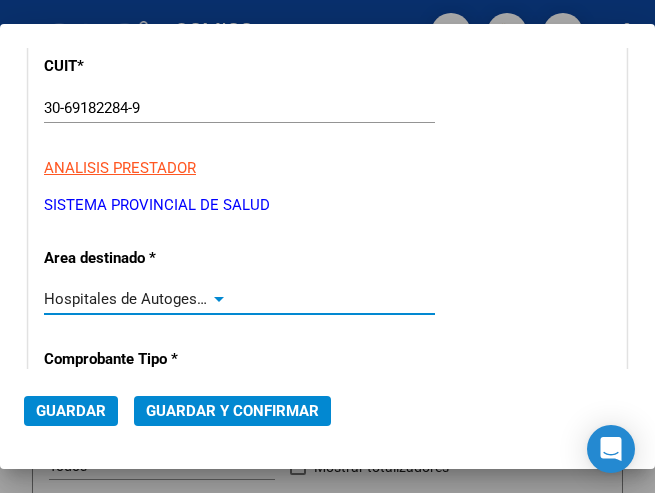 click at bounding box center [219, 299] 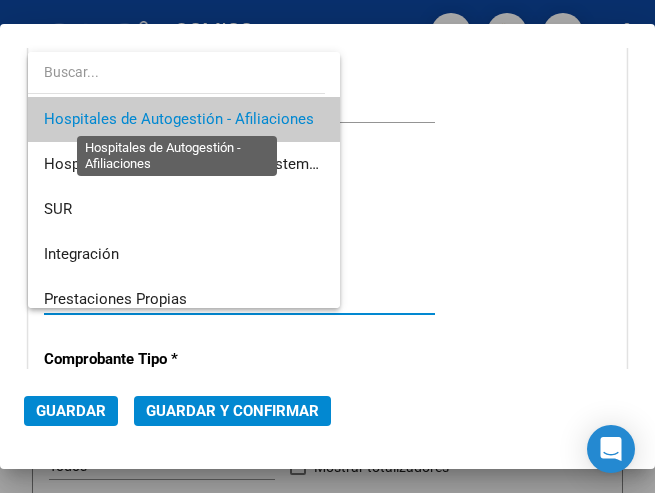 click on "Hospitales de Autogestión - Afiliaciones" at bounding box center [179, 119] 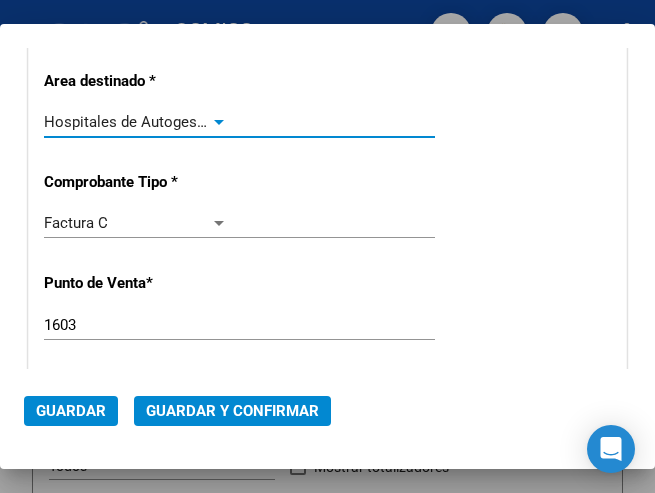 scroll, scrollTop: 400, scrollLeft: 0, axis: vertical 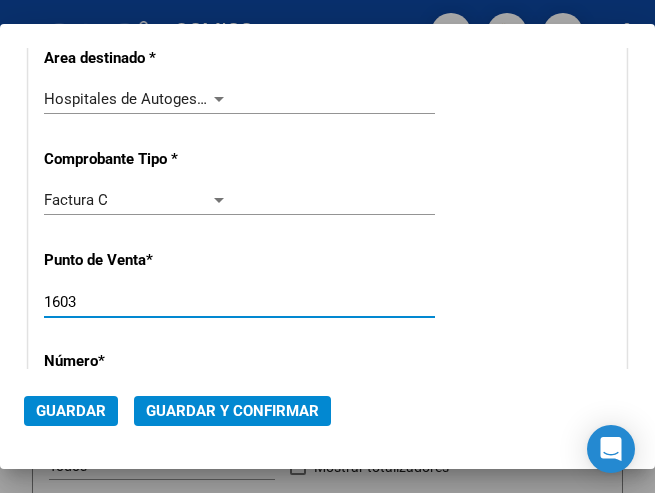 click on "1603" at bounding box center [136, 302] 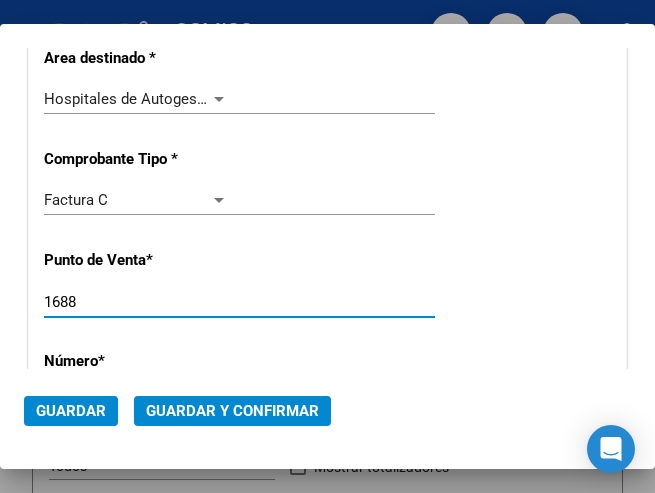 type on "1688" 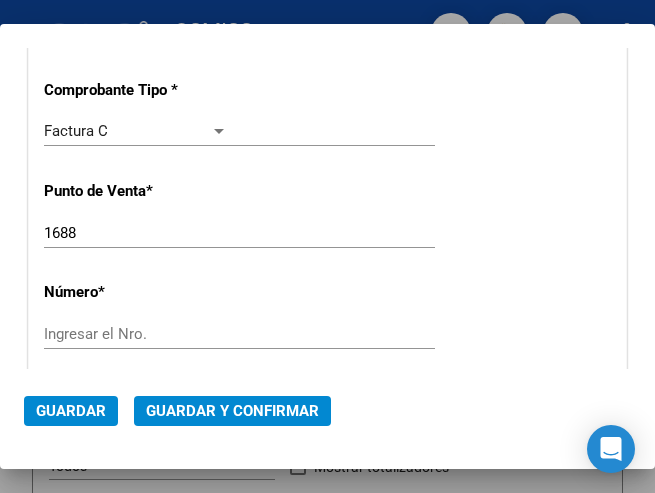 scroll, scrollTop: 500, scrollLeft: 0, axis: vertical 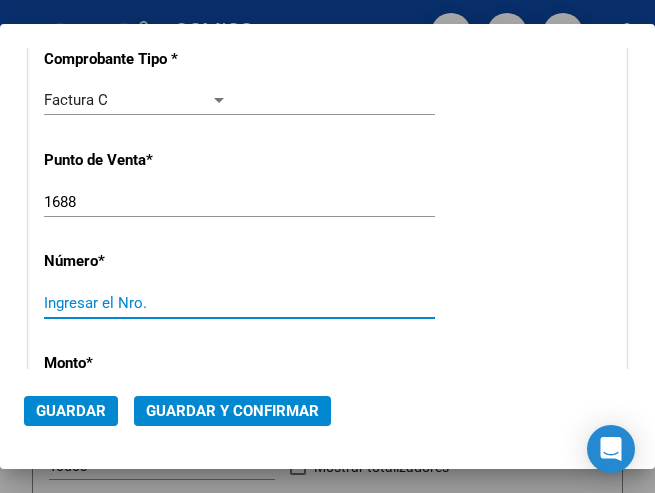 click on "Ingresar el Nro." at bounding box center [136, 303] 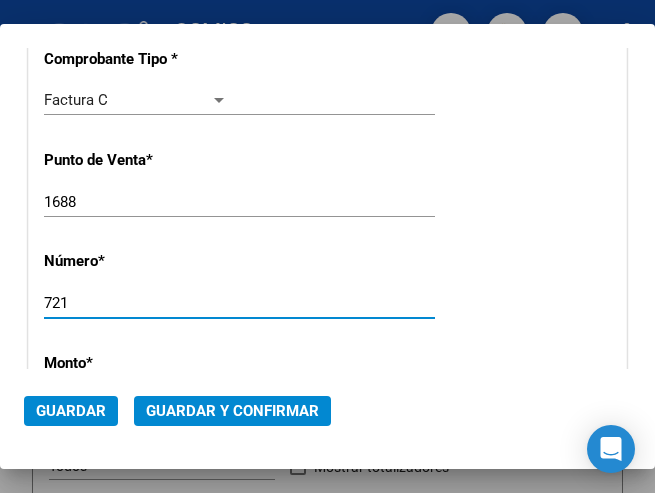 type on "721" 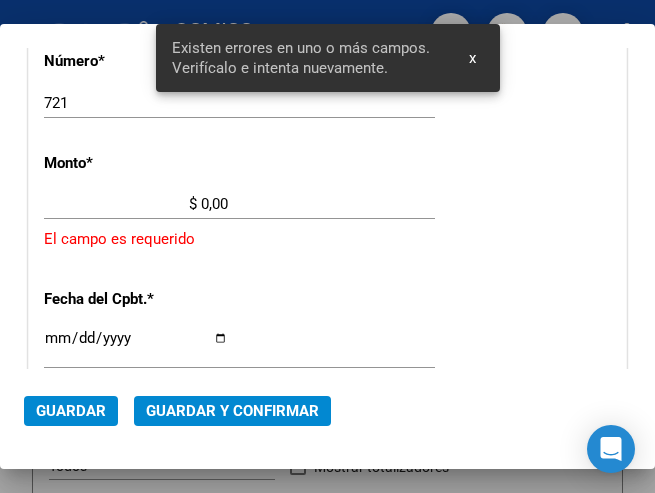 scroll, scrollTop: 686, scrollLeft: 0, axis: vertical 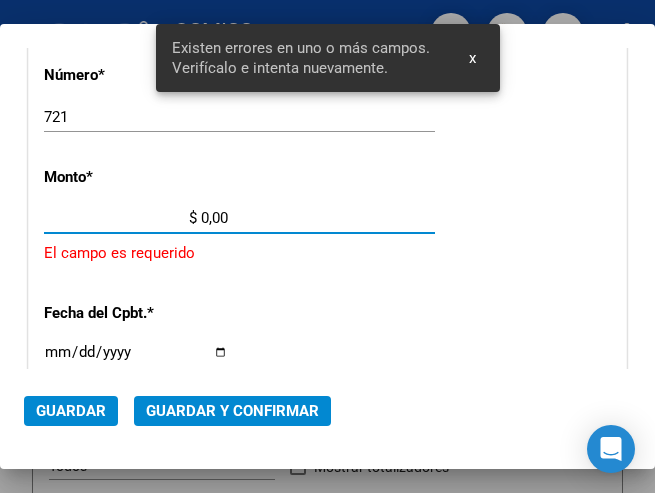 click on "$ 0,00" at bounding box center [136, 218] 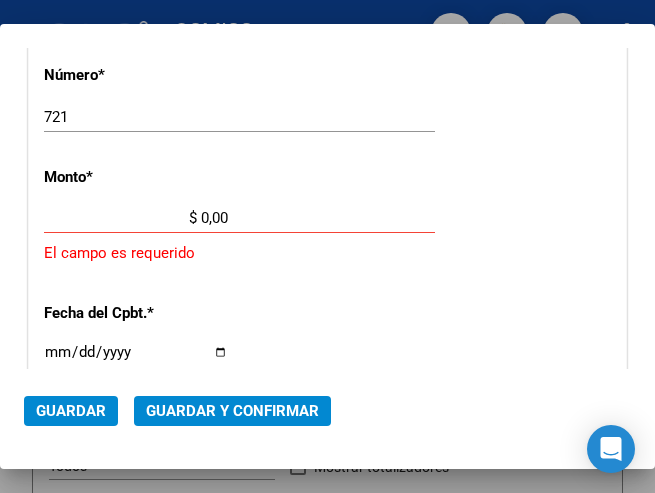 click on "$ 0,00" at bounding box center [136, 218] 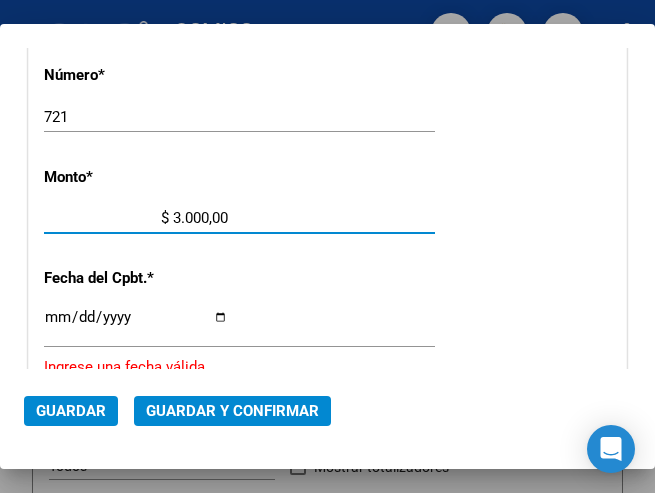 type on "$ 30.000,00" 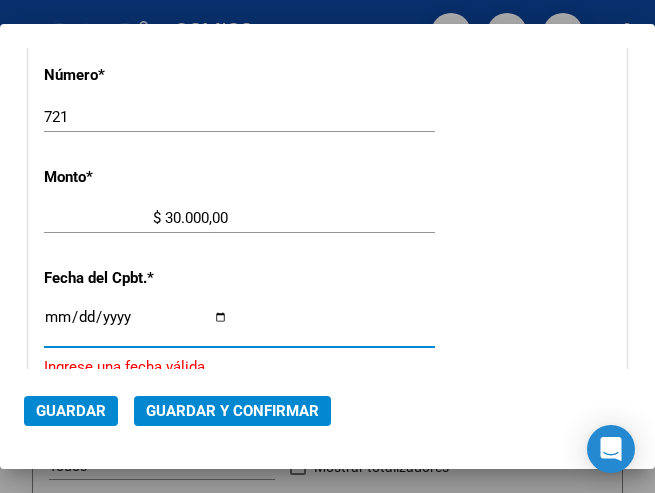 click on "Ingresar la fecha" at bounding box center (136, 325) 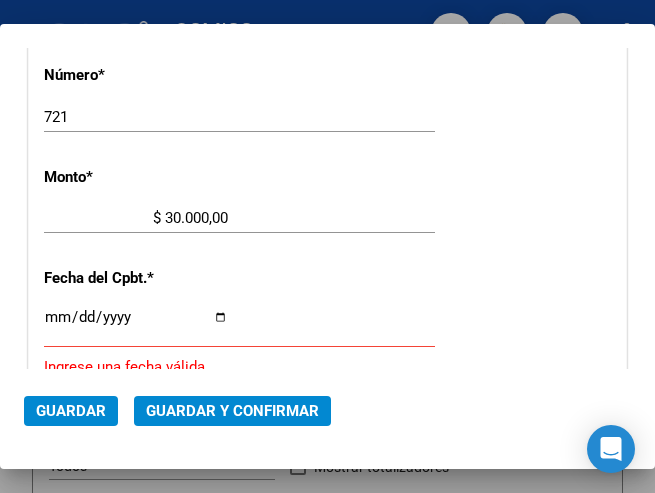 click on "Ingresar la fecha" at bounding box center [136, 325] 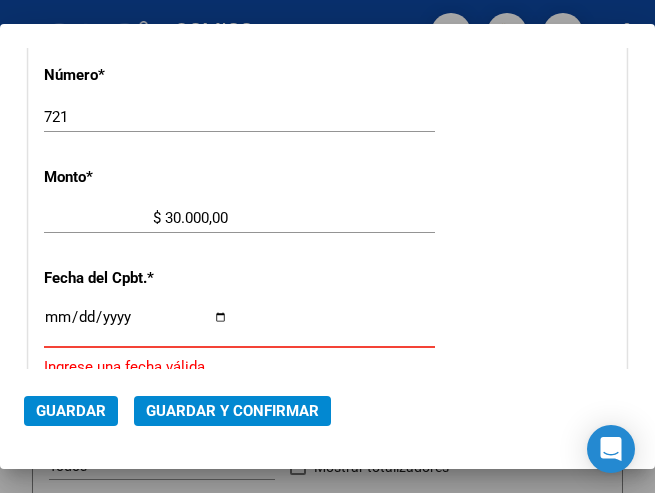 click on "Ingresar la fecha" at bounding box center [136, 325] 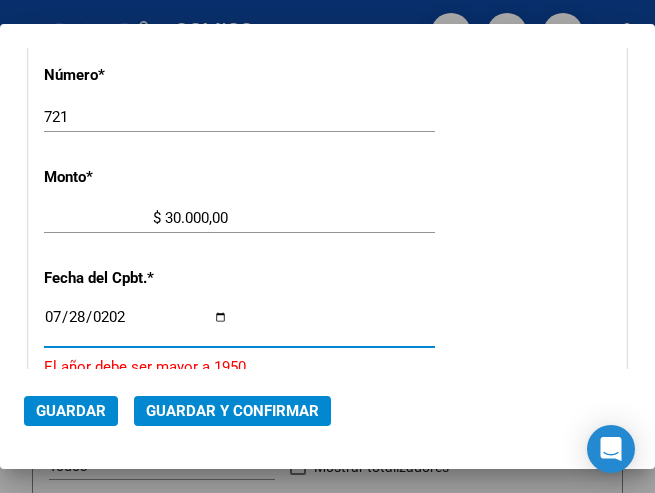 type on "2025-07-28" 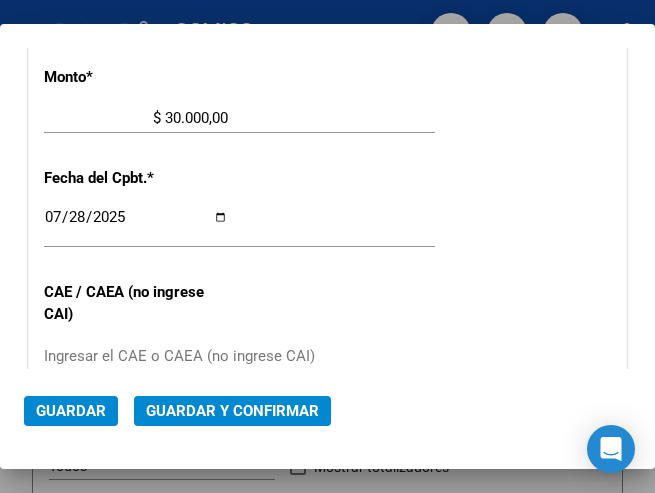scroll, scrollTop: 886, scrollLeft: 0, axis: vertical 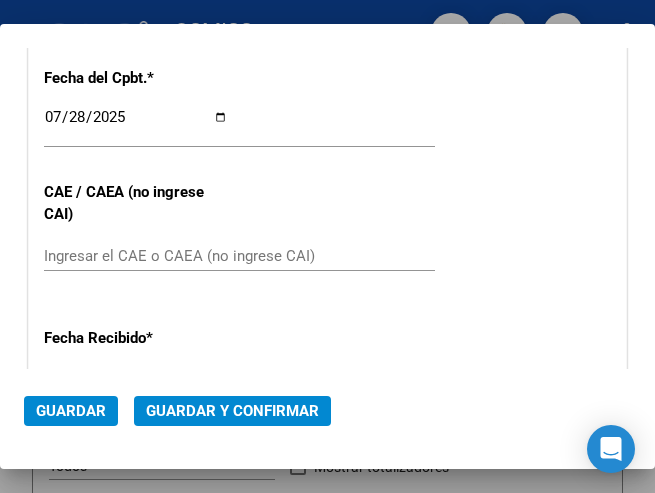 click on "CUIT  *   [NUMBER] Ingresar CUIT  ANALISIS PRESTADOR  SISTEMA PROVINCIAL DE SALUD  ARCA Padrón  Area destinado * Hospitales de Autogestión - Afiliaciones Seleccionar Area  Comprobante Tipo * Factura C Seleccionar Tipo Punto de Venta  *   1688 Ingresar el Nro.  Número  *   721 Ingresar el Nro.  Monto  *   $ 30.000,00 Ingresar el monto  Fecha del Cpbt.  *   2025-07-28 Ingresar la fecha  CAE / CAEA (no ingrese CAI)    Ingresar el CAE o CAEA (no ingrese CAI)  Fecha Recibido  *   2025-08-08 Ingresar la fecha  Fecha de Vencimiento    Ingresar la fecha  Ref. Externa    Ingresar la ref.  N° Liquidación    Ingresar el N° Liquidación" at bounding box center [327, 59] 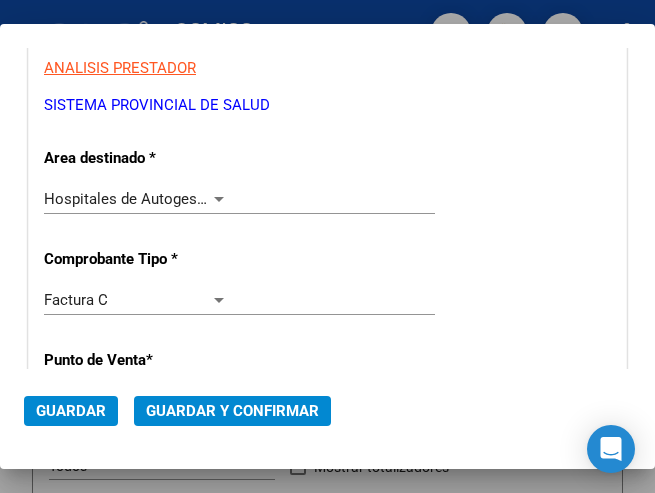 scroll, scrollTop: 186, scrollLeft: 0, axis: vertical 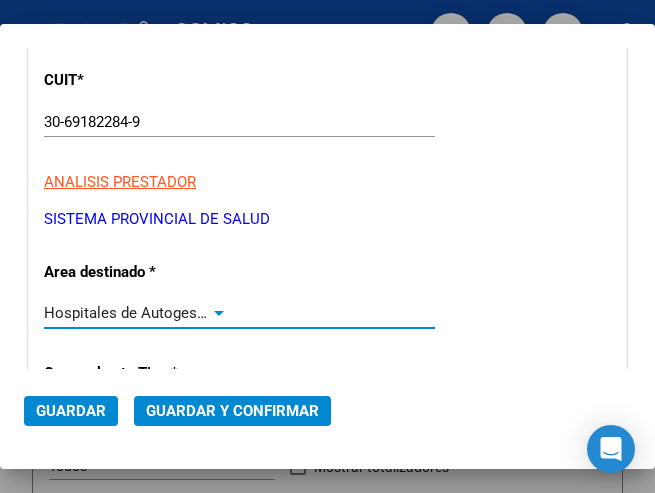 click at bounding box center [219, 313] 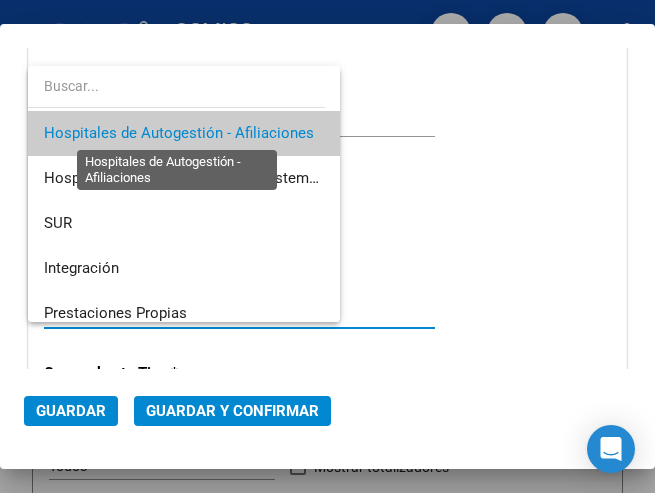 click on "Hospitales de Autogestión - Afiliaciones" at bounding box center [179, 133] 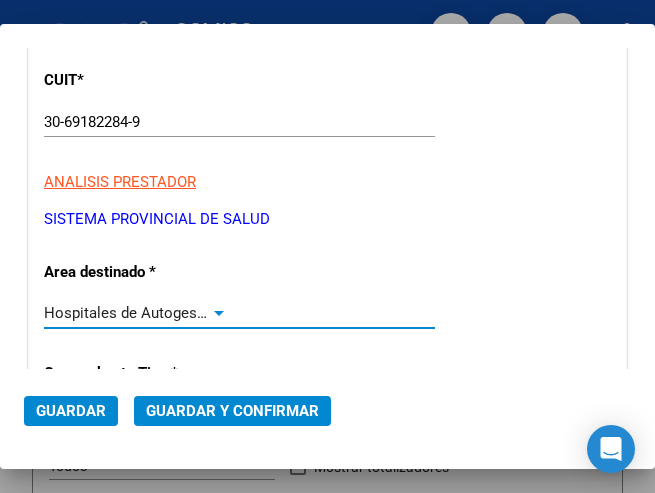 click on "Guardar y Confirmar" 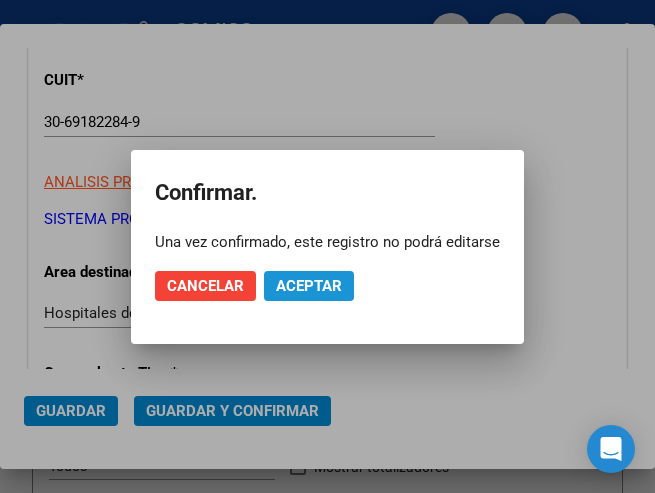 click on "Aceptar" 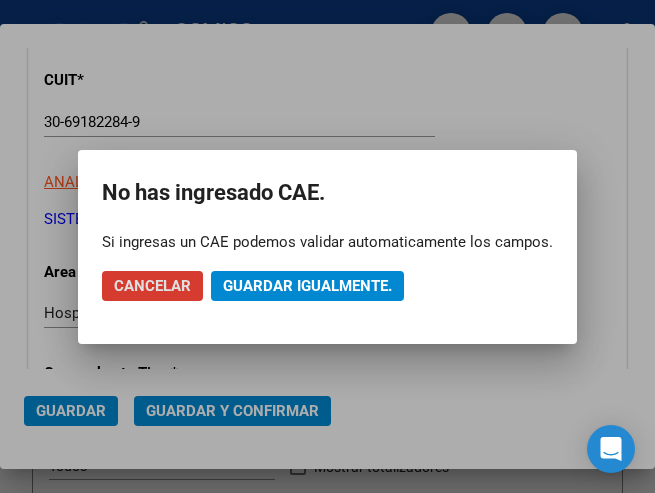 click on "Guardar igualmente." 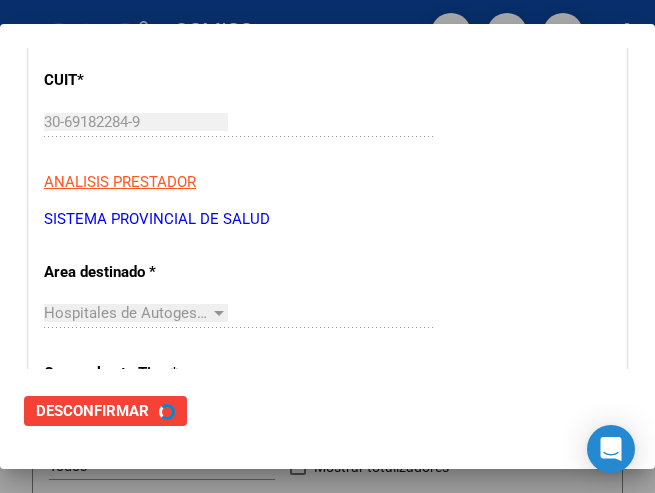 scroll, scrollTop: 0, scrollLeft: 0, axis: both 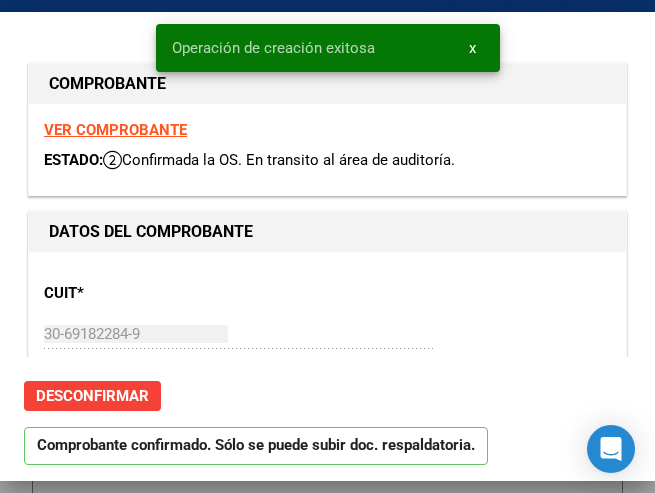 type on "2025-09-26" 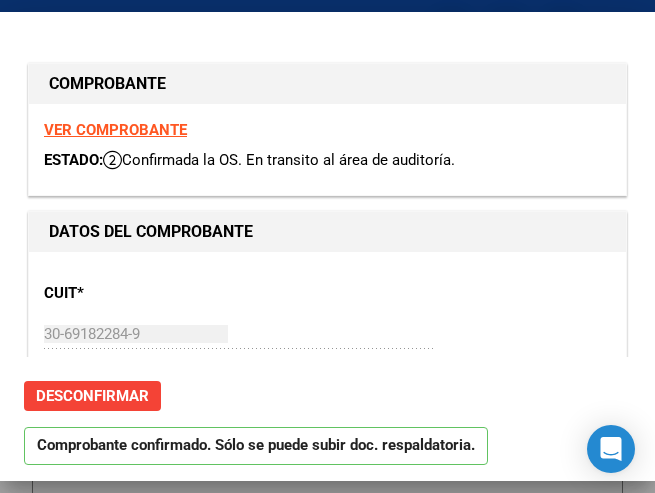 click on "CUIT  *   30-69182284-9 Ingresar CUIT  ANALISIS PRESTADOR  SISTEMA PROVINCIAL DE SALUD  ARCA Padrón ARCA Padrón" at bounding box center [327, 355] 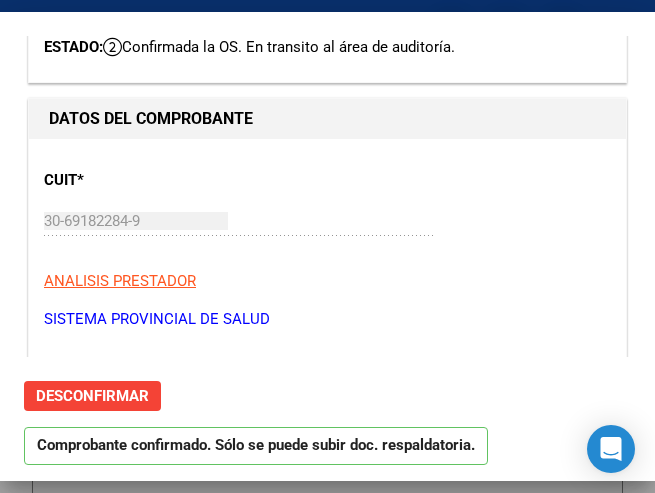 scroll, scrollTop: 200, scrollLeft: 0, axis: vertical 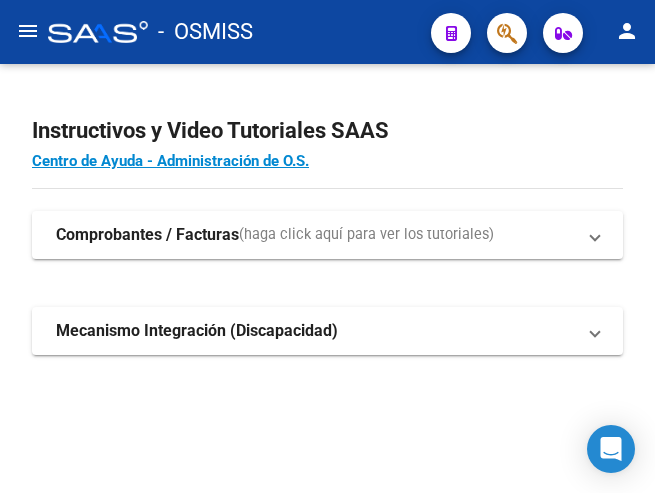 click on "menu" 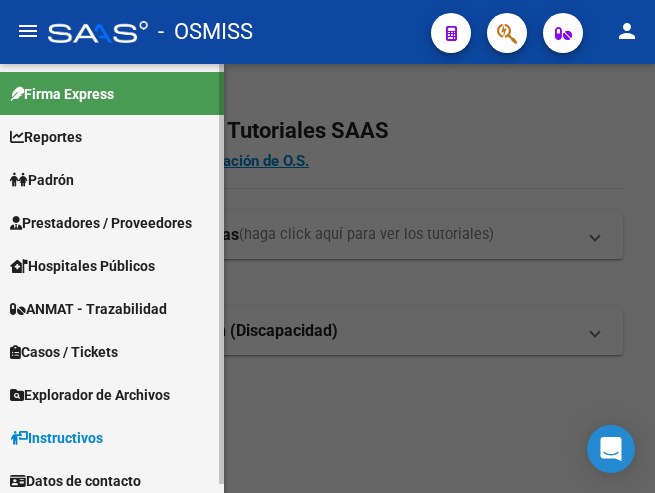 click on "Prestadores / Proveedores" at bounding box center [101, 223] 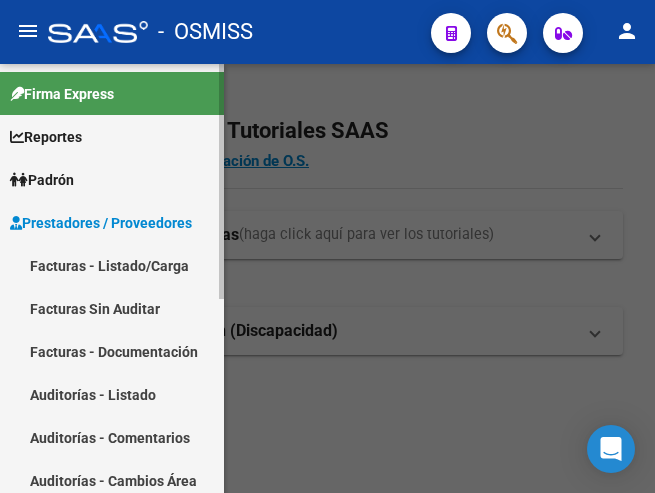 click on "Facturas - Listado/Carga" at bounding box center (112, 265) 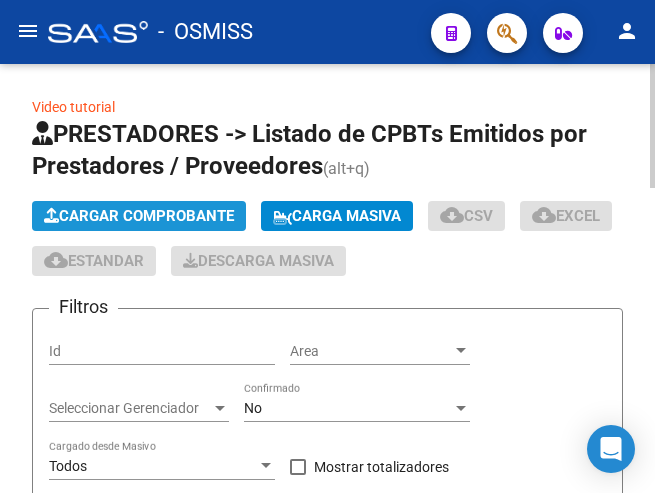 click on "Cargar Comprobante" 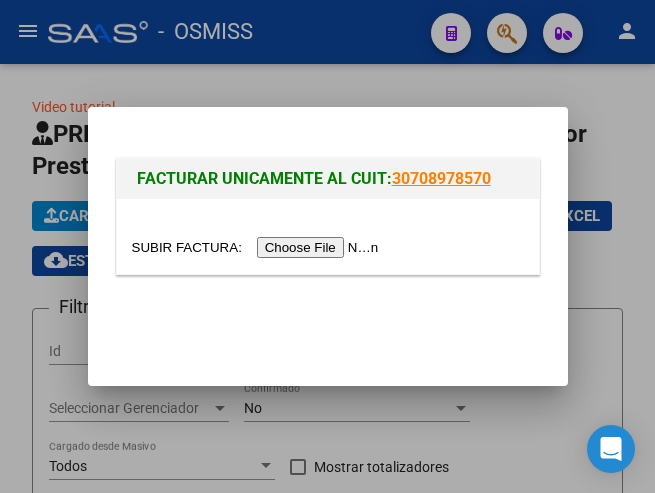 click at bounding box center (258, 247) 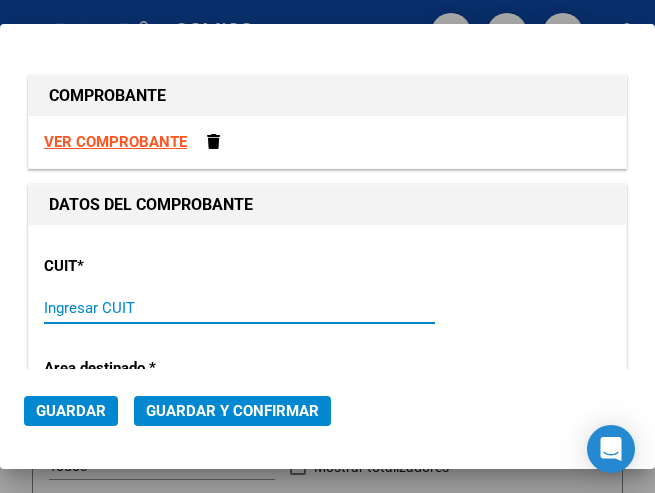 click on "Ingresar CUIT" at bounding box center [136, 308] 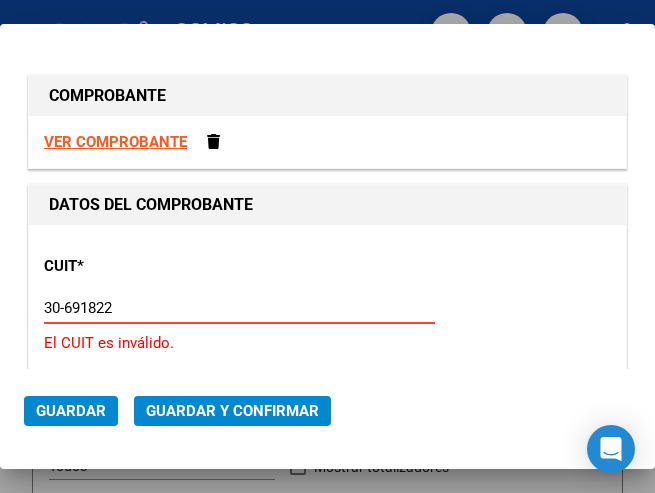 click on "30-691822" at bounding box center [136, 308] 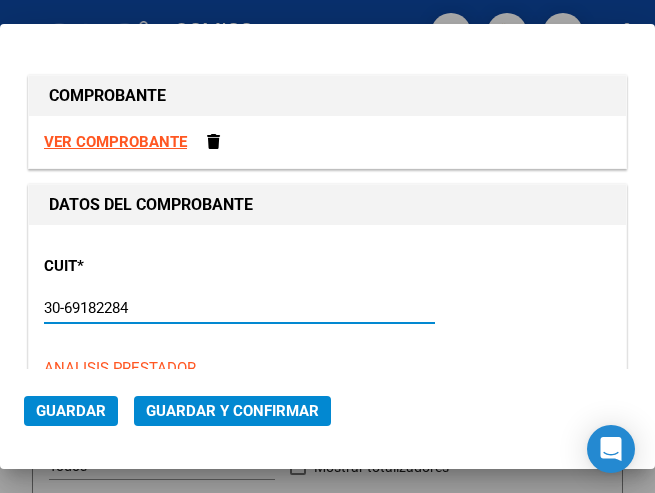 type on "30-69182284-9" 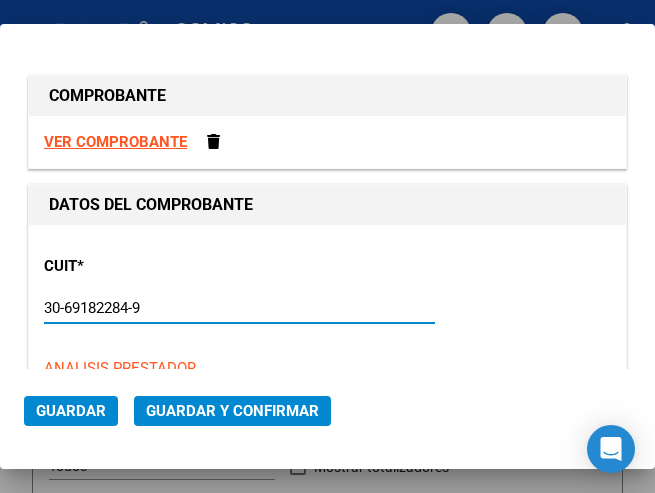 type on "1688" 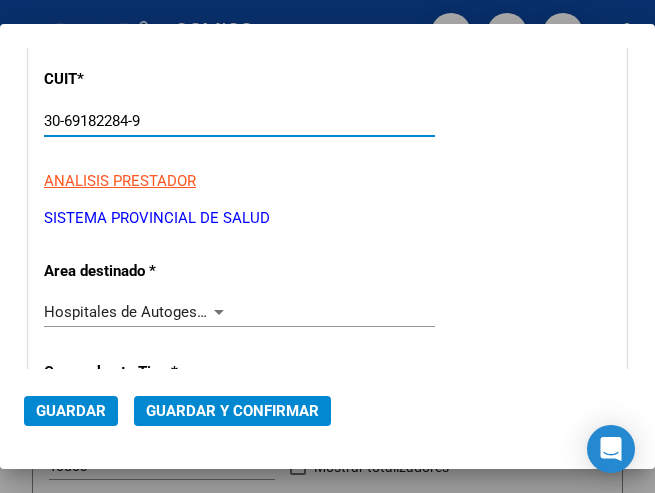 scroll, scrollTop: 200, scrollLeft: 0, axis: vertical 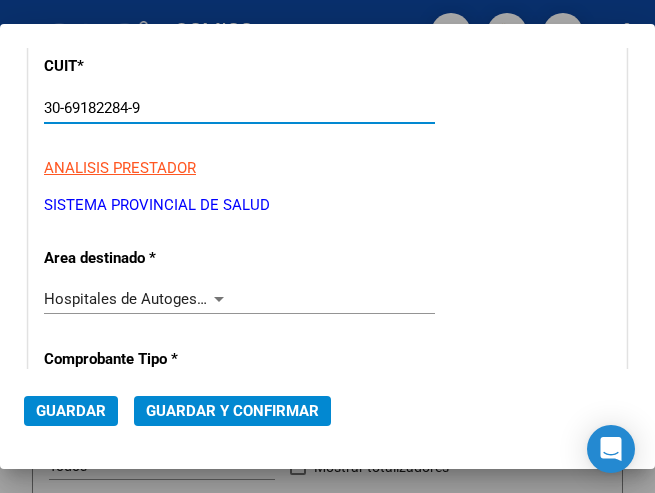 type on "30-69182284-9" 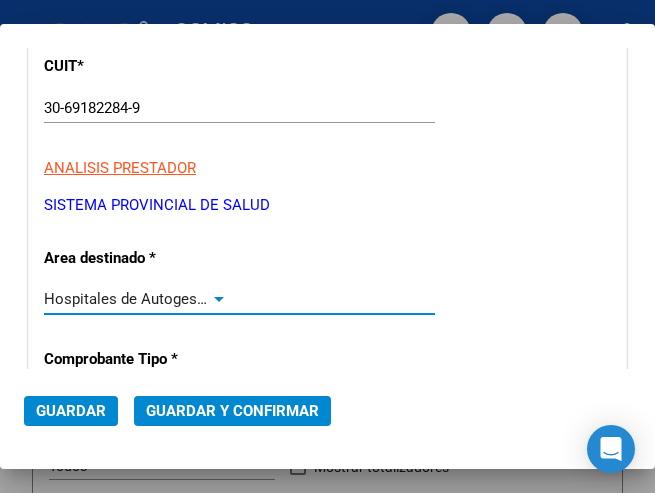 click at bounding box center [219, 299] 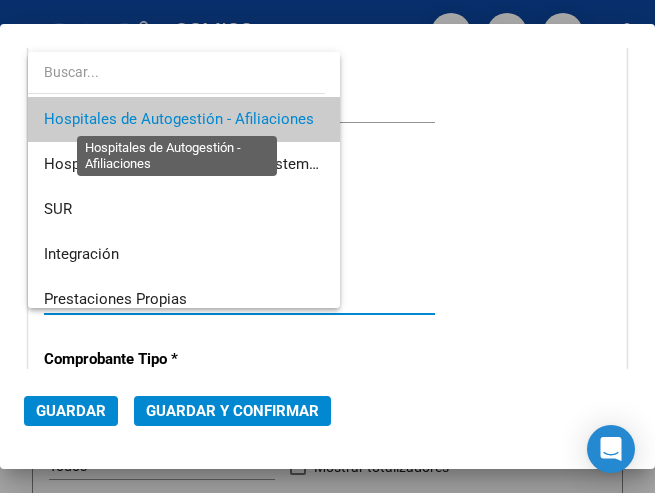 click on "Hospitales de Autogestión - Afiliaciones" at bounding box center [179, 119] 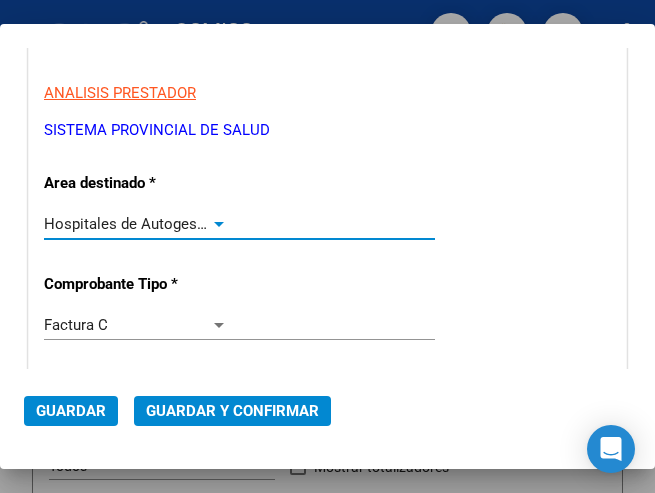 scroll, scrollTop: 400, scrollLeft: 0, axis: vertical 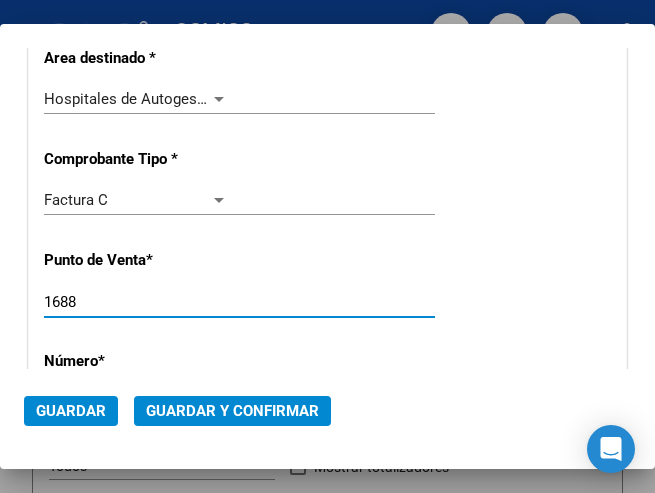 click on "1688" at bounding box center (136, 302) 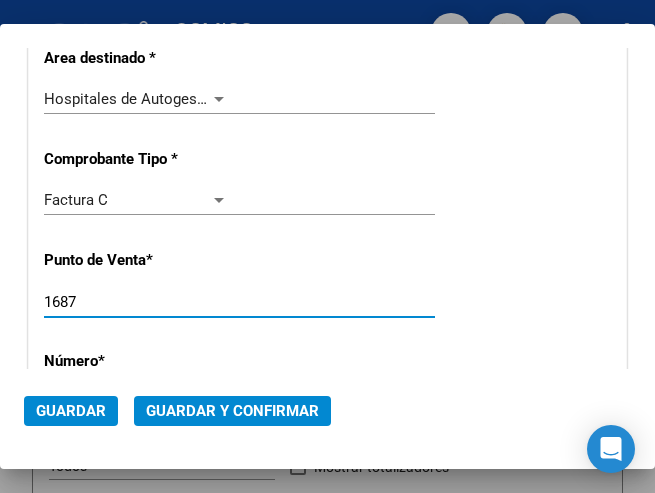 type on "1687" 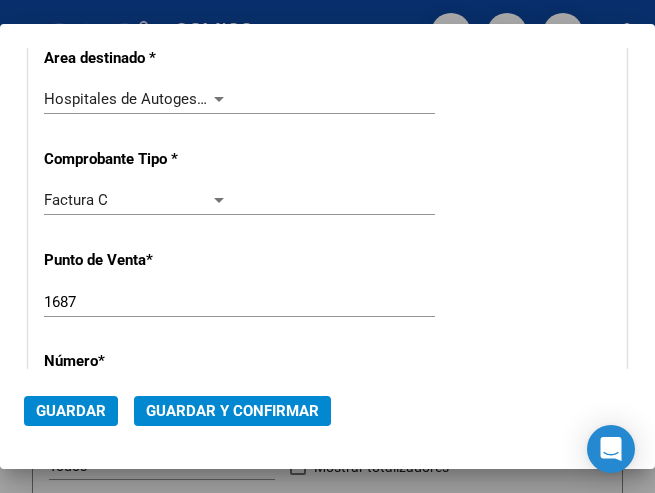 scroll, scrollTop: 500, scrollLeft: 0, axis: vertical 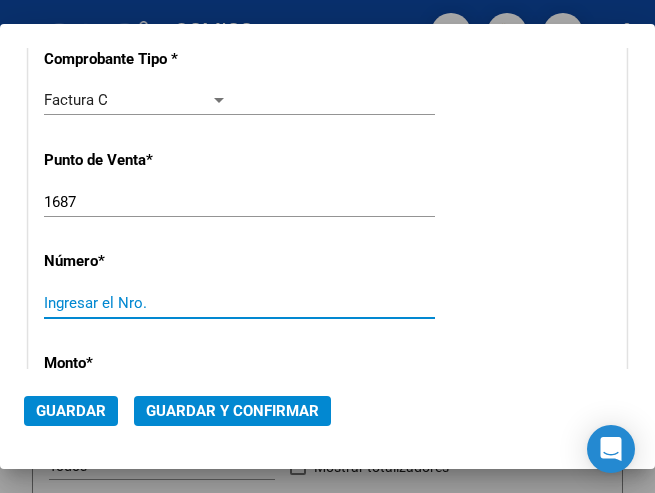 click on "Ingresar el Nro." at bounding box center (136, 303) 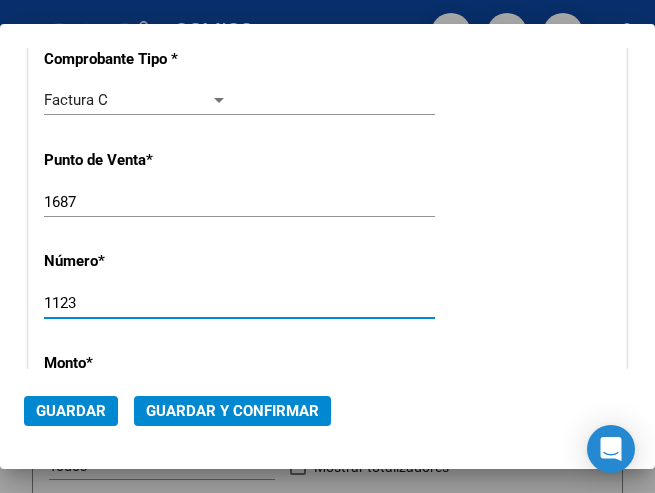 type on "1123" 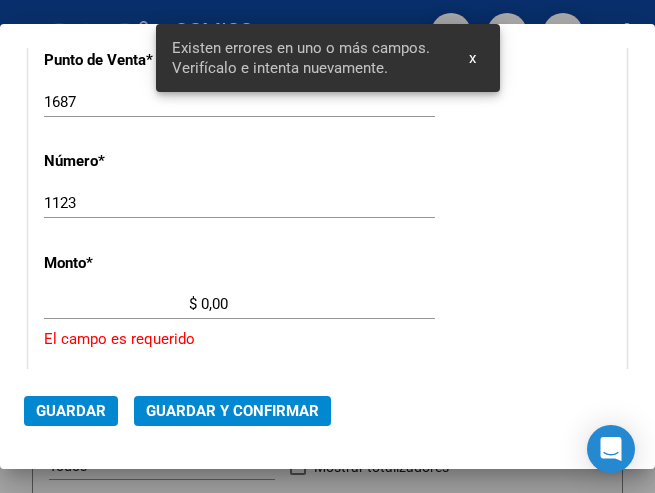 scroll, scrollTop: 686, scrollLeft: 0, axis: vertical 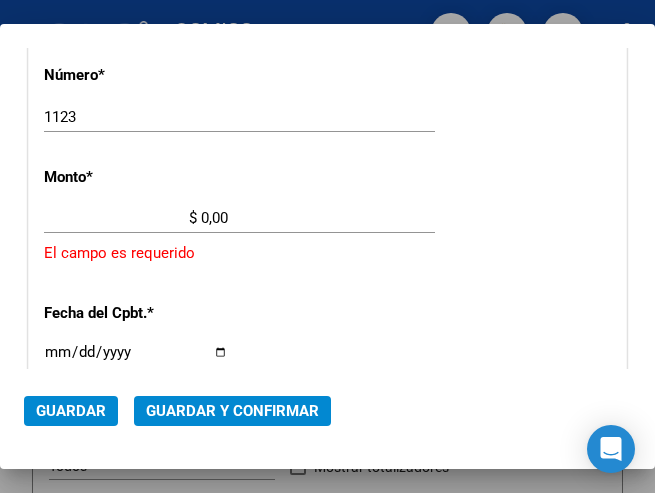 click on "$ 0,00" at bounding box center [136, 218] 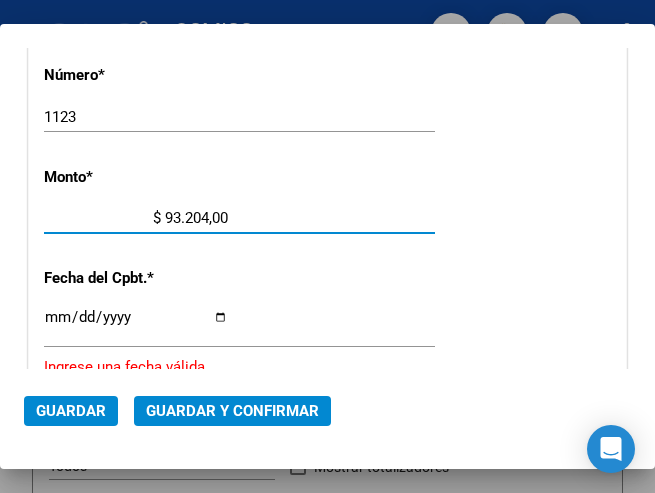 click on "$ 93.204,00" at bounding box center (136, 218) 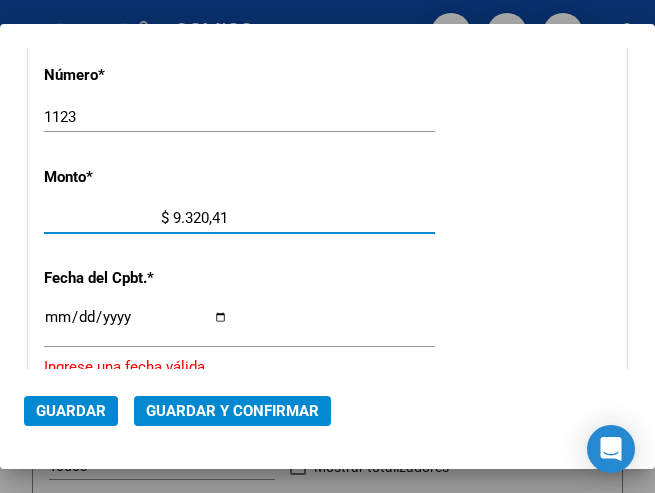 type on "$ 93.204,15" 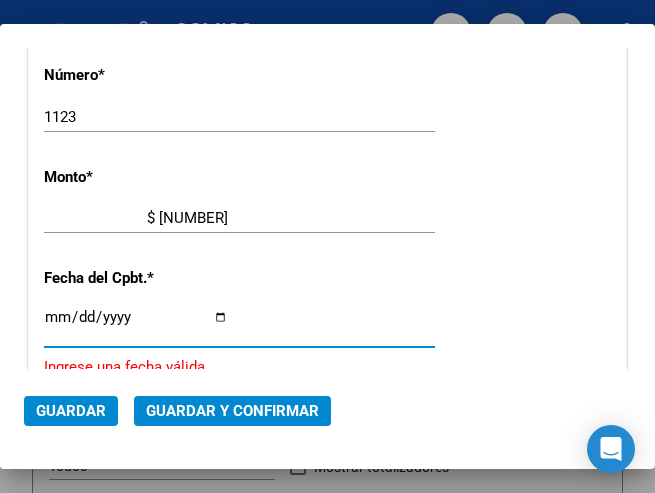 click on "Ingresar la fecha" at bounding box center (136, 325) 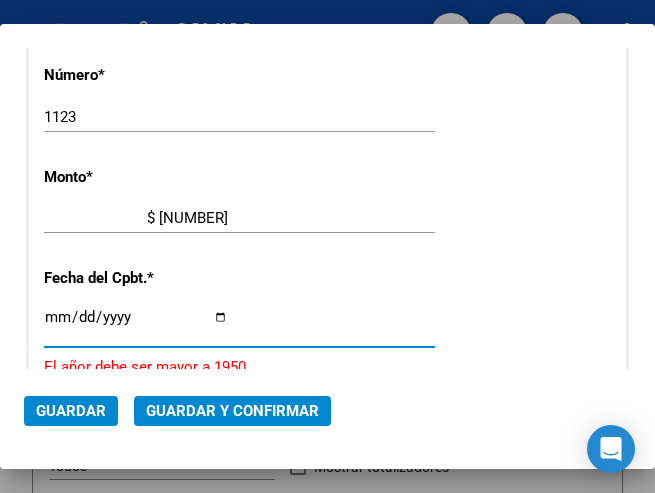 type on "2025-07-29" 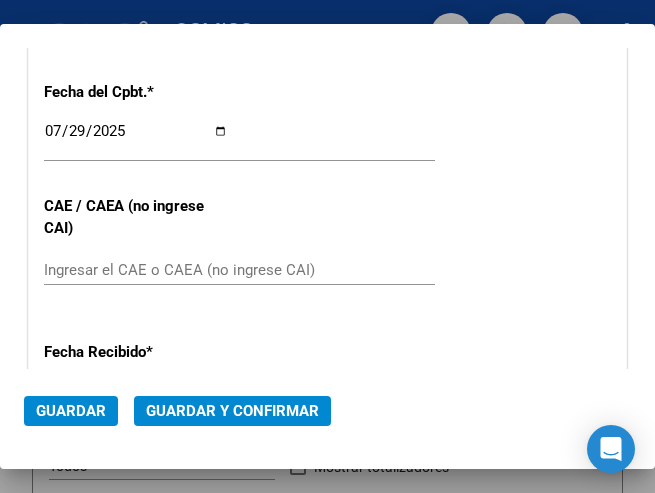 scroll, scrollTop: 886, scrollLeft: 0, axis: vertical 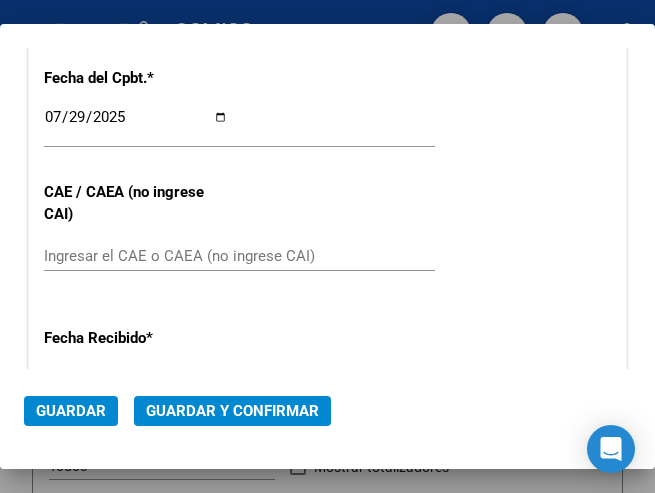 click on "2025-07-29 Ingresar la fecha" 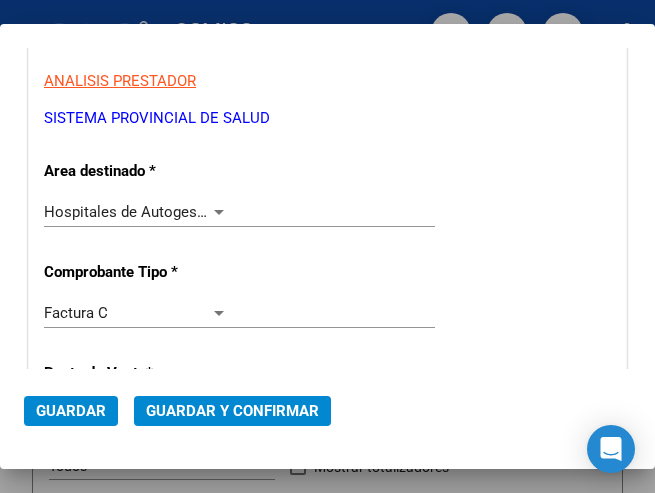 scroll, scrollTop: 286, scrollLeft: 0, axis: vertical 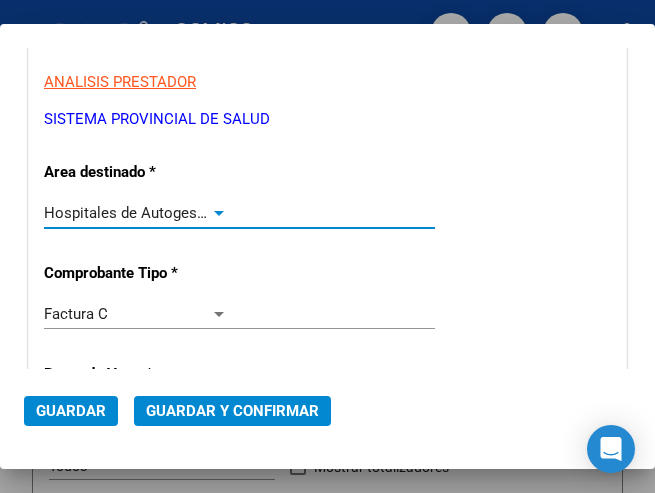 click at bounding box center [219, 213] 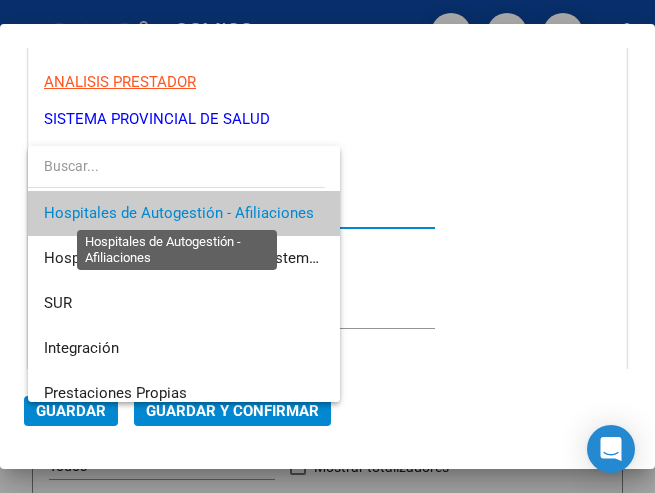 click on "Hospitales de Autogestión - Afiliaciones" at bounding box center [179, 213] 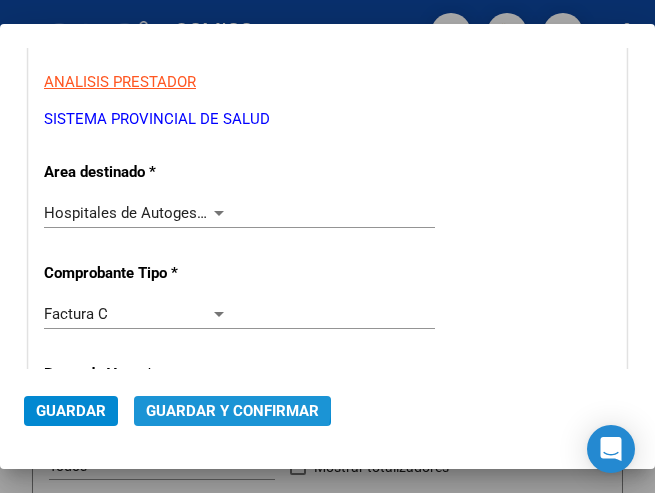 click on "Guardar y Confirmar" 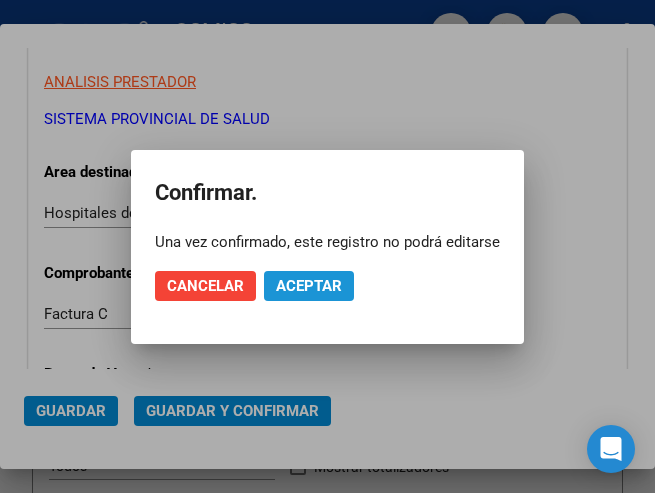 click on "Aceptar" 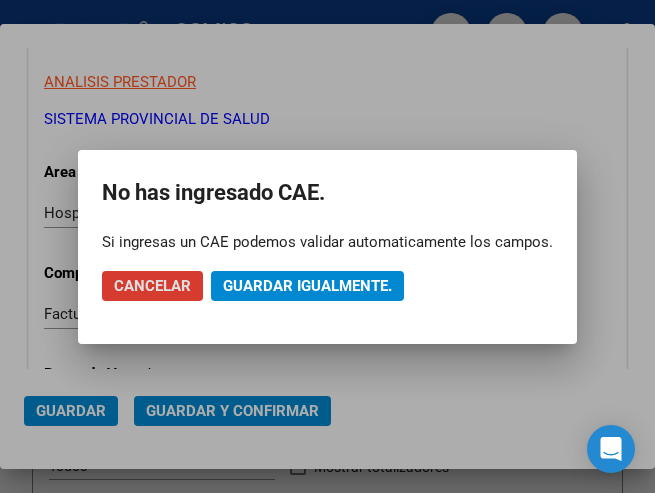 click on "Guardar igualmente." 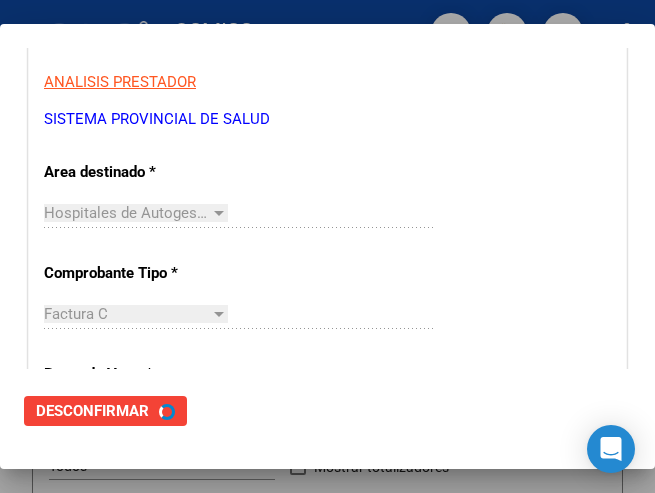 scroll, scrollTop: 0, scrollLeft: 0, axis: both 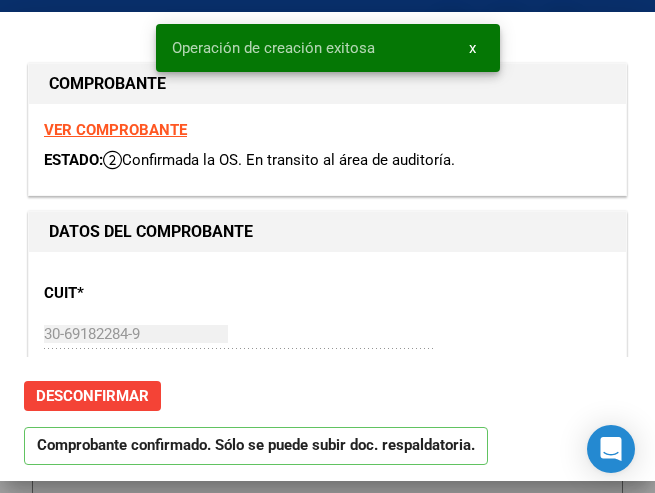 type on "2025-09-27" 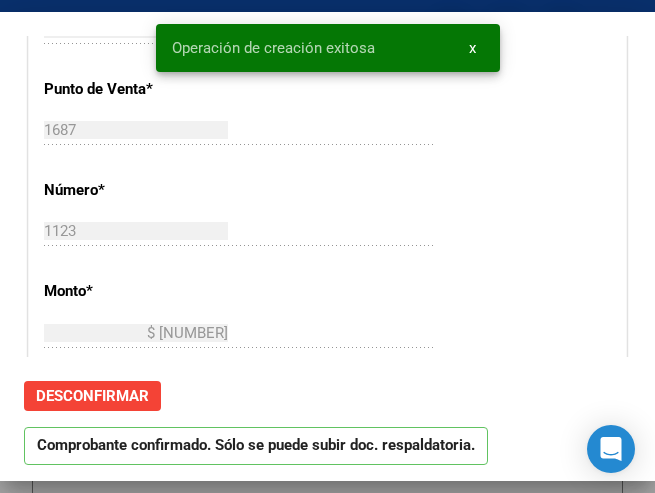 scroll, scrollTop: 600, scrollLeft: 0, axis: vertical 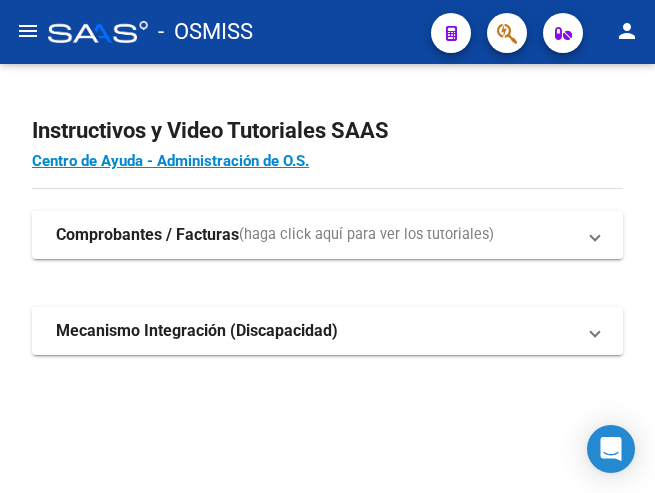 click on "menu" 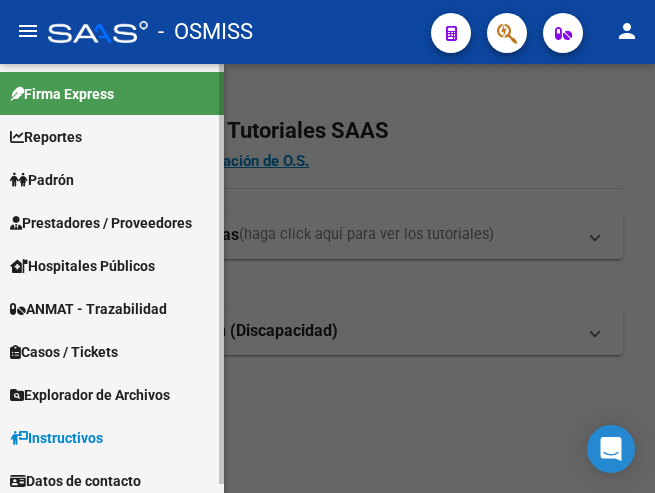 click on "Prestadores / Proveedores" at bounding box center (101, 223) 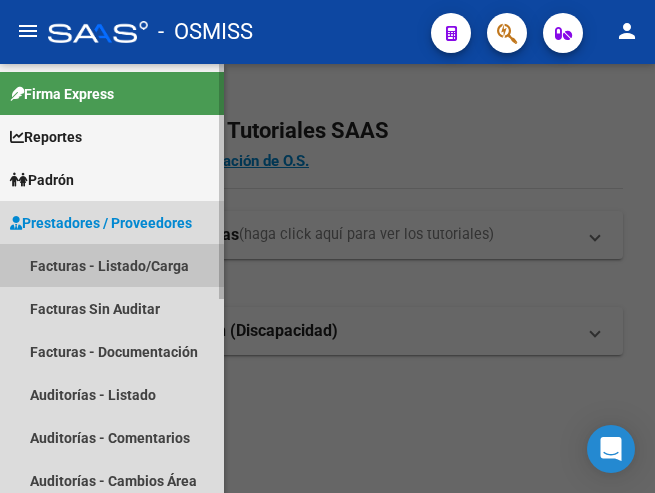 click on "Facturas - Listado/Carga" at bounding box center (112, 265) 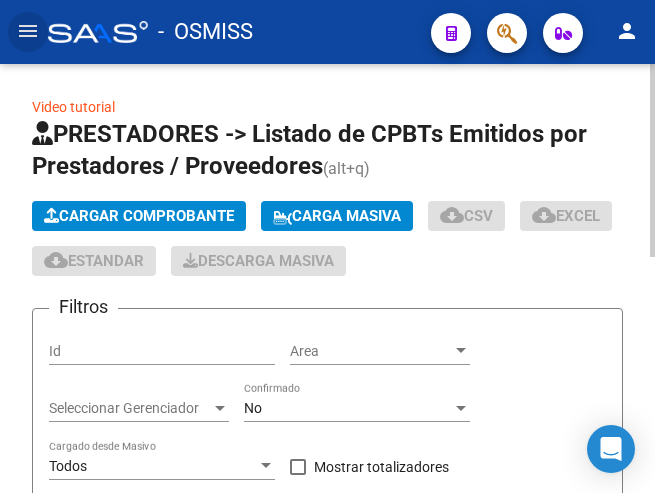 click on "Cargar Comprobante" 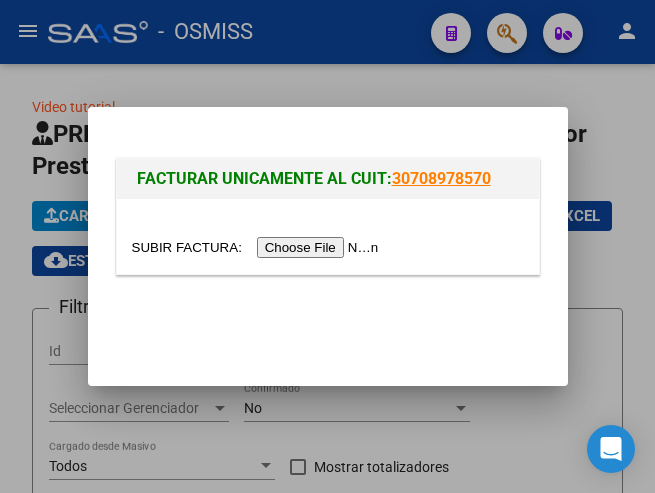 click at bounding box center (258, 247) 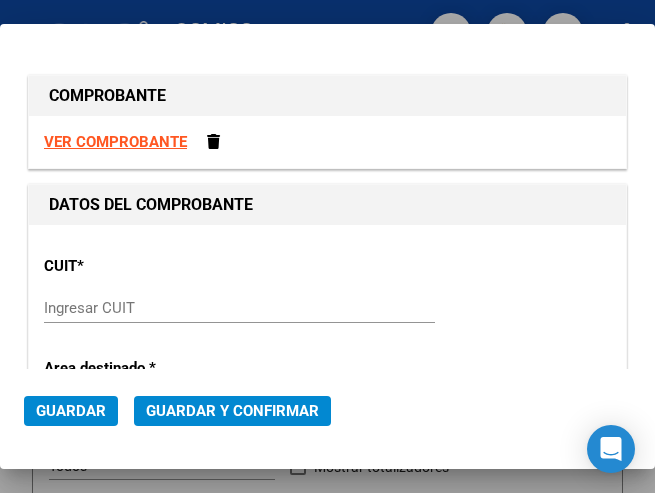 click on "Ingresar CUIT" at bounding box center (136, 308) 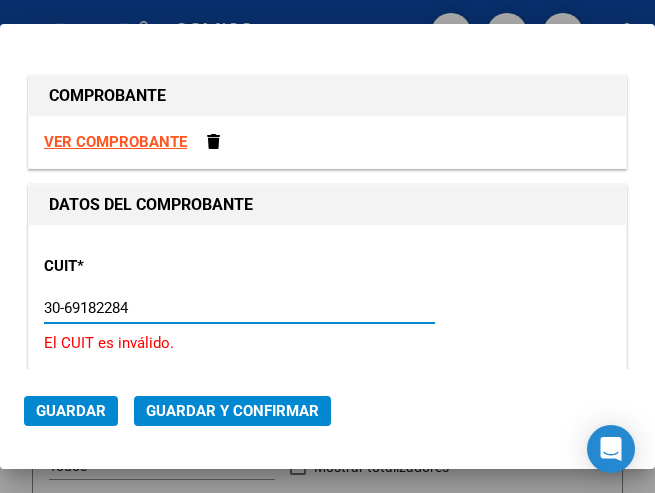 type on "30-69182284-9" 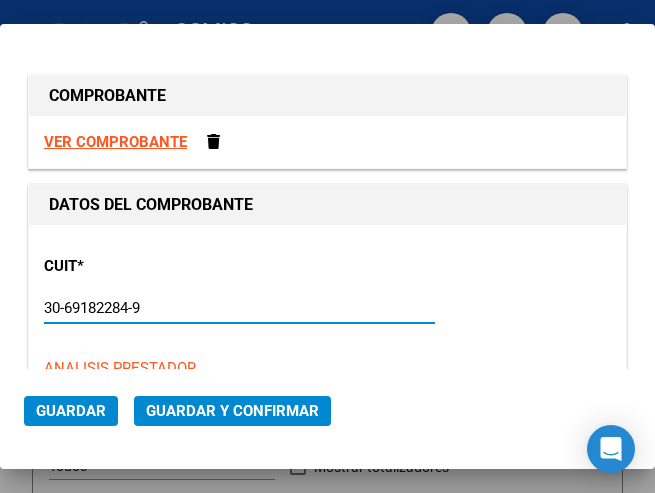 type on "1687" 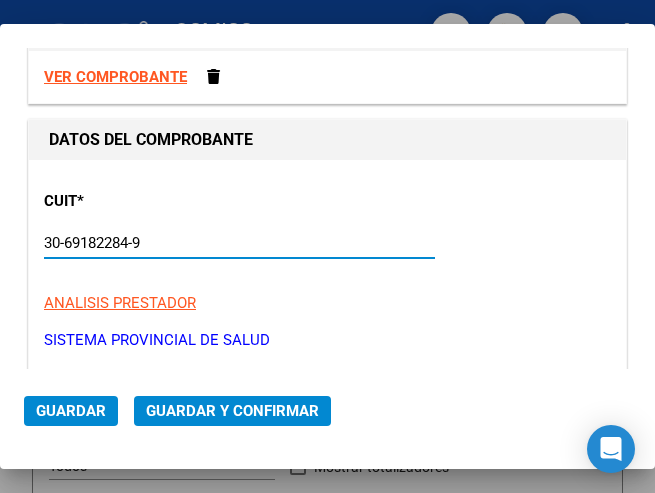 scroll, scrollTop: 200, scrollLeft: 0, axis: vertical 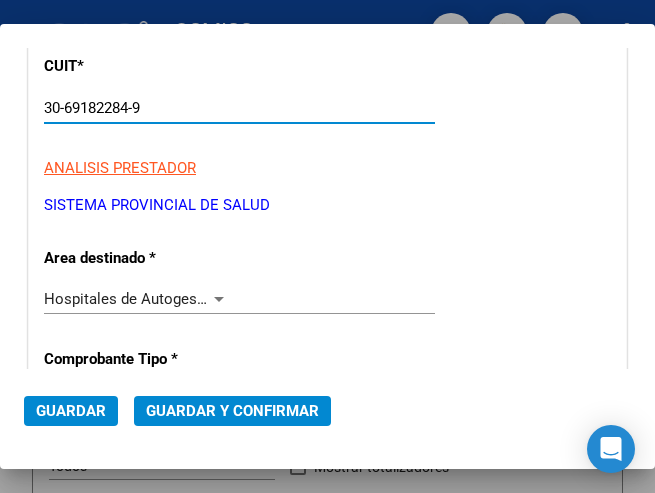 type on "30-69182284-9" 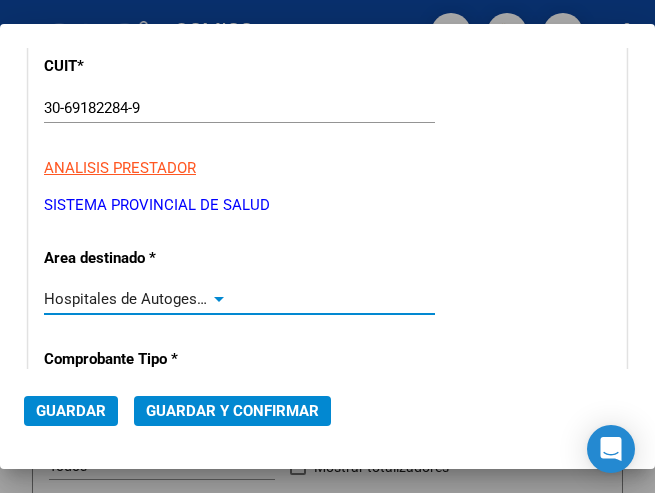 click at bounding box center (219, 299) 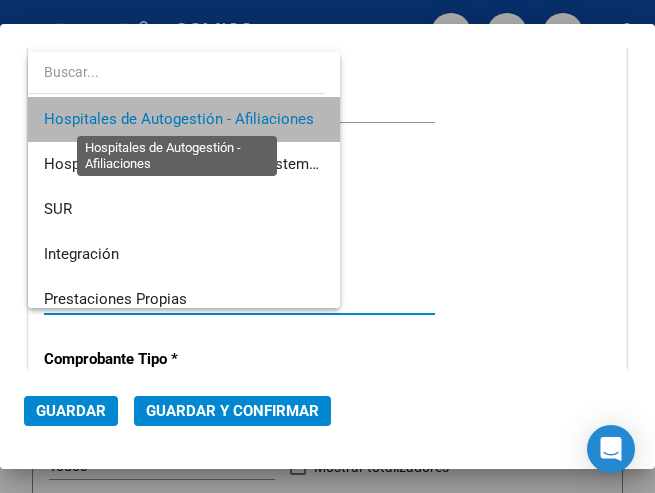 click on "Hospitales de Autogestión - Afiliaciones" at bounding box center [179, 119] 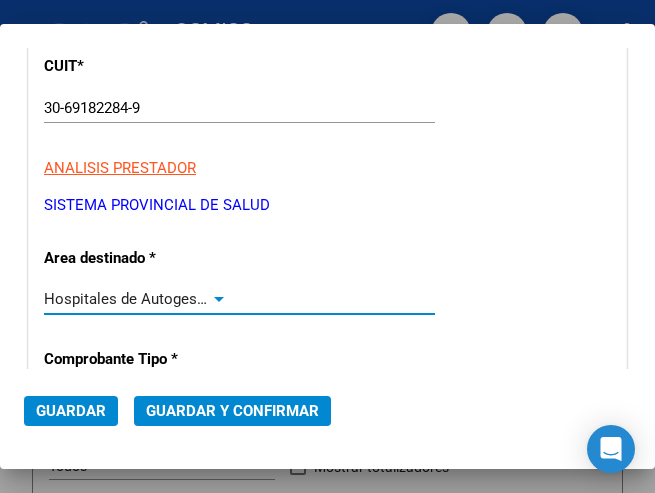 click at bounding box center [219, 299] 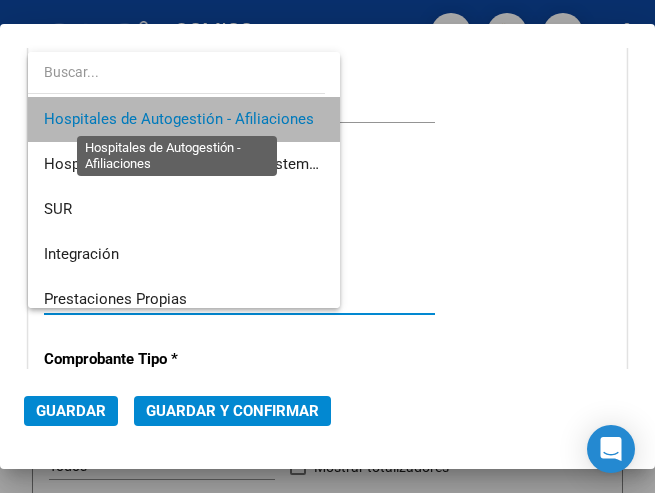 click on "Hospitales de Autogestión - Afiliaciones" at bounding box center (179, 119) 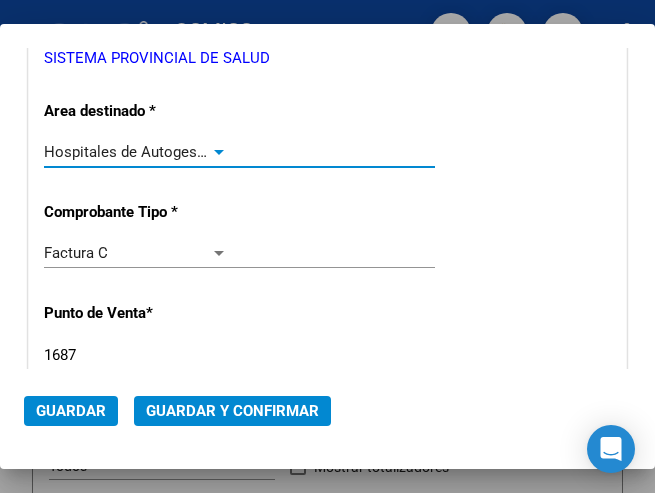 scroll, scrollTop: 400, scrollLeft: 0, axis: vertical 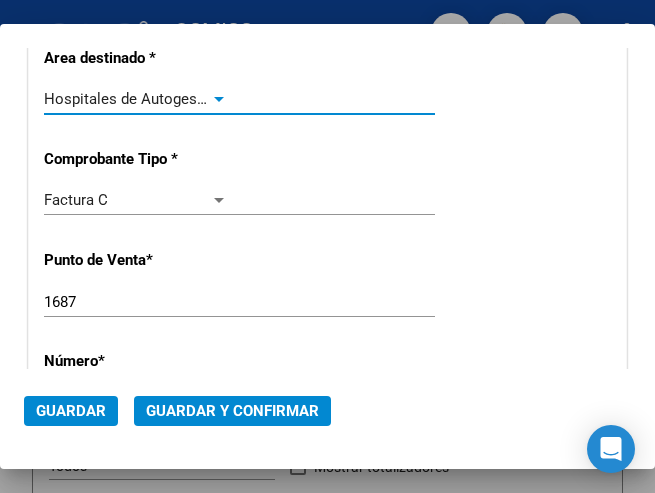 click on "1687" at bounding box center [136, 302] 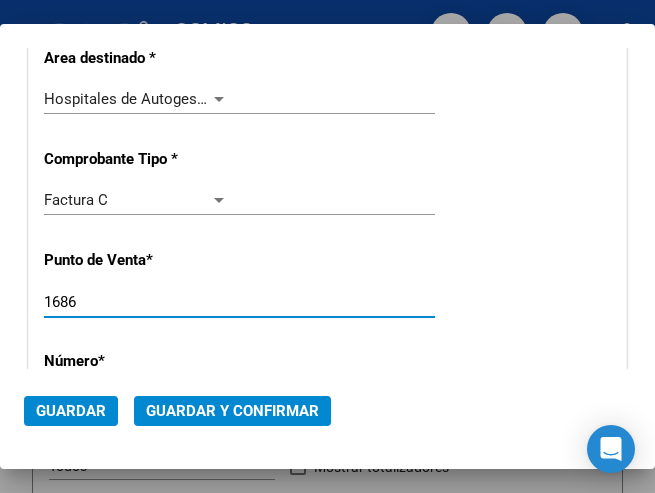 type on "1686" 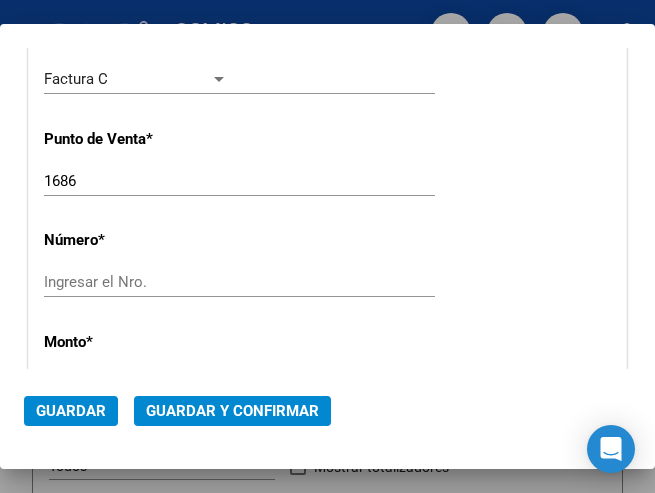 scroll, scrollTop: 600, scrollLeft: 0, axis: vertical 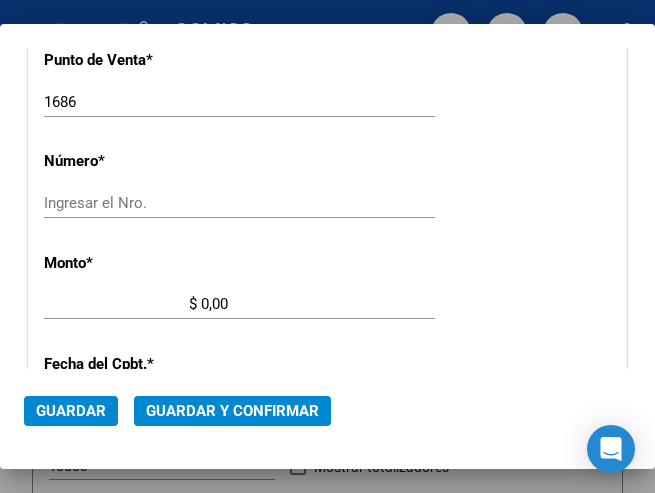 click on "Ingresar el Nro." at bounding box center [136, 203] 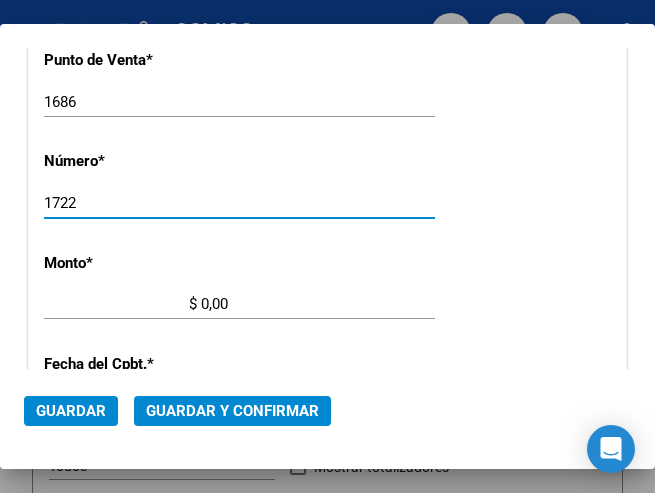 type on "1722" 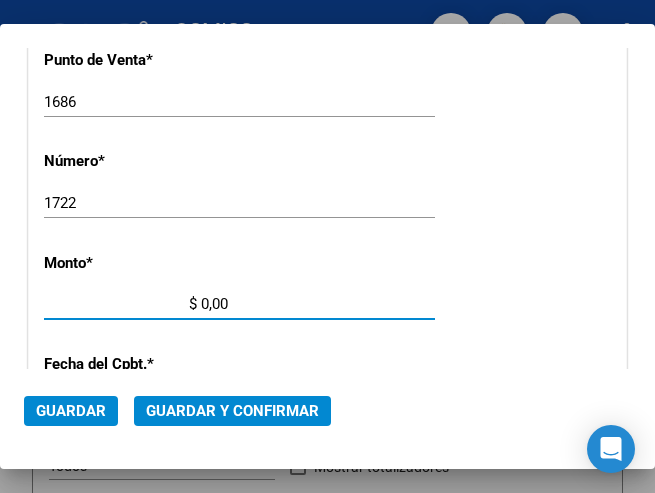 click on "$ 0,00" at bounding box center [136, 304] 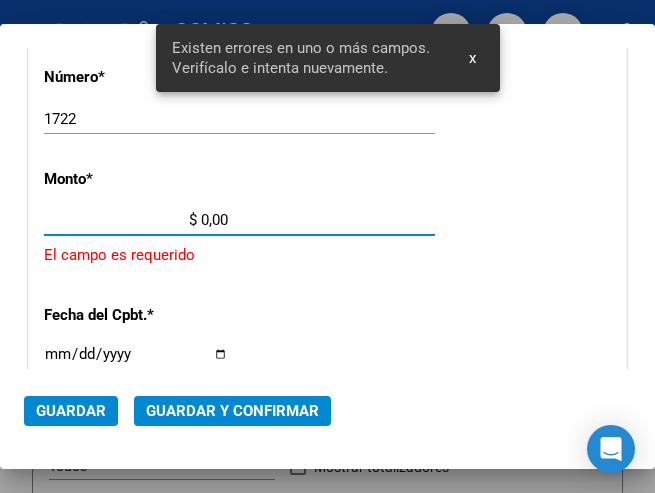 scroll, scrollTop: 686, scrollLeft: 0, axis: vertical 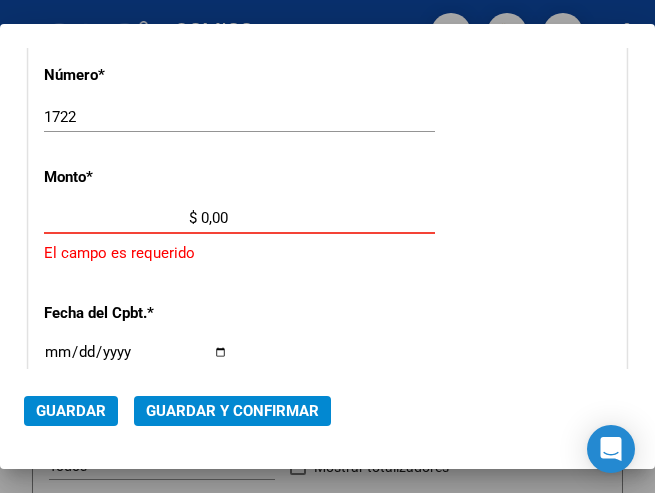 click on "$ 0,00" at bounding box center [136, 218] 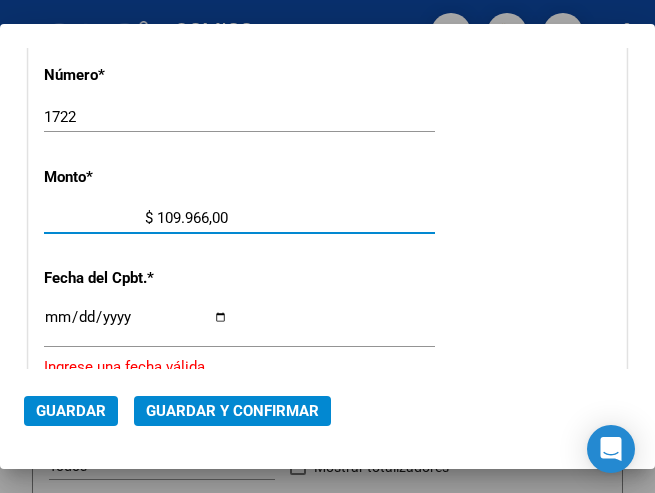click on "$ 109.966,00" at bounding box center (136, 218) 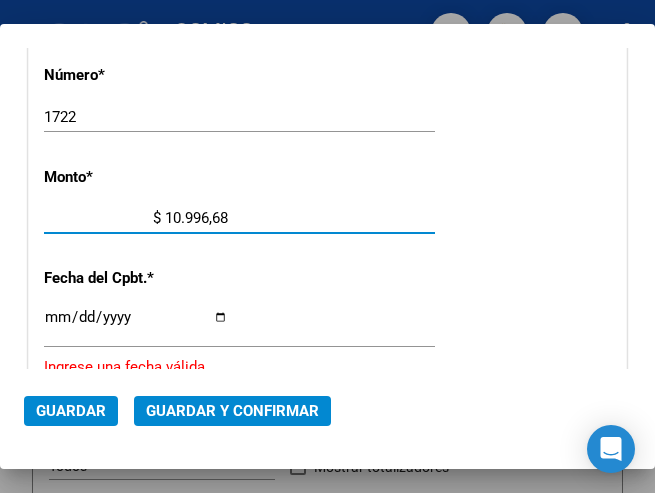 type on "$ 109.966,81" 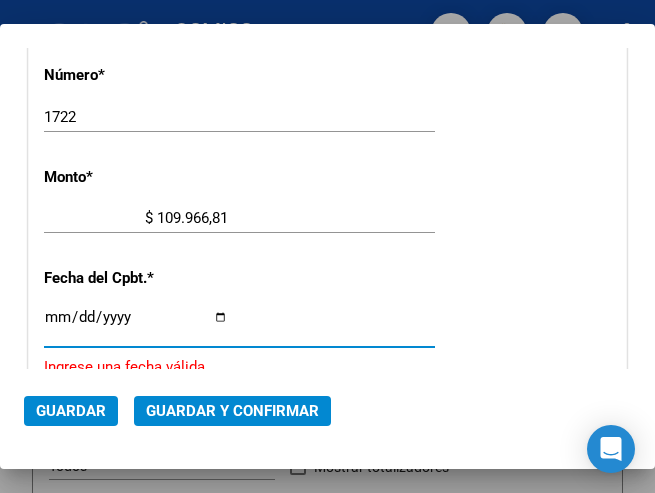 click on "Ingresar la fecha" at bounding box center [136, 325] 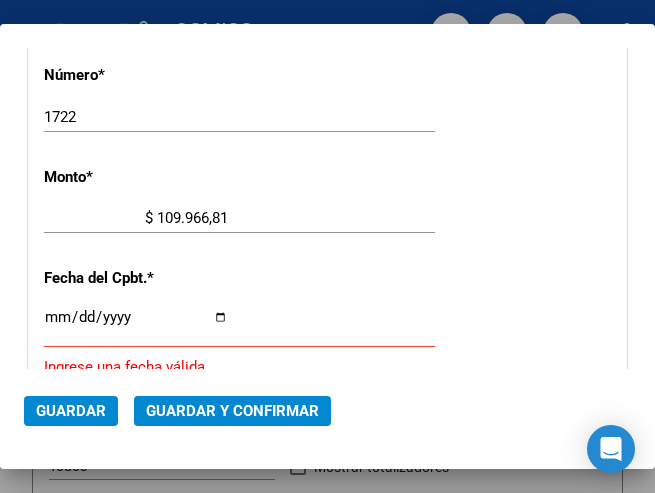 click on "Ingresar la fecha" at bounding box center [136, 325] 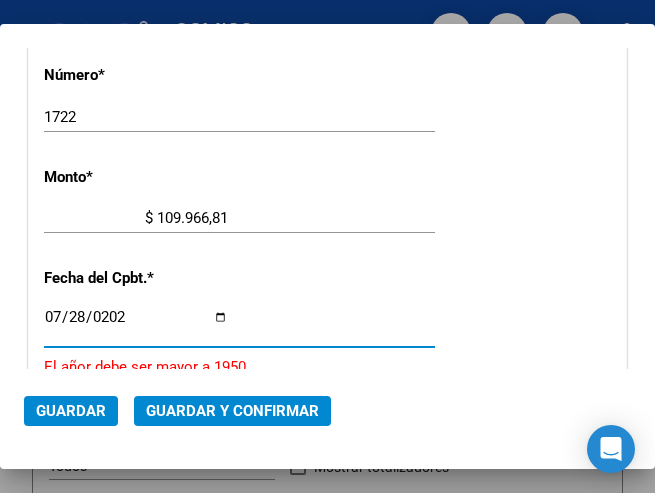 type on "2025-07-28" 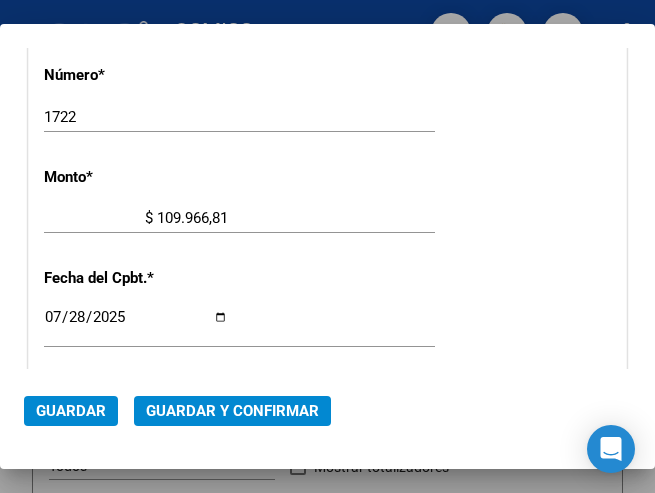 scroll, scrollTop: 786, scrollLeft: 0, axis: vertical 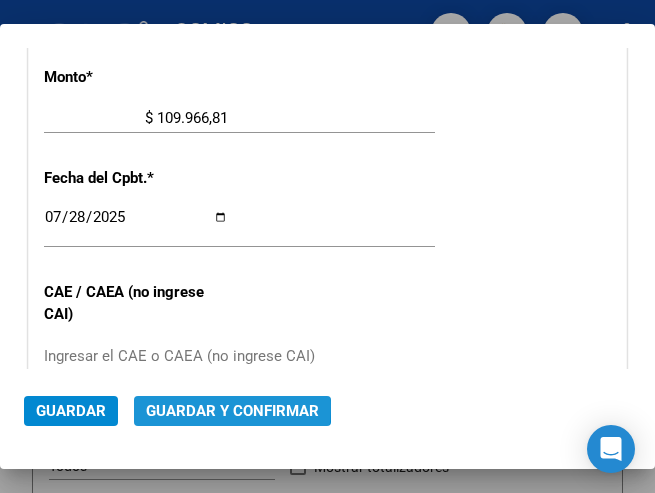 click on "Guardar y Confirmar" 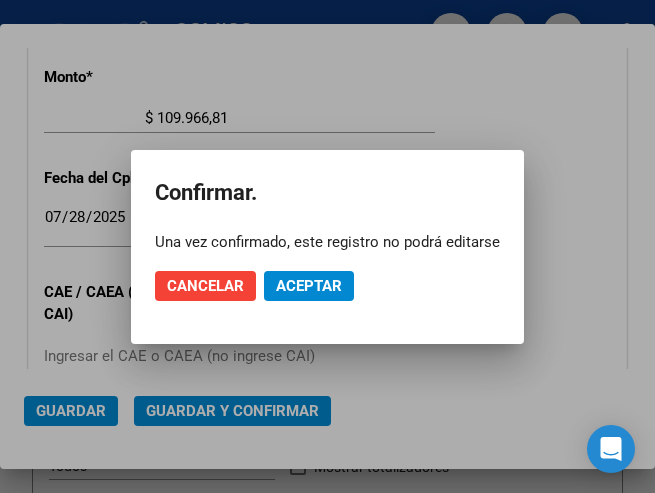 click at bounding box center (327, 246) 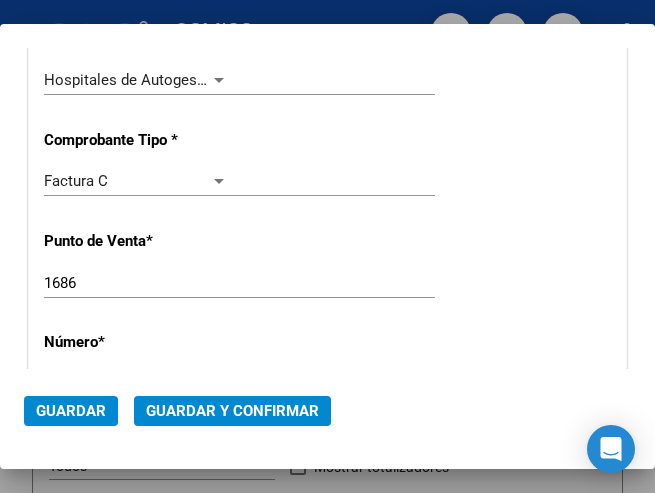 scroll, scrollTop: 286, scrollLeft: 0, axis: vertical 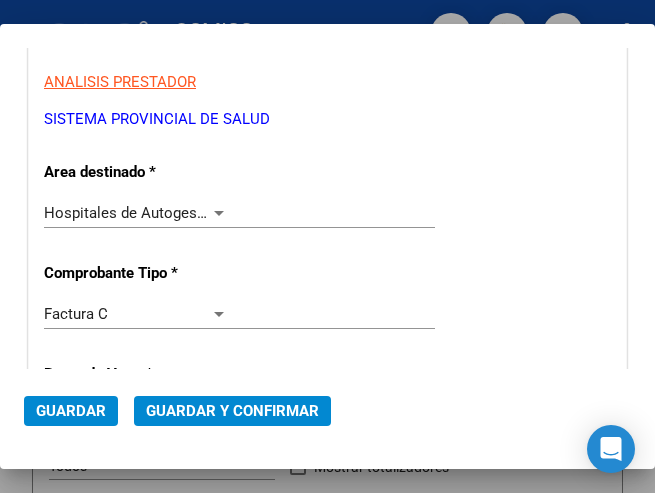 click at bounding box center [219, 213] 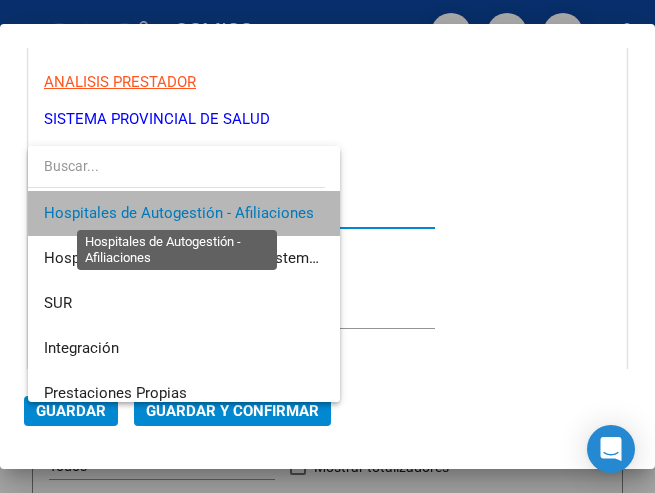 click on "Hospitales de Autogestión - Afiliaciones" at bounding box center (179, 213) 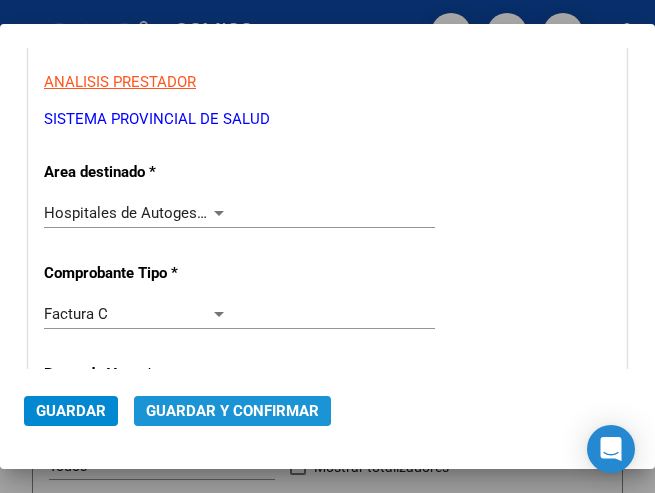 click on "Guardar y Confirmar" 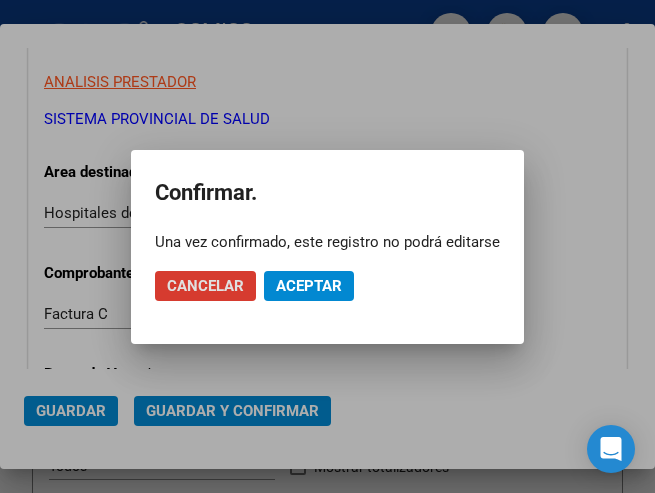 click on "Aceptar" 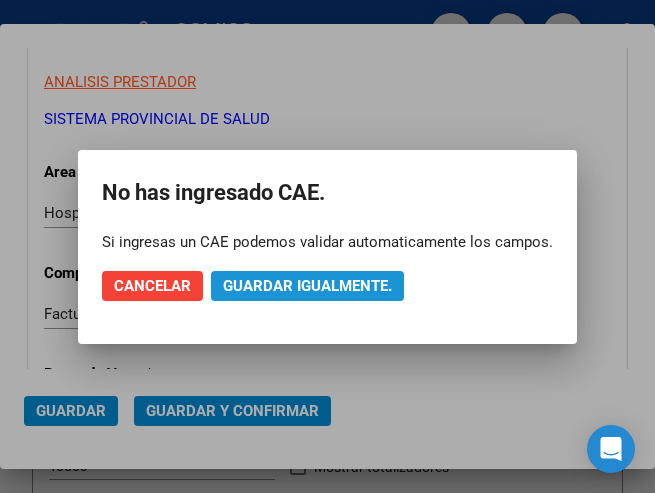 click on "Guardar igualmente." 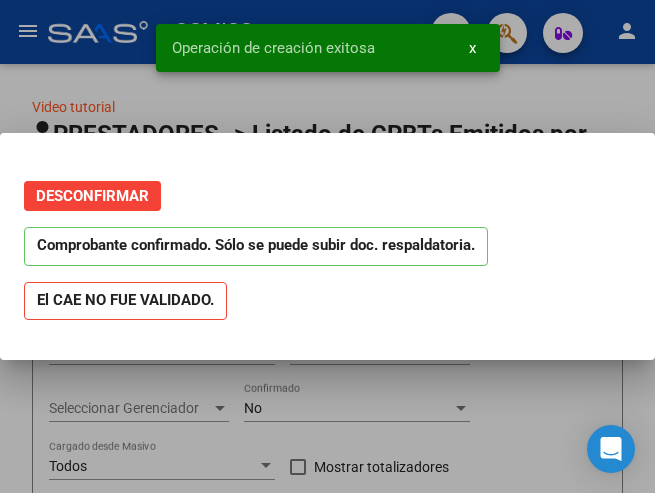 scroll, scrollTop: 0, scrollLeft: 0, axis: both 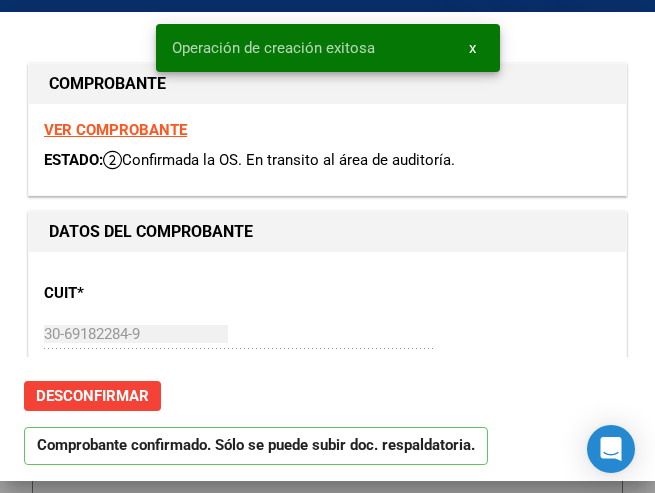 type on "2025-09-26" 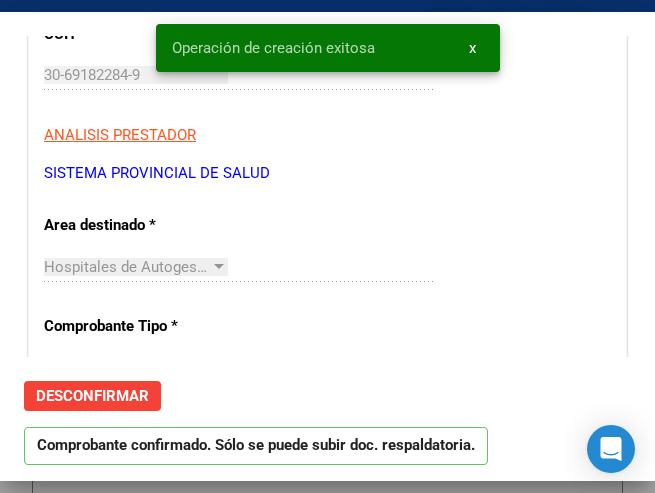 scroll, scrollTop: 300, scrollLeft: 0, axis: vertical 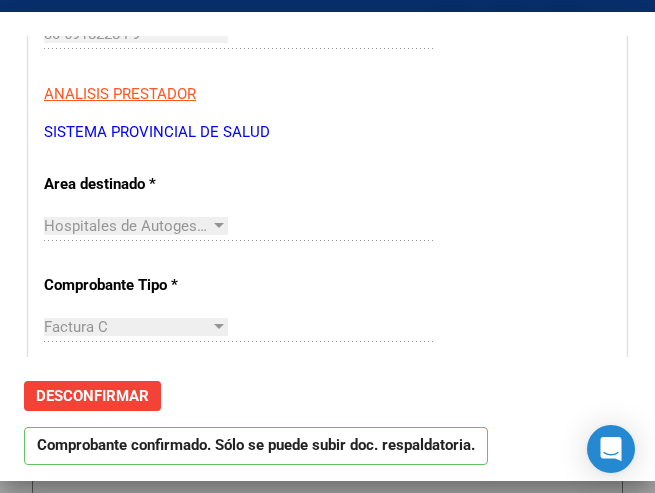 click on "CUIT  *   30-69182284-9 Ingresar CUIT  ANALISIS PRESTADOR  SISTEMA PROVINCIAL DE SALUD  ARCA Padrón ARCA Padrón  Area destinado * Hospitales de Autogestión - Afiliaciones Seleccionar Area  Comprobante Tipo * Factura C Seleccionar Tipo Punto de Venta  *   1686 Ingresar el Nro.  Número  *   1722 Ingresar el Nro.  Monto  *   $ 109.966,81 Ingresar el monto  Fecha del Cpbt.  *   2025-07-28 Ingresar la fecha  CAE / CAEA (no ingrese CAI)    Ingresar el CAE o CAEA (no ingrese CAI)  Fecha Recibido  *   2025-08-08 Ingresar la fecha  Fecha de Vencimiento    2025-09-26 Ingresar la fecha  Ref. Externa    Ingresar la ref.  N° Liquidación    Ingresar el N° Liquidación" at bounding box center (327, 672) 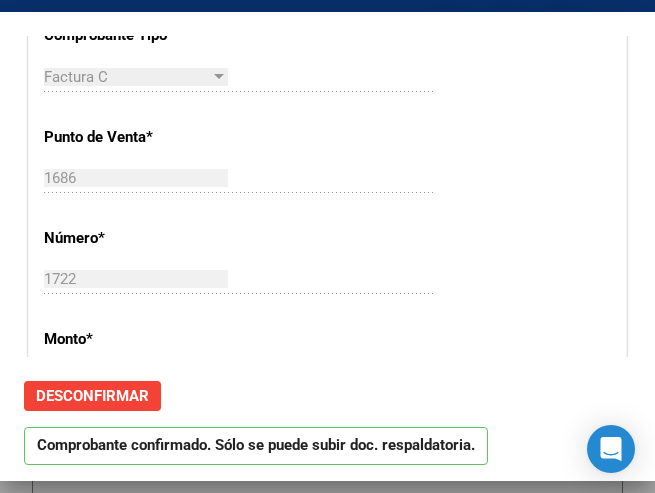 scroll, scrollTop: 600, scrollLeft: 0, axis: vertical 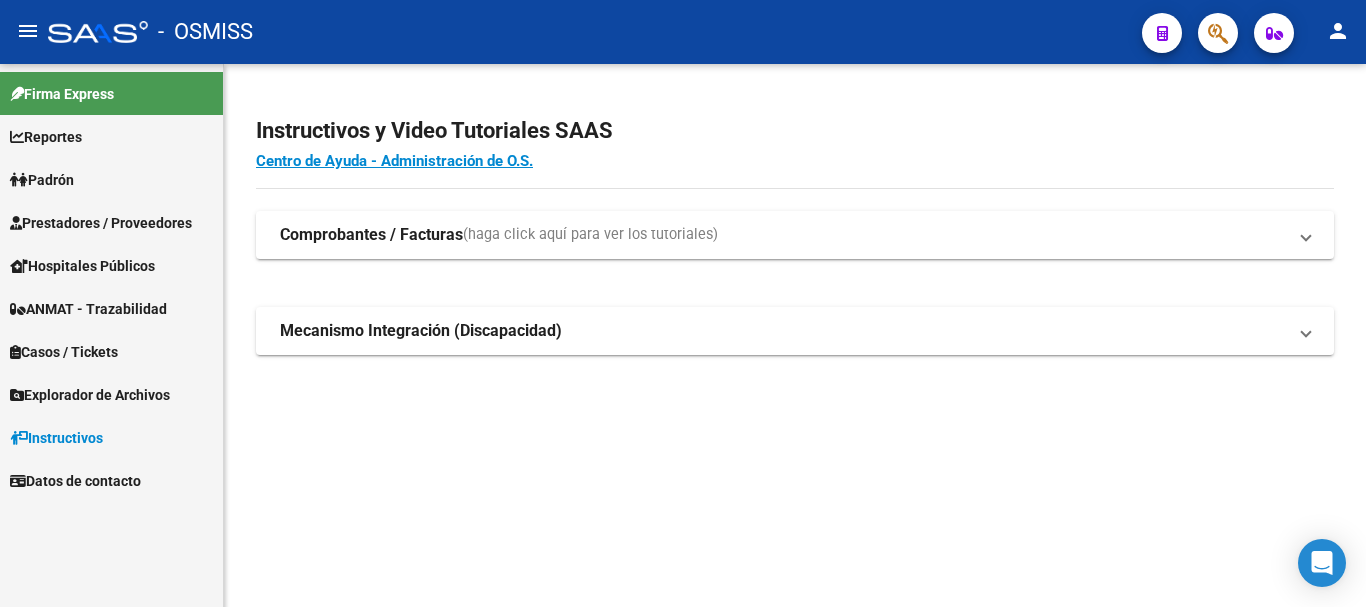 click on "Prestadores / Proveedores" at bounding box center (101, 223) 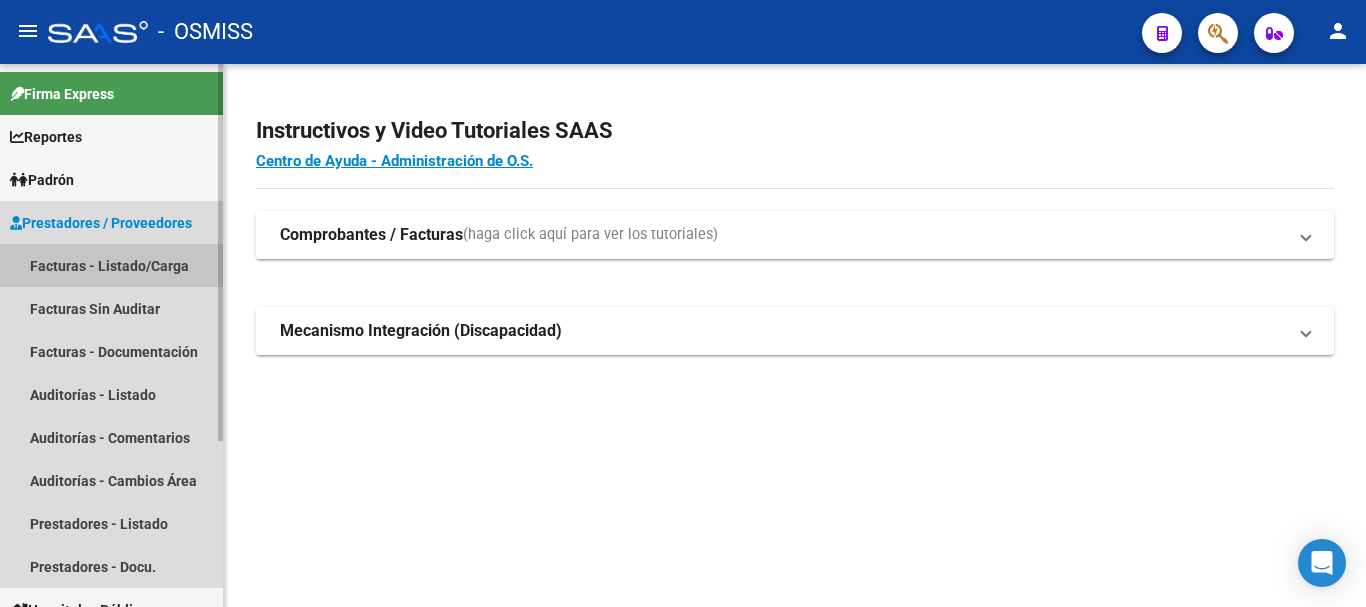 drag, startPoint x: 116, startPoint y: 262, endPoint x: 140, endPoint y: 262, distance: 24 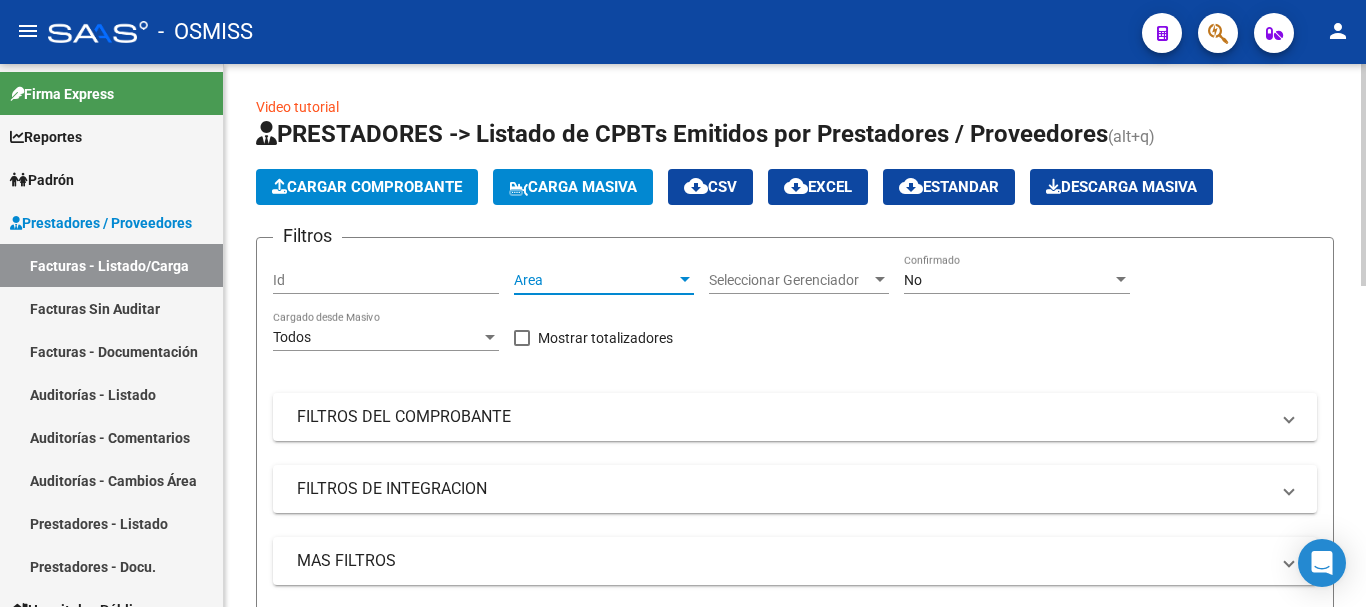click at bounding box center [685, 279] 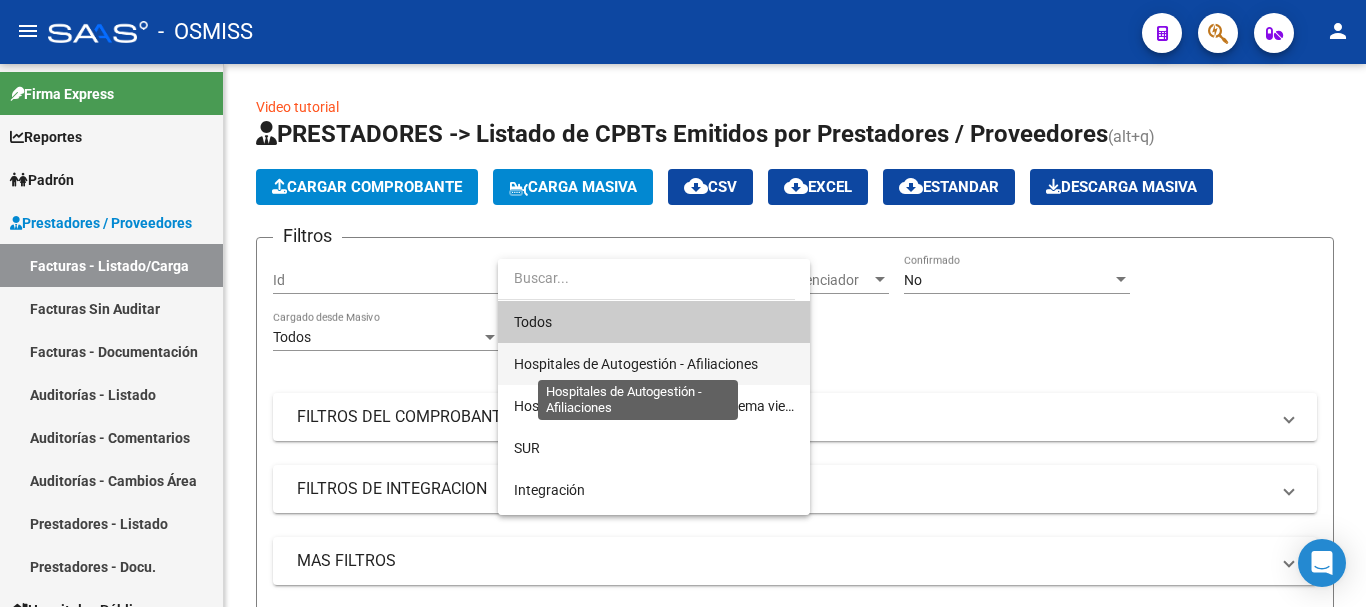 click on "Hospitales de Autogestión - Afiliaciones" at bounding box center (636, 364) 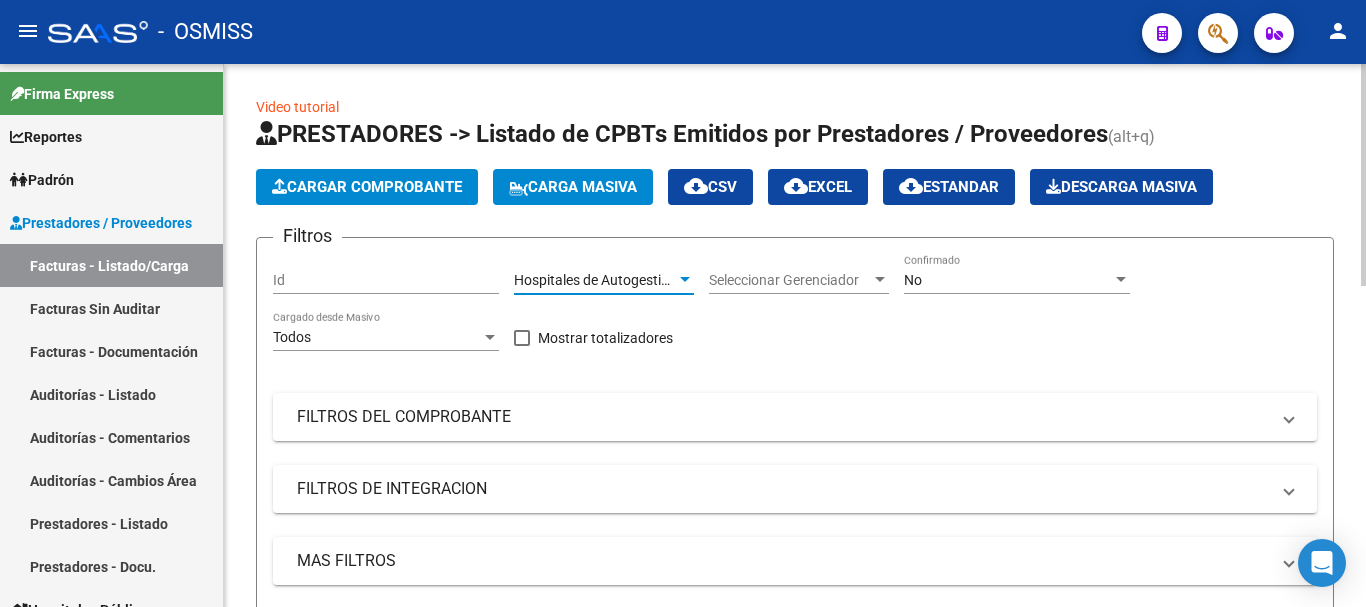 click at bounding box center [1121, 280] 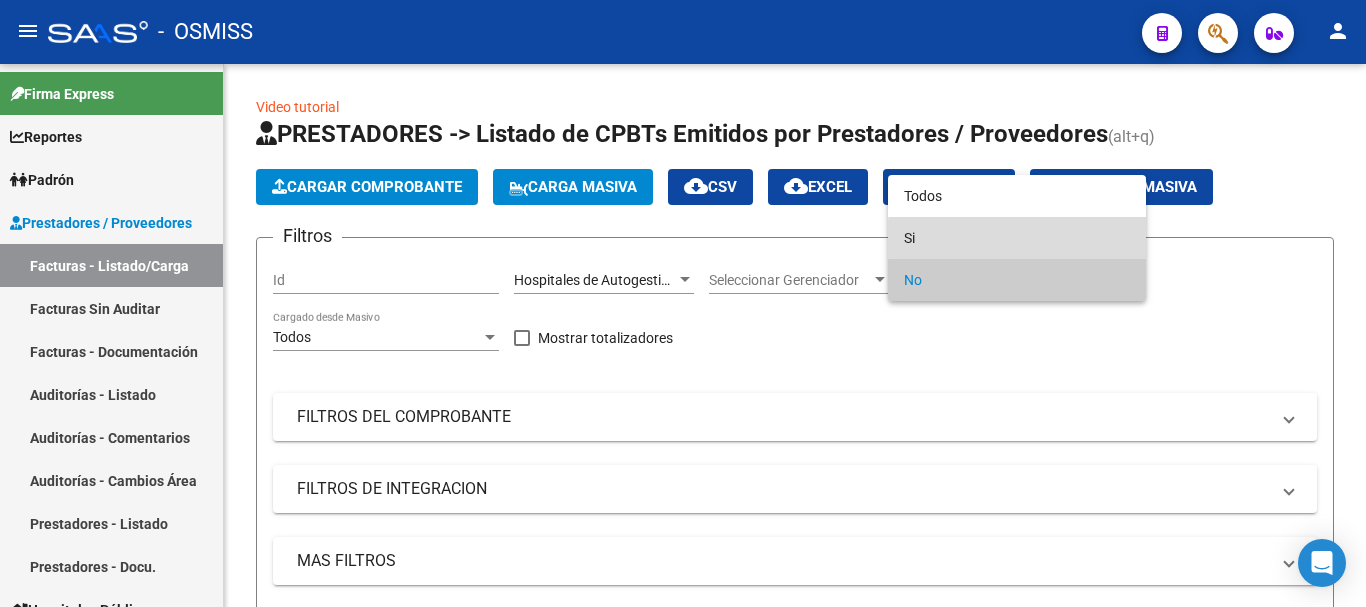 click on "Si" at bounding box center [1017, 238] 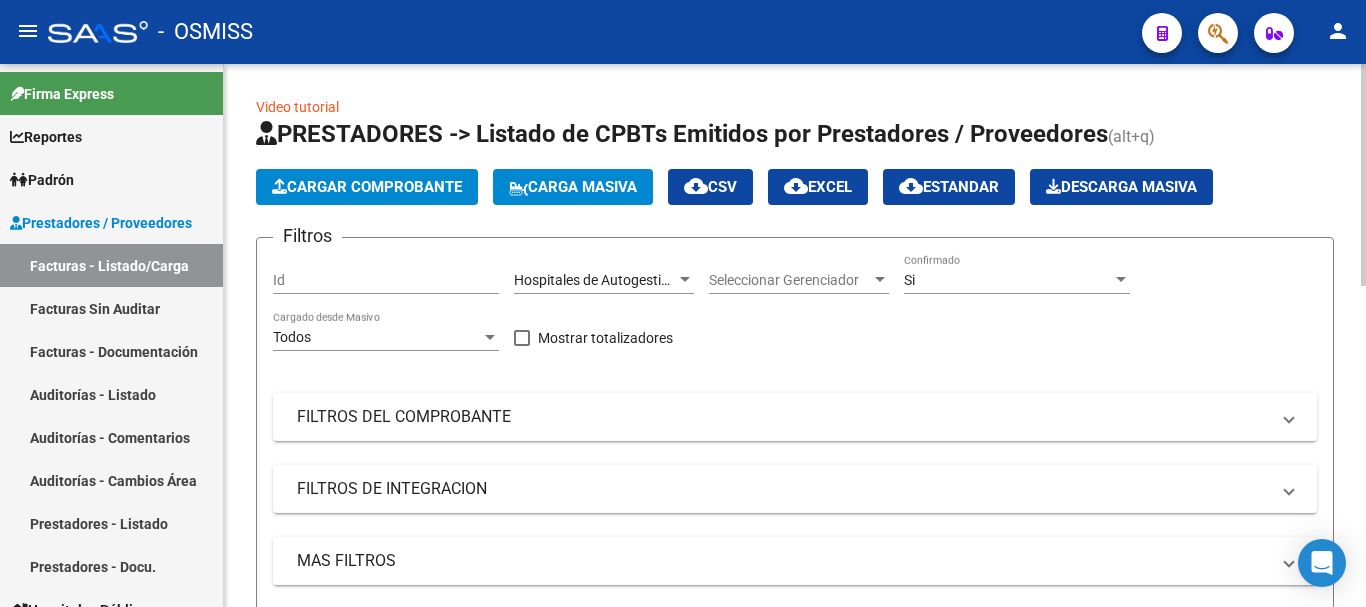 click on "MAS FILTROS" at bounding box center (783, 561) 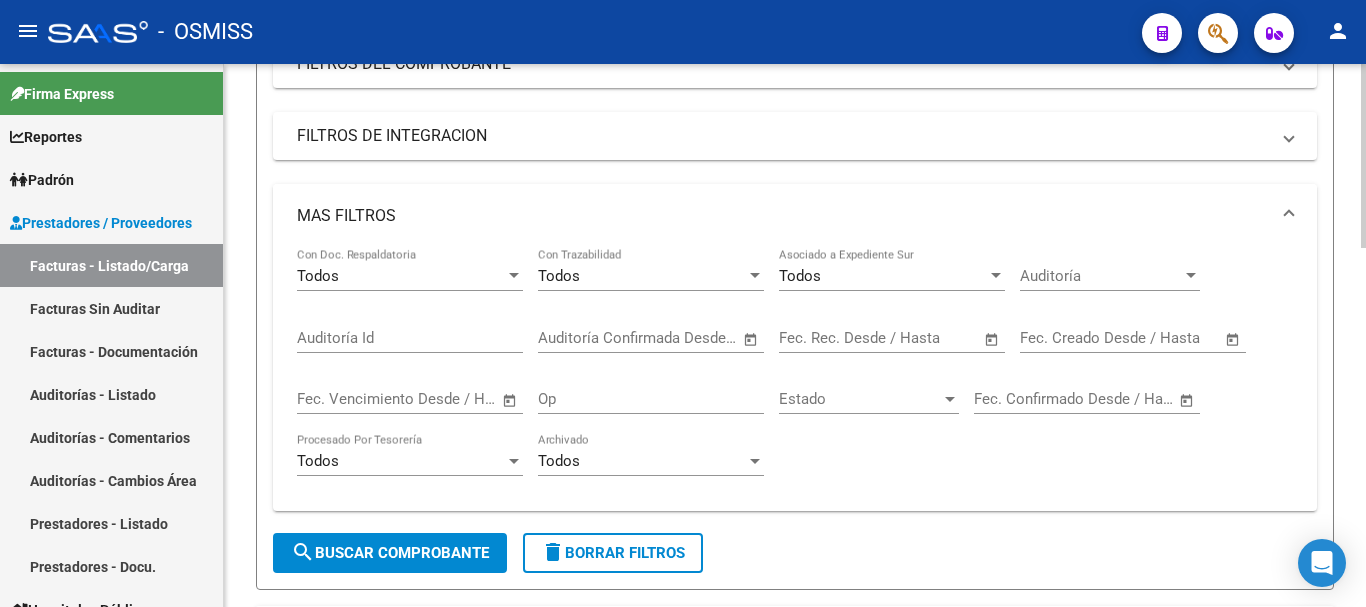 scroll, scrollTop: 400, scrollLeft: 0, axis: vertical 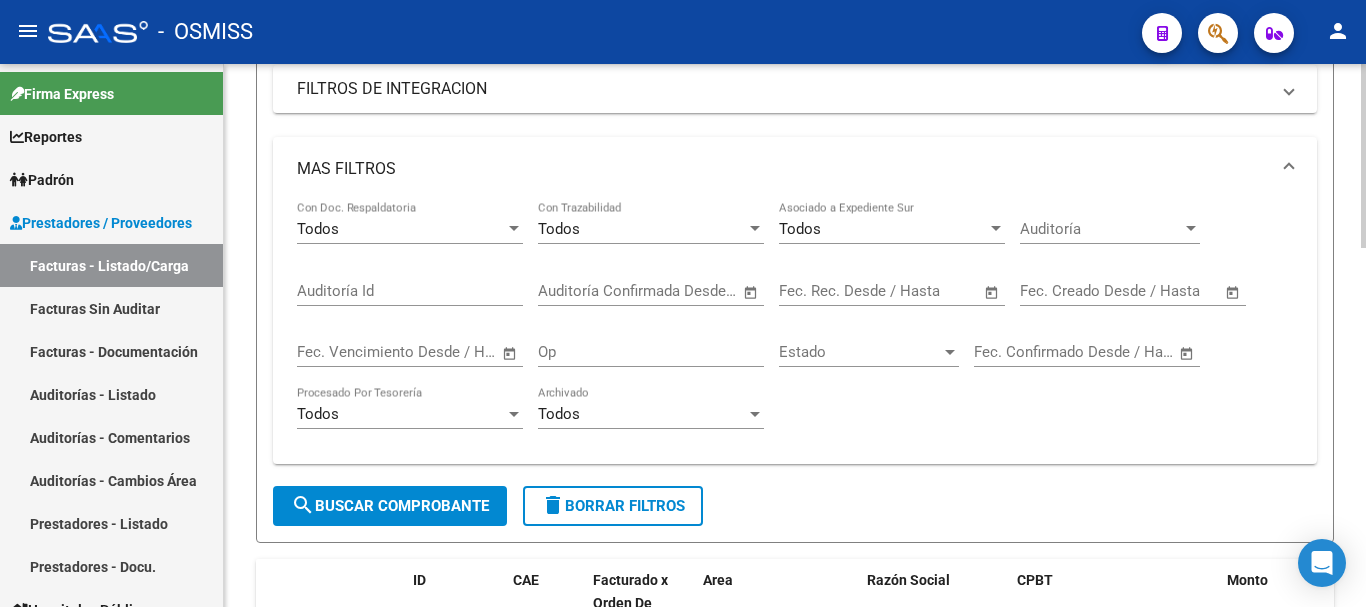 click 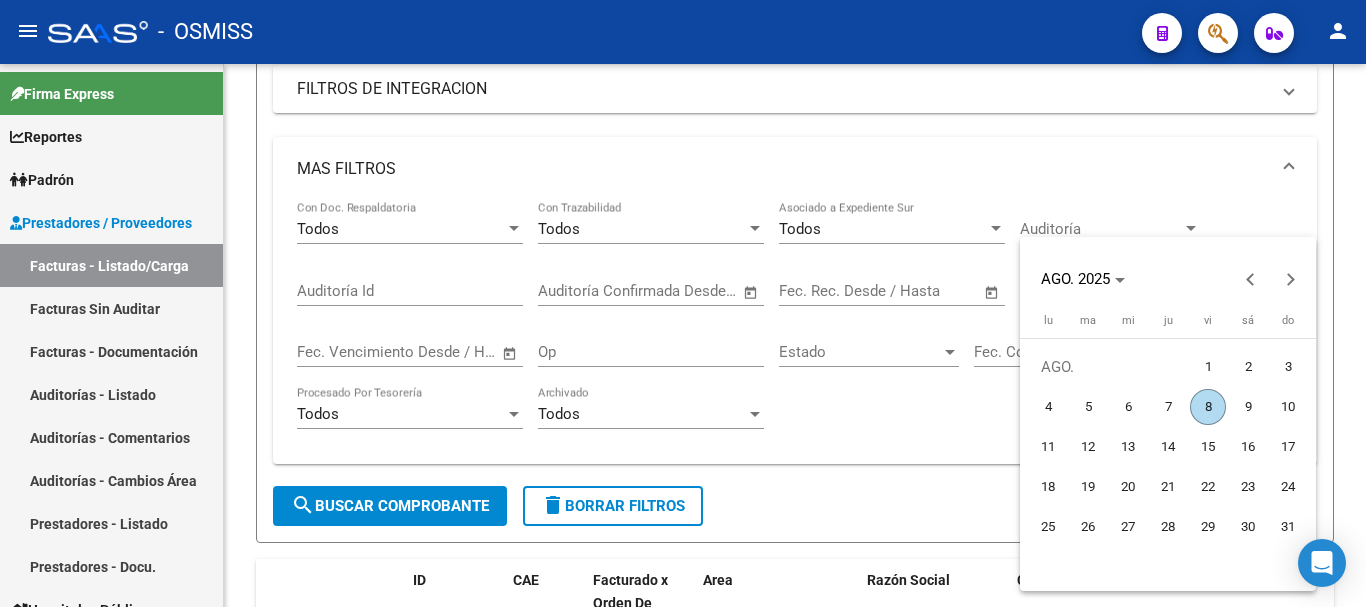 click on "8" at bounding box center [1208, 407] 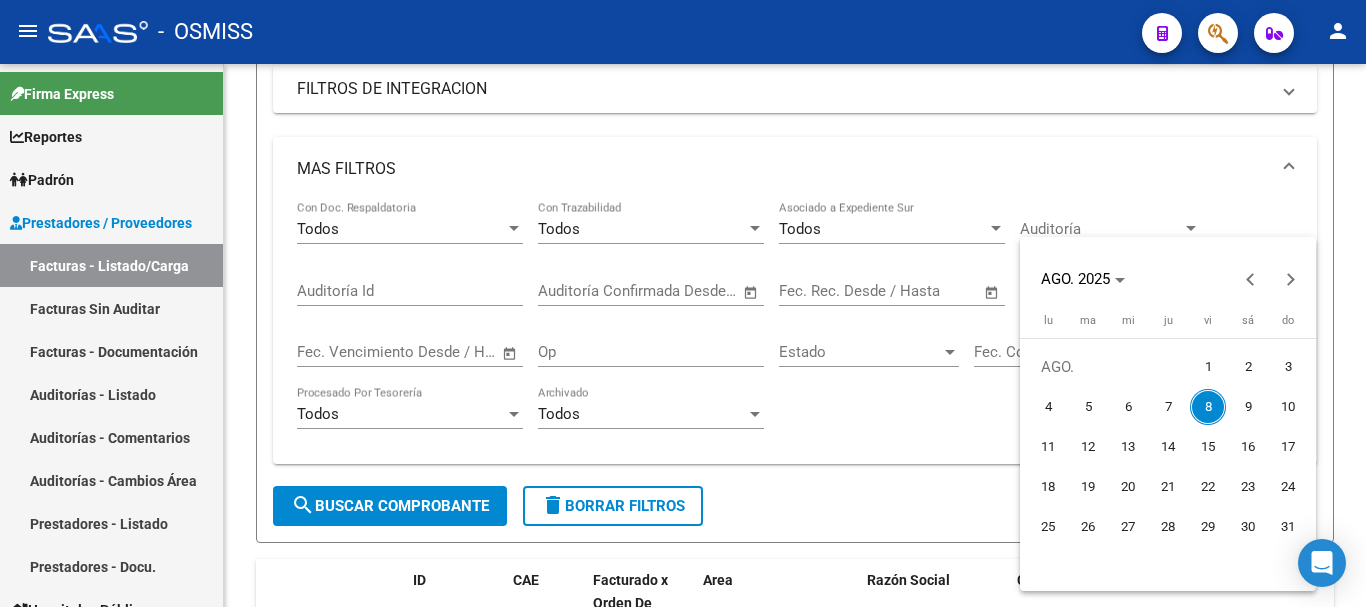 click on "8" at bounding box center (1208, 407) 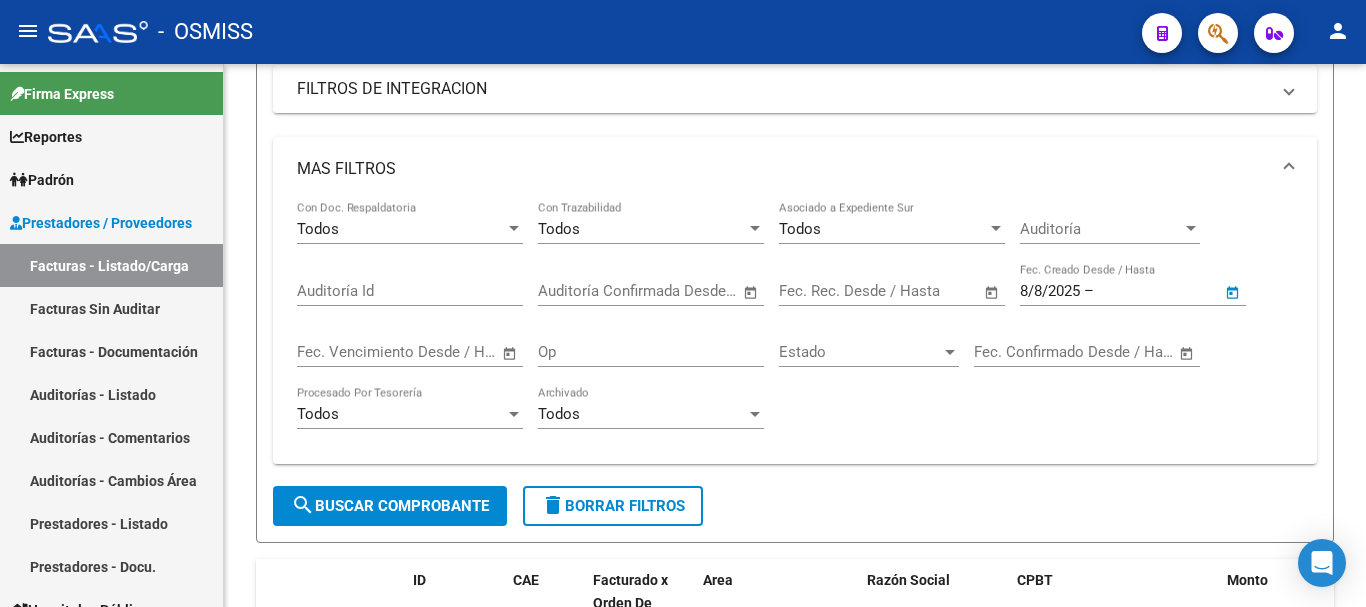 type on "8/8/2025" 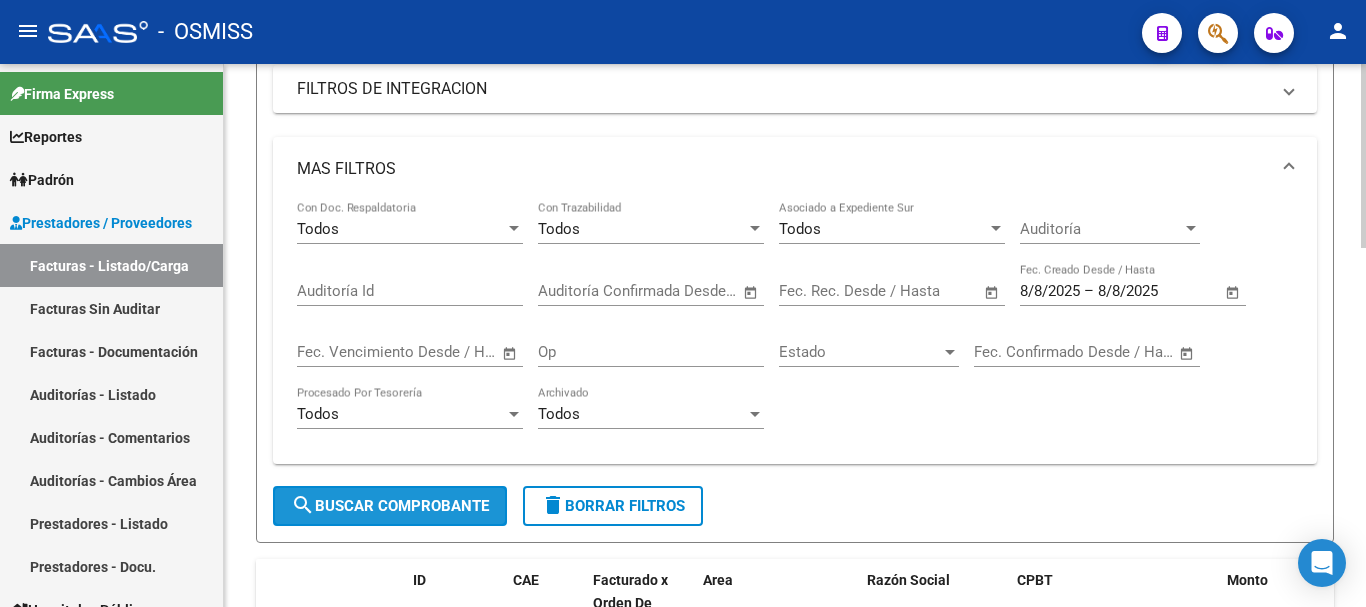 click on "search  Buscar Comprobante" 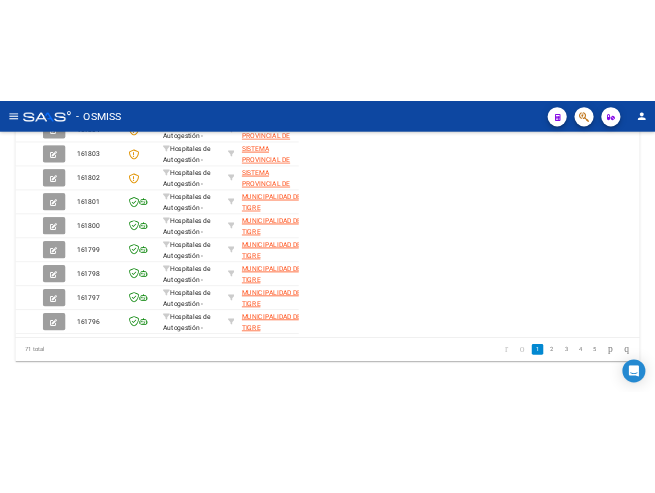 scroll, scrollTop: 769, scrollLeft: 0, axis: vertical 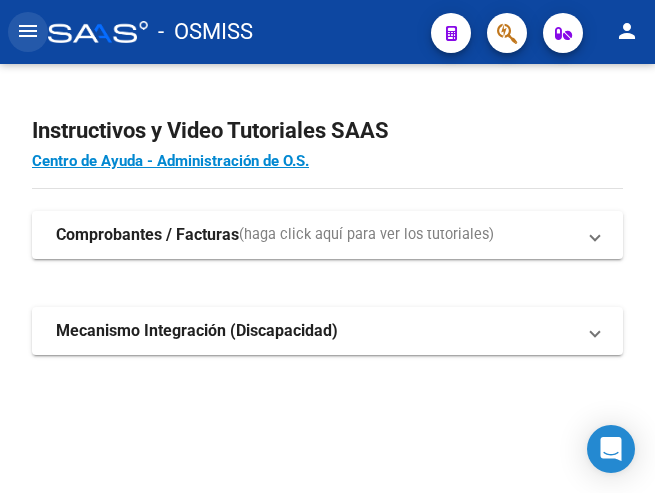 click on "menu" 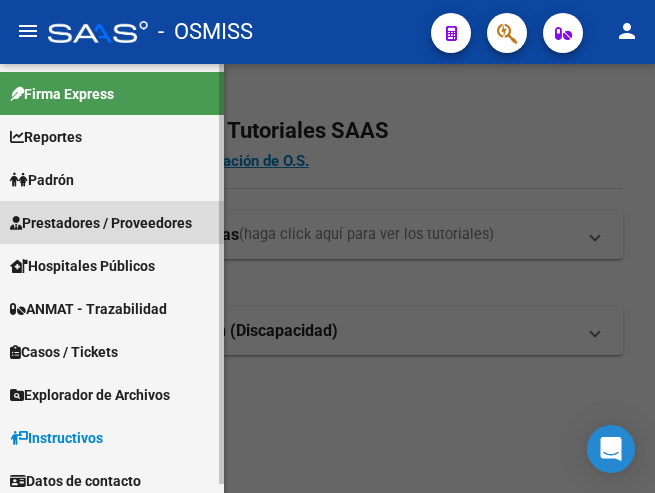click on "Prestadores / Proveedores" at bounding box center [101, 223] 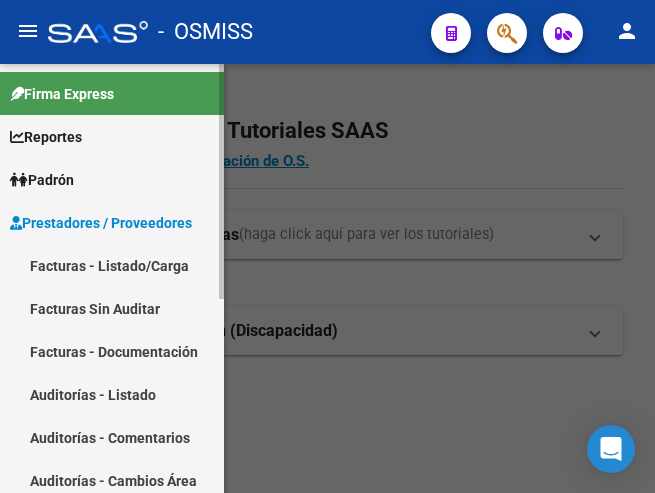 click on "Facturas - Listado/Carga" at bounding box center [112, 265] 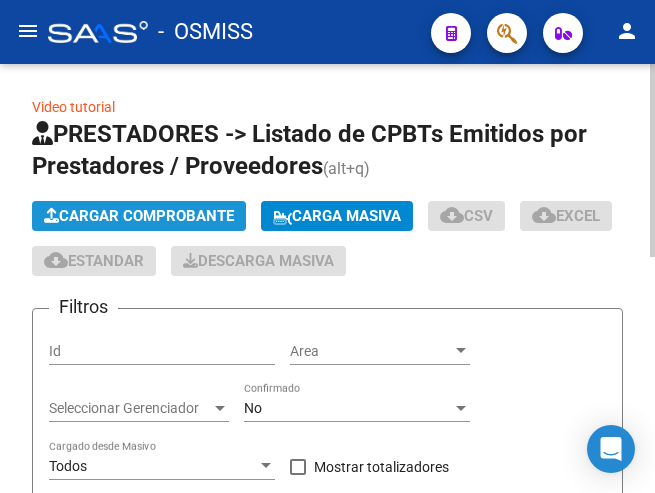 click on "Cargar Comprobante" 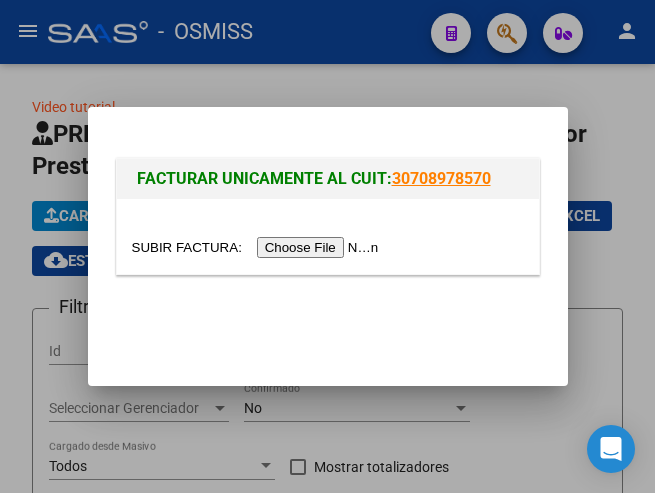 click at bounding box center (258, 247) 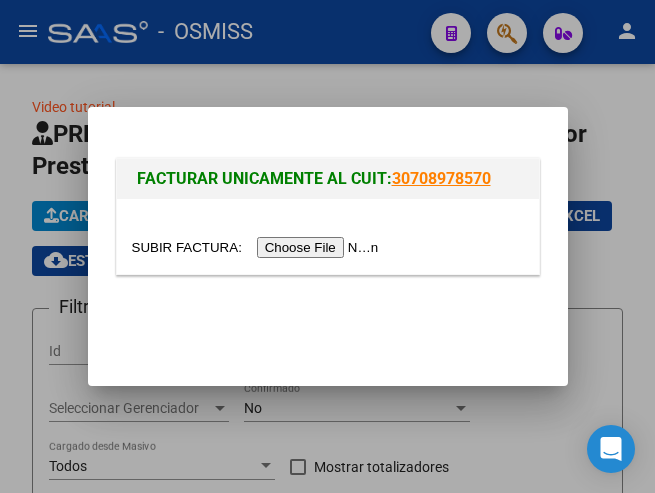 type on "C:\fakepath\203638.pdf" 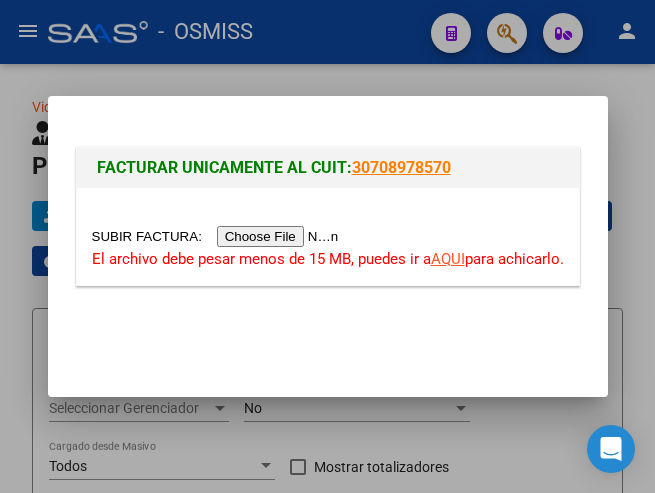 click at bounding box center (218, 236) 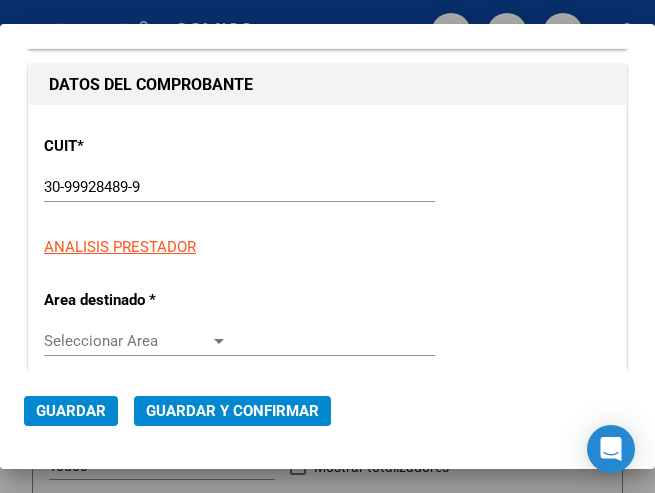 scroll, scrollTop: 200, scrollLeft: 0, axis: vertical 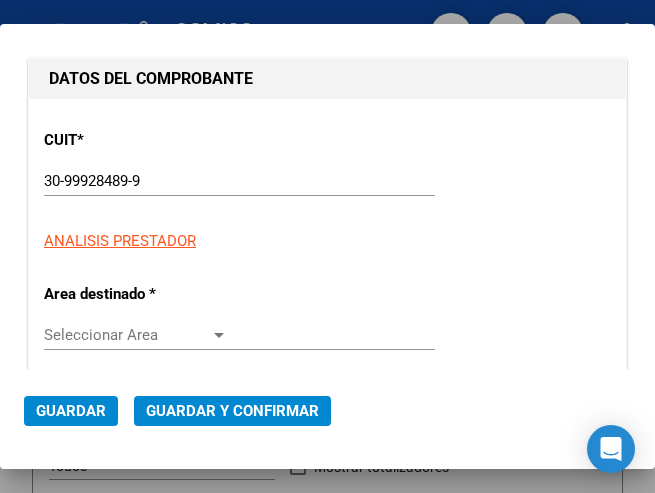 click at bounding box center [219, 335] 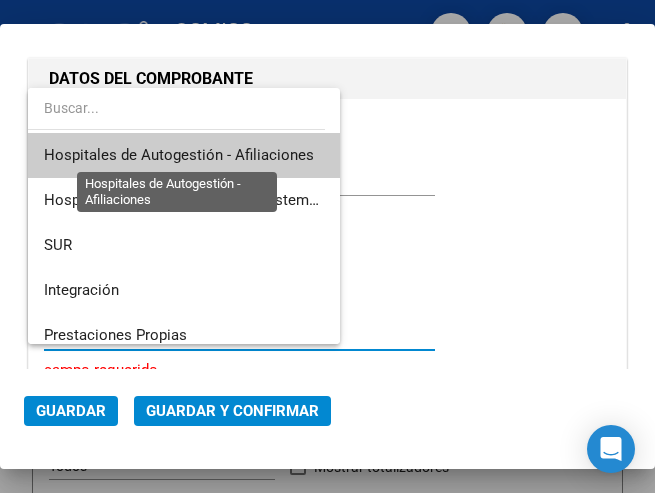 click on "Hospitales de Autogestión - Afiliaciones" at bounding box center [179, 155] 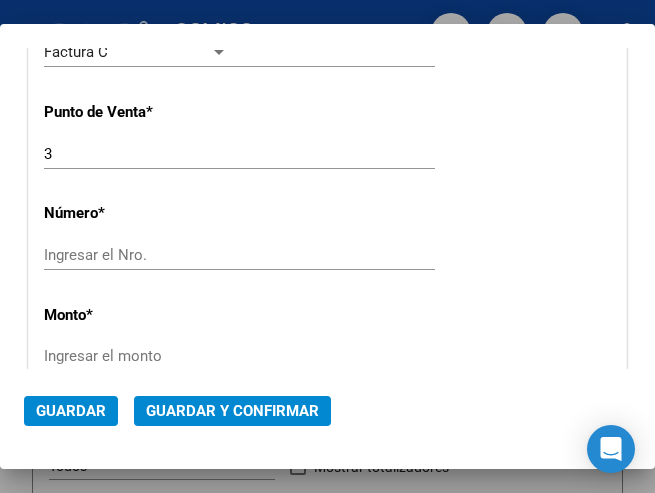scroll, scrollTop: 600, scrollLeft: 0, axis: vertical 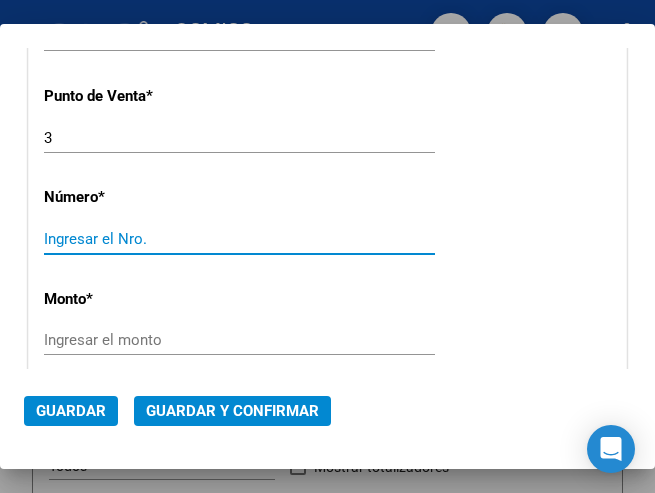 click on "Ingresar el Nro." at bounding box center (136, 239) 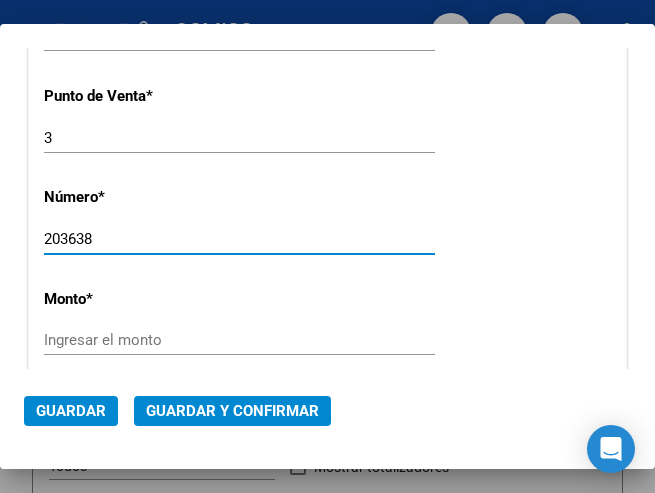 type on "203638" 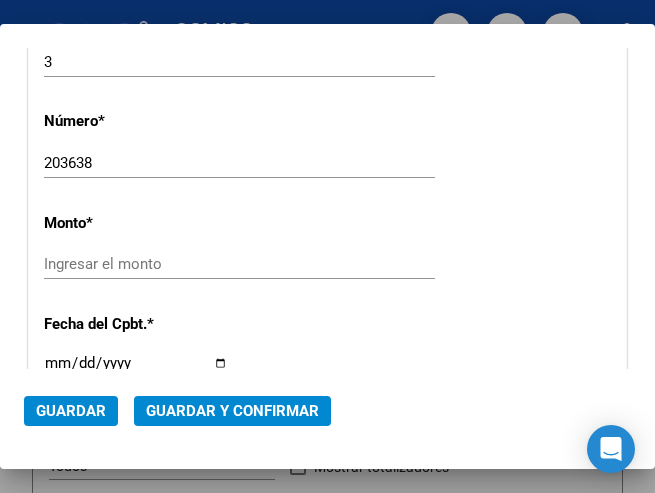 scroll, scrollTop: 700, scrollLeft: 0, axis: vertical 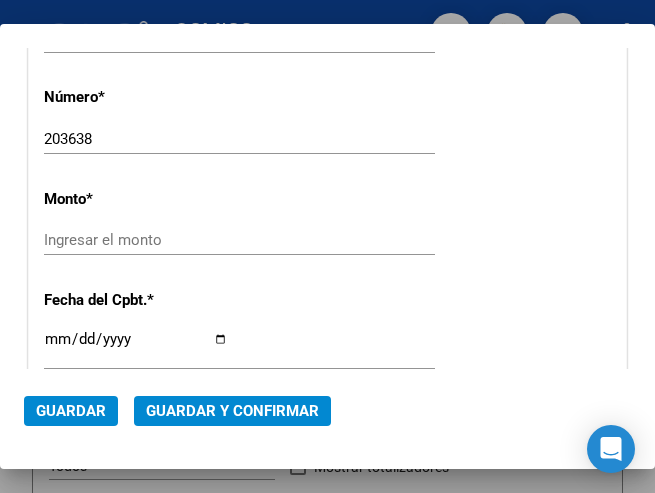 click on "Ingresar el monto" 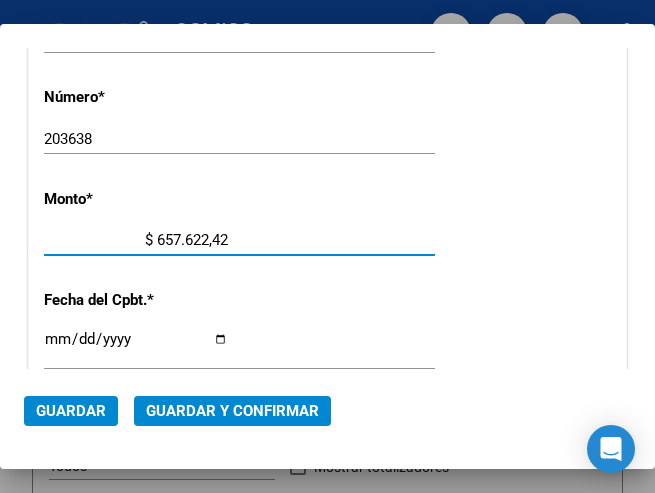 type on "$ 6.576.224,22" 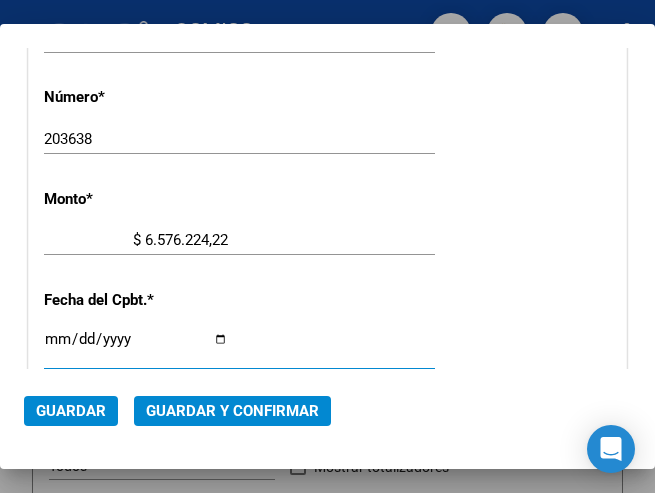 click on "Ingresar la fecha" at bounding box center [136, 347] 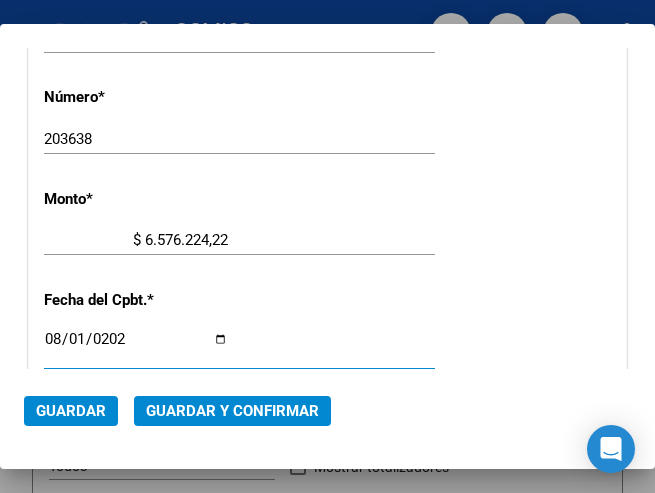 type on "2025-08-01" 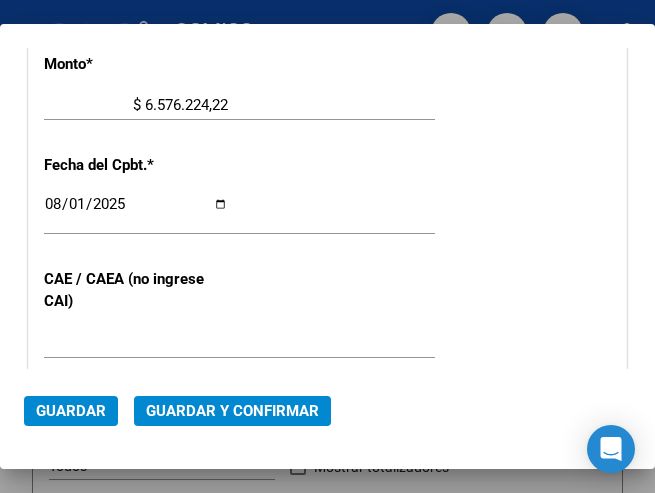 scroll, scrollTop: 800, scrollLeft: 0, axis: vertical 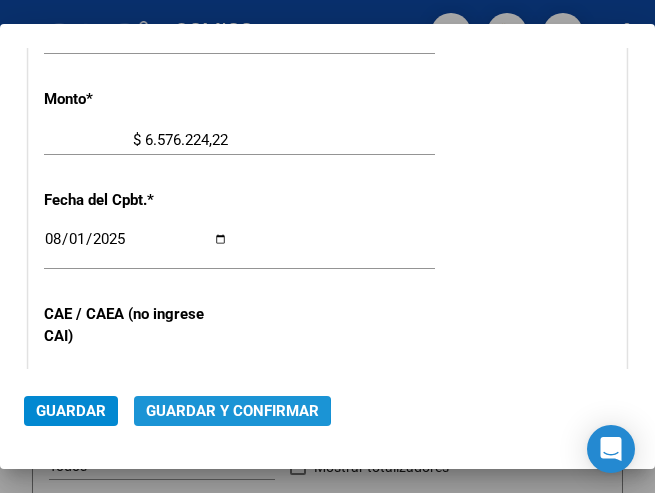 click on "Guardar y Confirmar" 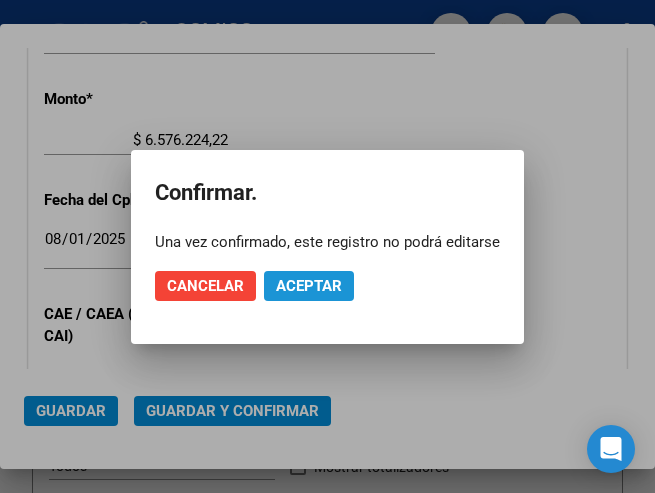 click on "Aceptar" 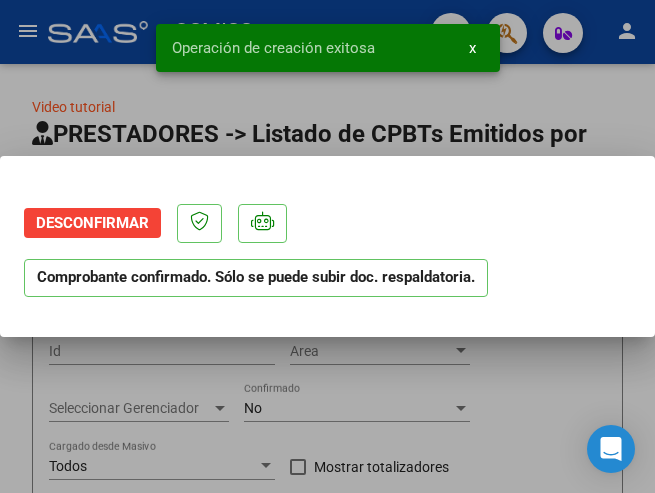scroll, scrollTop: 0, scrollLeft: 0, axis: both 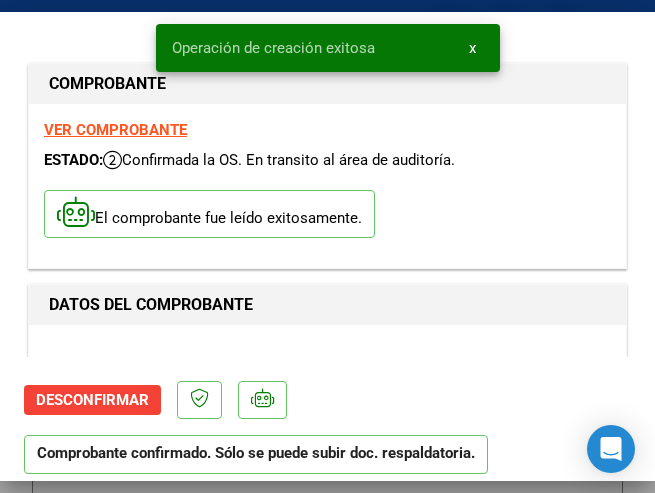 type on "2025-09-30" 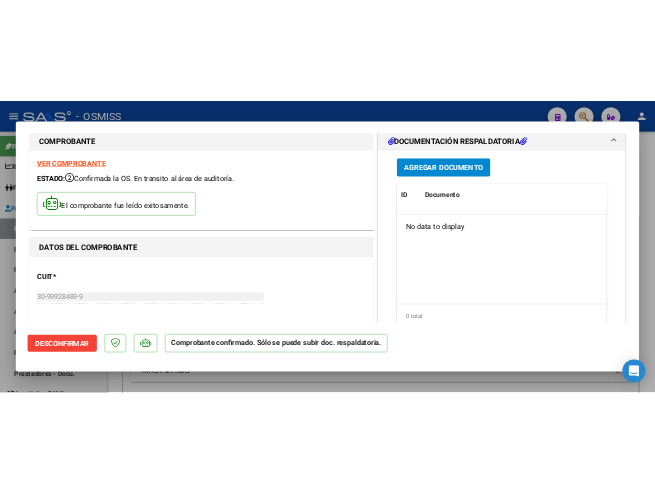scroll, scrollTop: 0, scrollLeft: 0, axis: both 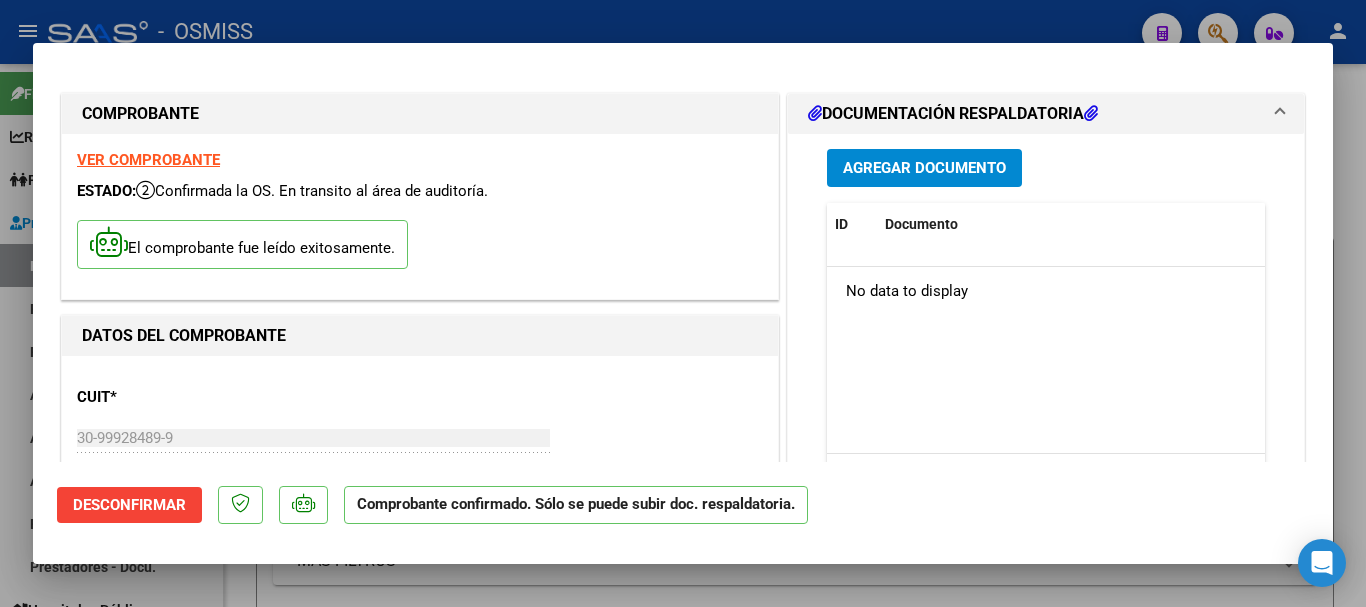 click on "Agregar Documento" at bounding box center [924, 169] 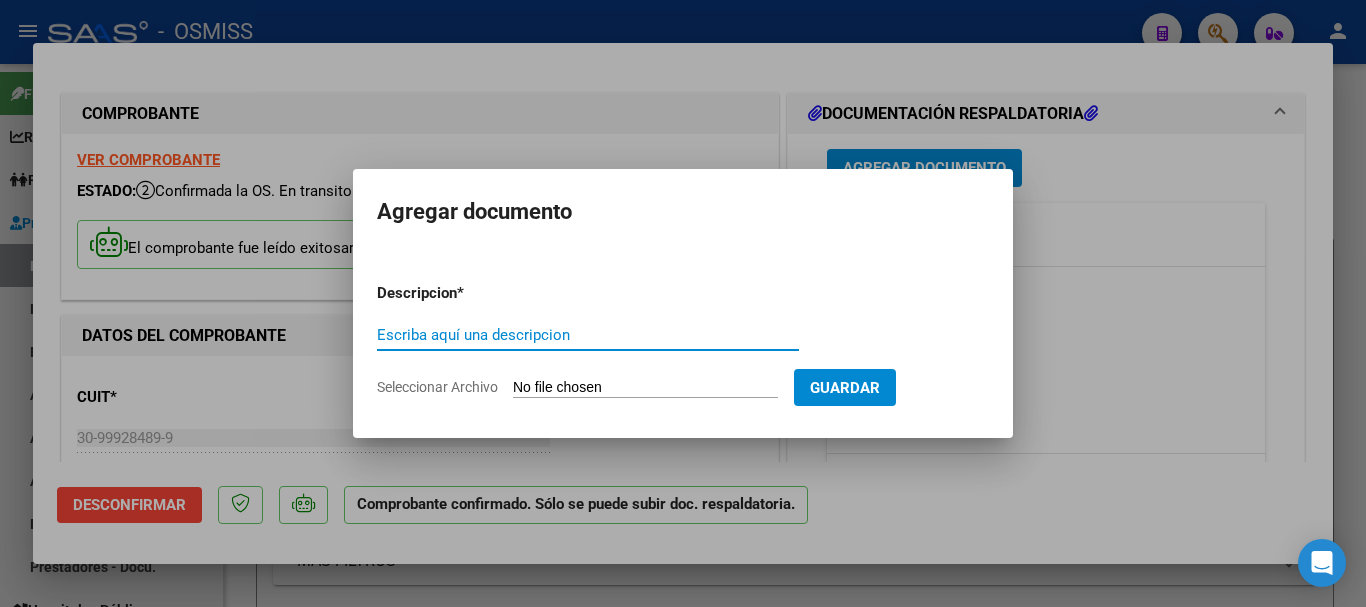 click on "Escriba aquí una descripcion" at bounding box center [588, 335] 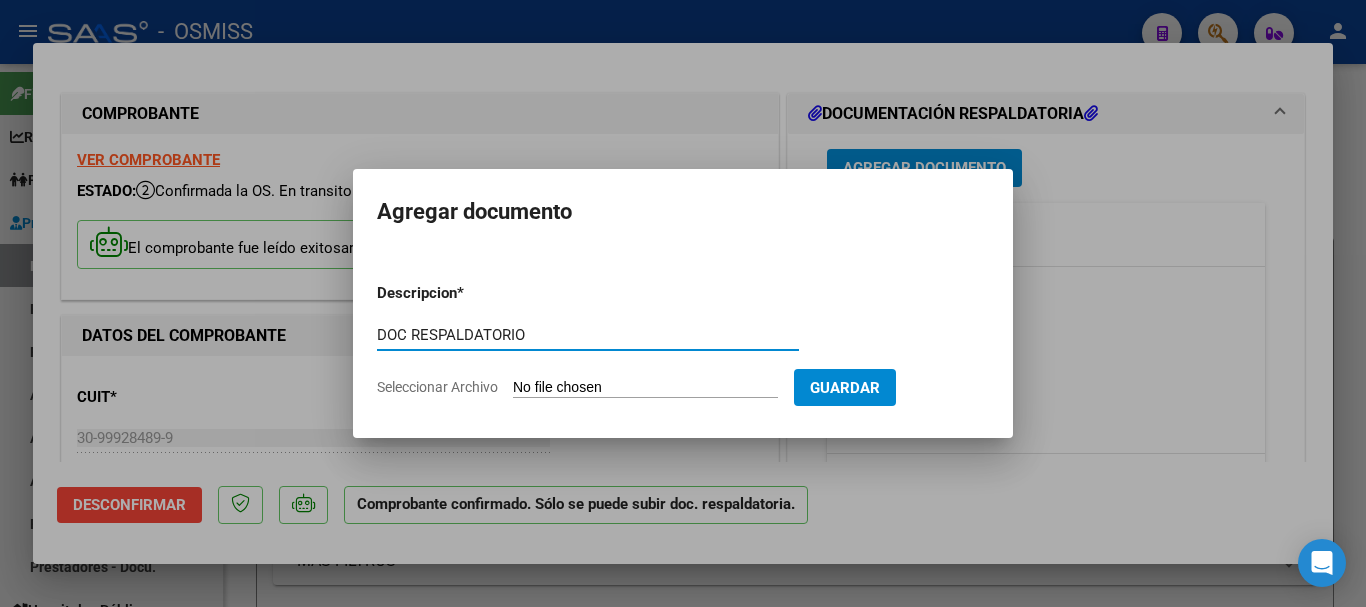 type on "DOC RESPALDATORIO" 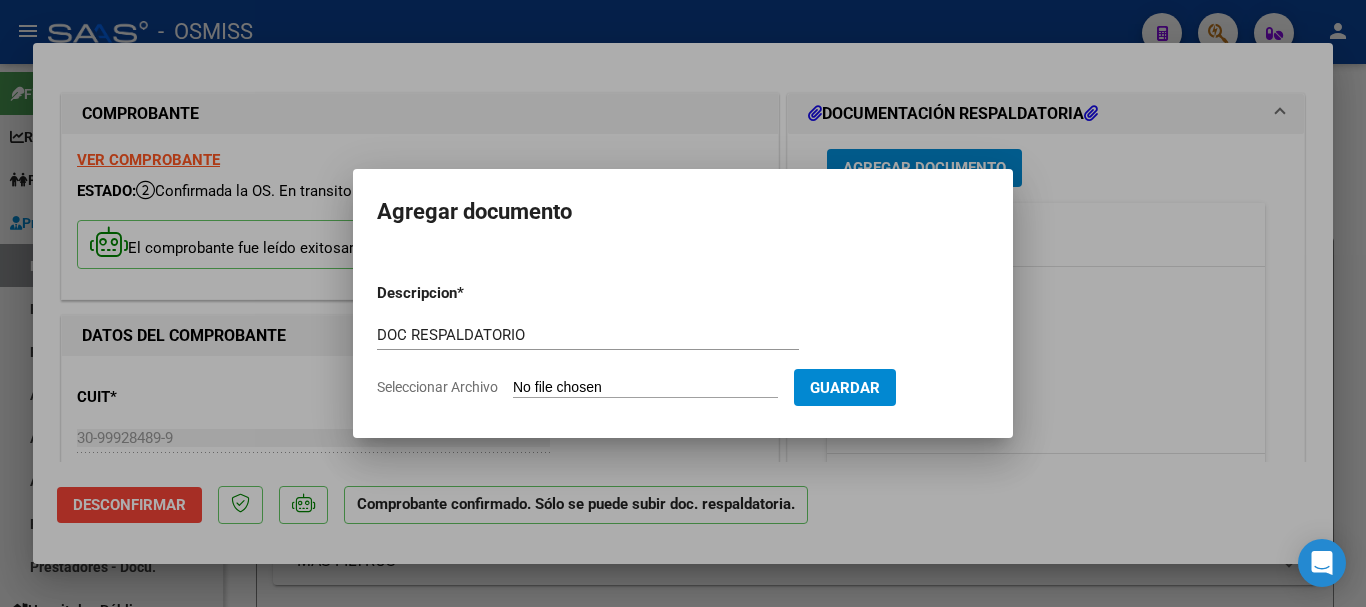 type on "C:\fakepath\2_pdfsam_203638.pdf" 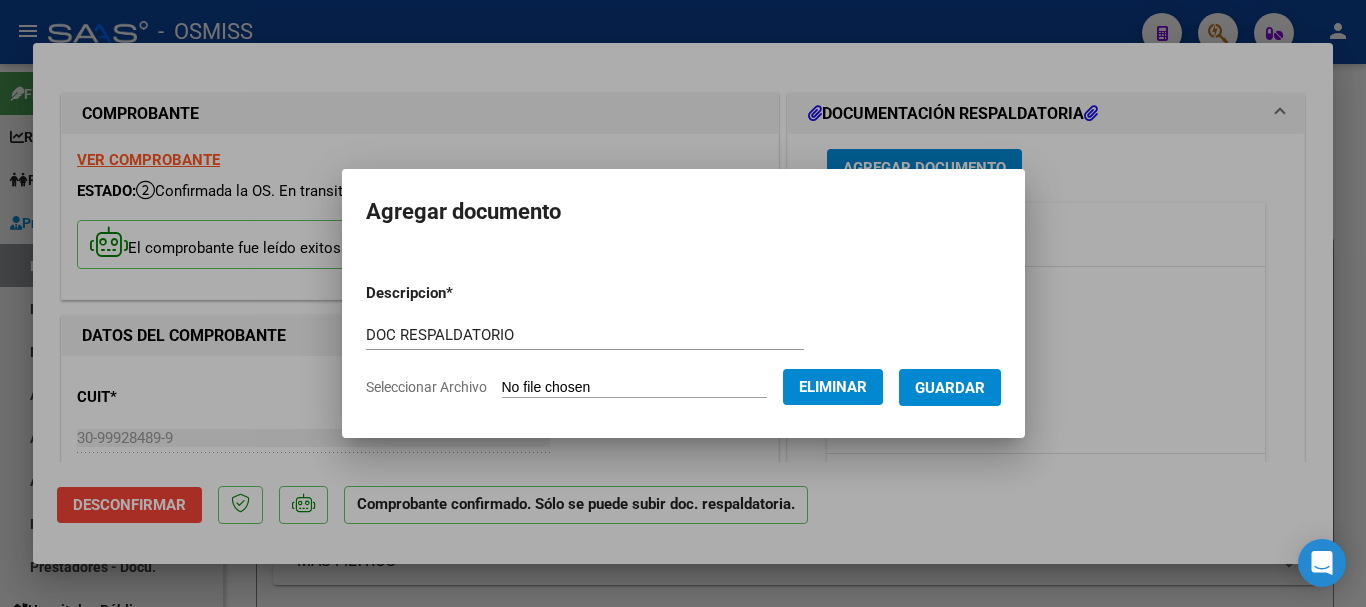 click on "Guardar" at bounding box center [950, 388] 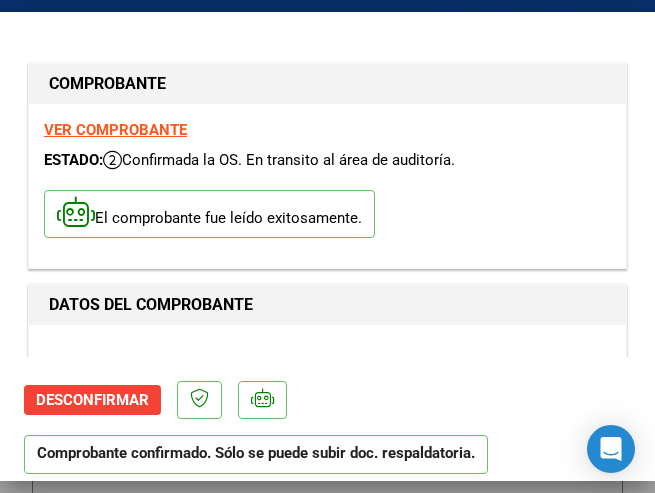 click on "CUIT  *   30-99928489-9 Ingresar CUIT  ANALISIS PRESTADOR  MUNICIPALIDAD DE TIGRE  ARCA Padrón  Area destinado * Hospitales de Autogestión - Afiliaciones Seleccionar Area  Comprobante Tipo * Factura C Seleccionar Tipo Punto de Venta  *   3 Ingresar el Nro.  Número  *   203638 Ingresar el Nro.  Monto  *   $ 6.576.224,22 Ingresar el monto  Fecha del Cpbt.  *   2025-08-01 Ingresar la fecha  CAE / CAEA (no ingrese CAI)    75319556214993 Ingresar el CAE o CAEA (no ingrese CAI)  Fecha Recibido  *   2025-08-08 Ingresar la fecha  Fecha de Vencimiento    2025-09-30 Ingresar la fecha  Ref. Externa    Ingresar la ref.  N° Liquidación    Ingresar el N° Liquidación" at bounding box center [327, 1045] 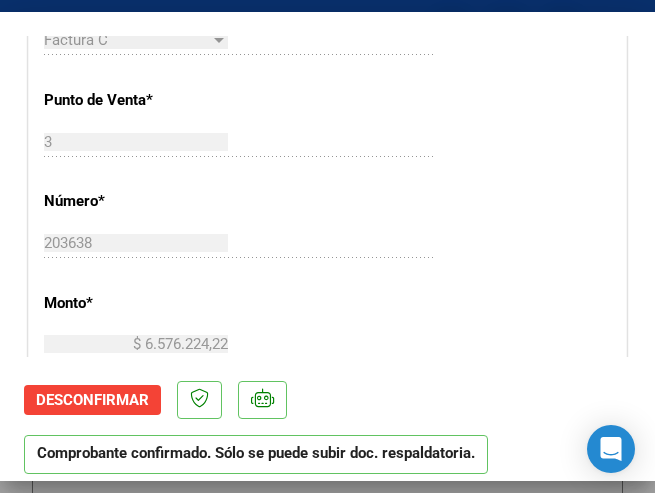 scroll, scrollTop: 700, scrollLeft: 0, axis: vertical 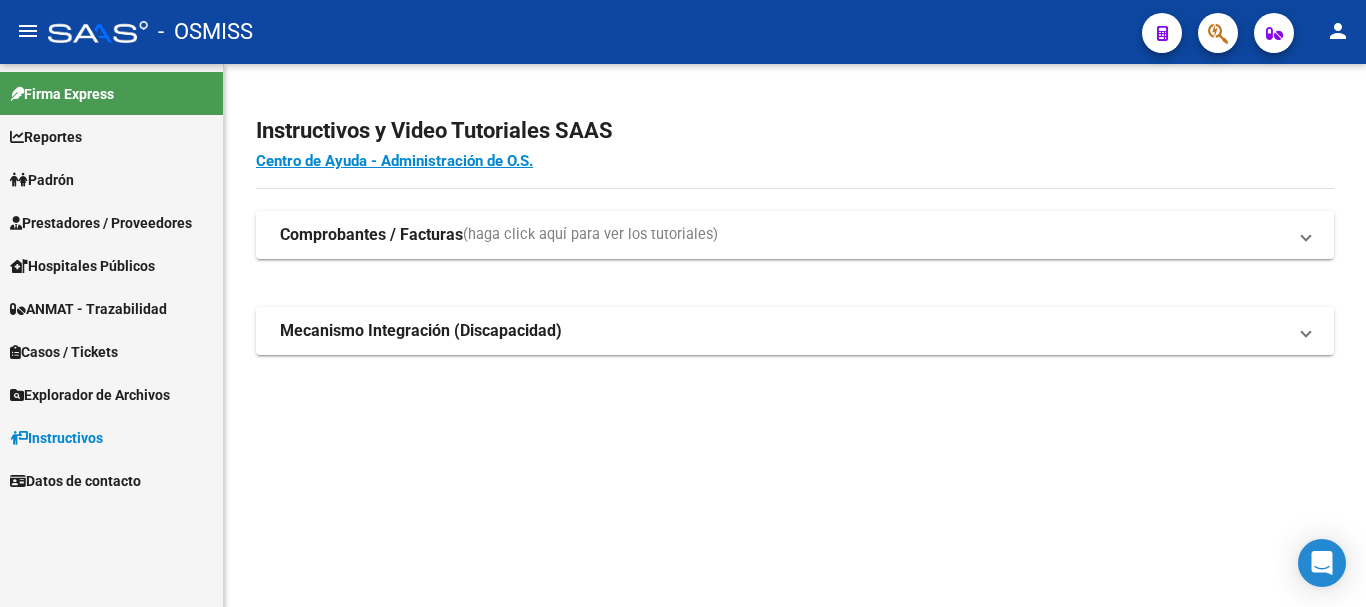 click on "Prestadores / Proveedores" at bounding box center (101, 223) 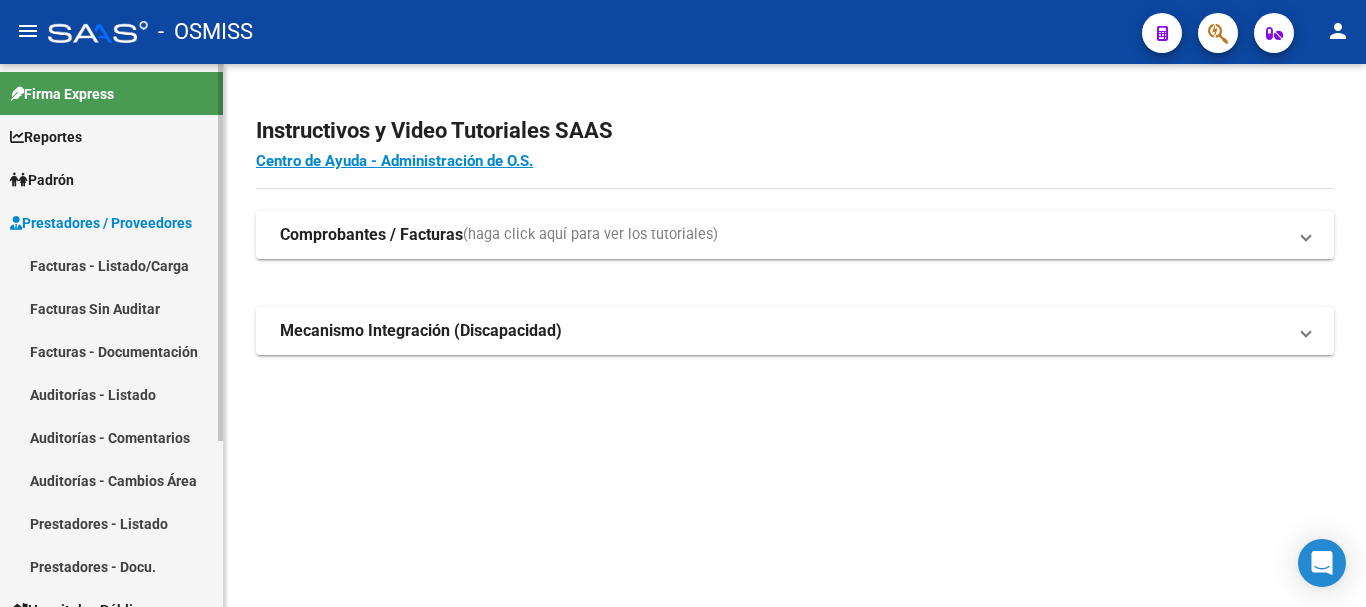 click on "Facturas - Listado/Carga" at bounding box center (111, 265) 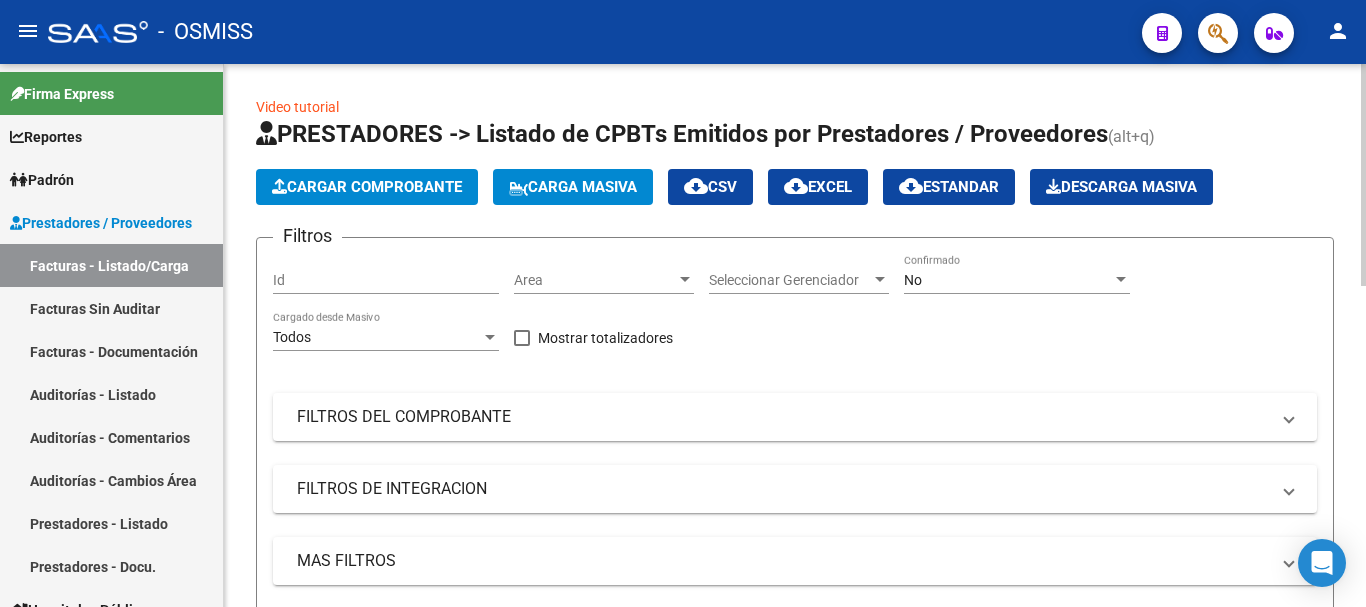 click at bounding box center (685, 280) 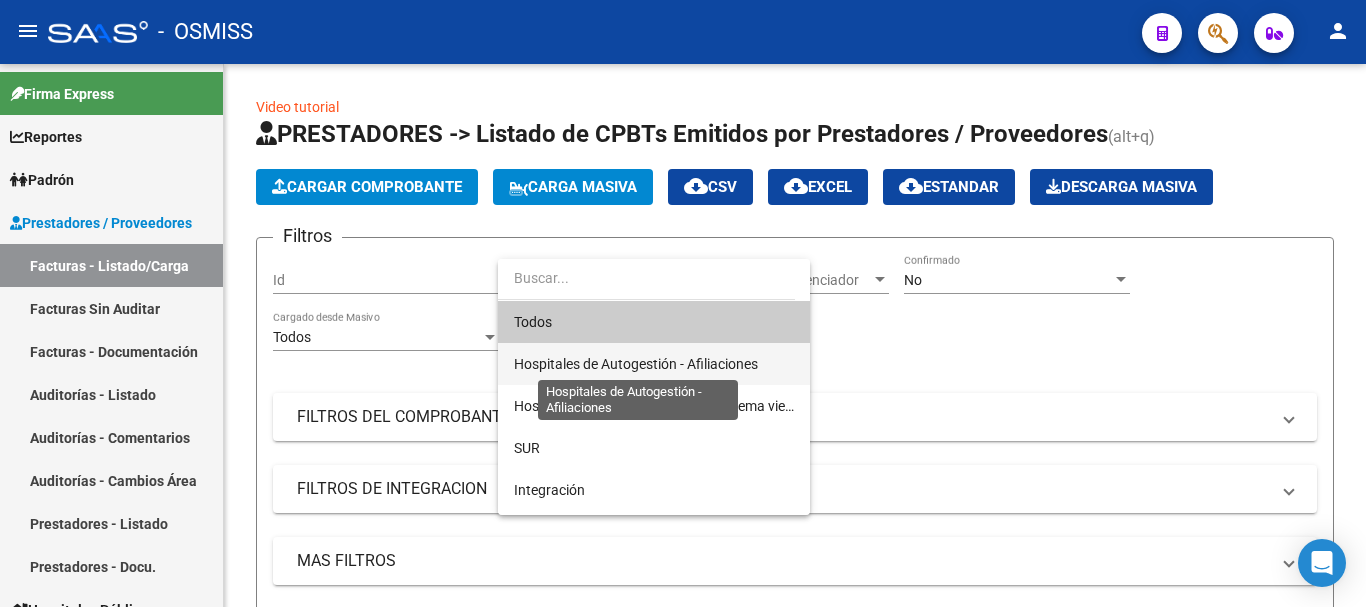click on "Hospitales de Autogestión - Afiliaciones" at bounding box center (636, 364) 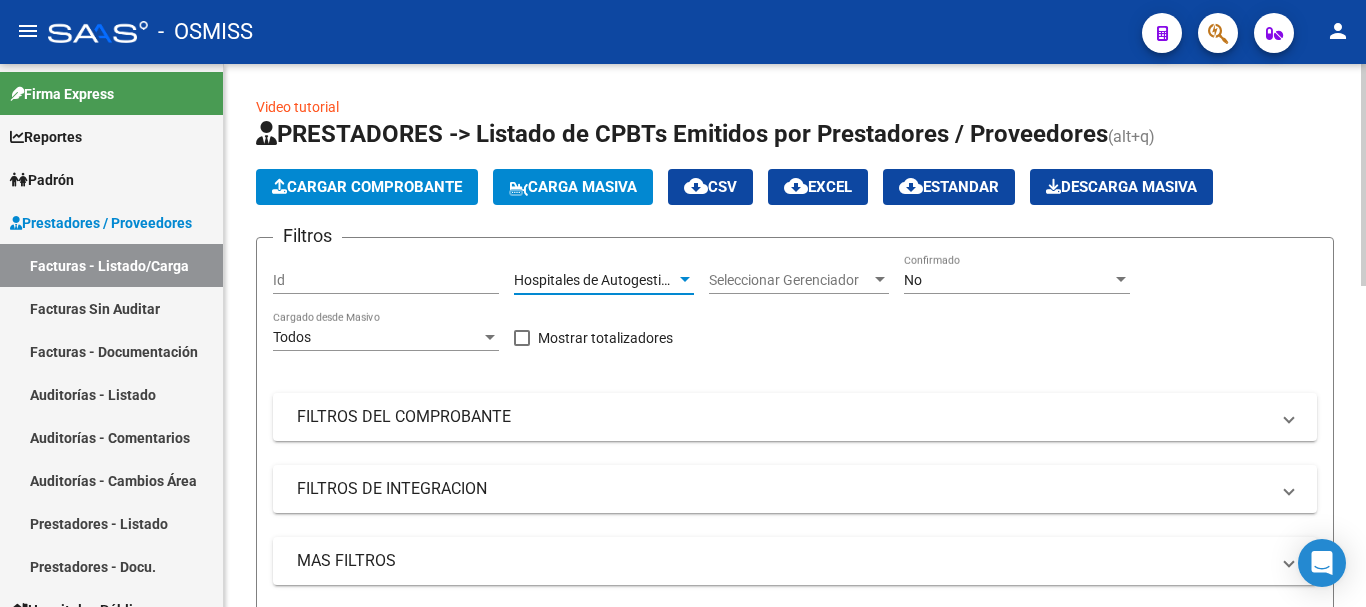 click at bounding box center [1121, 280] 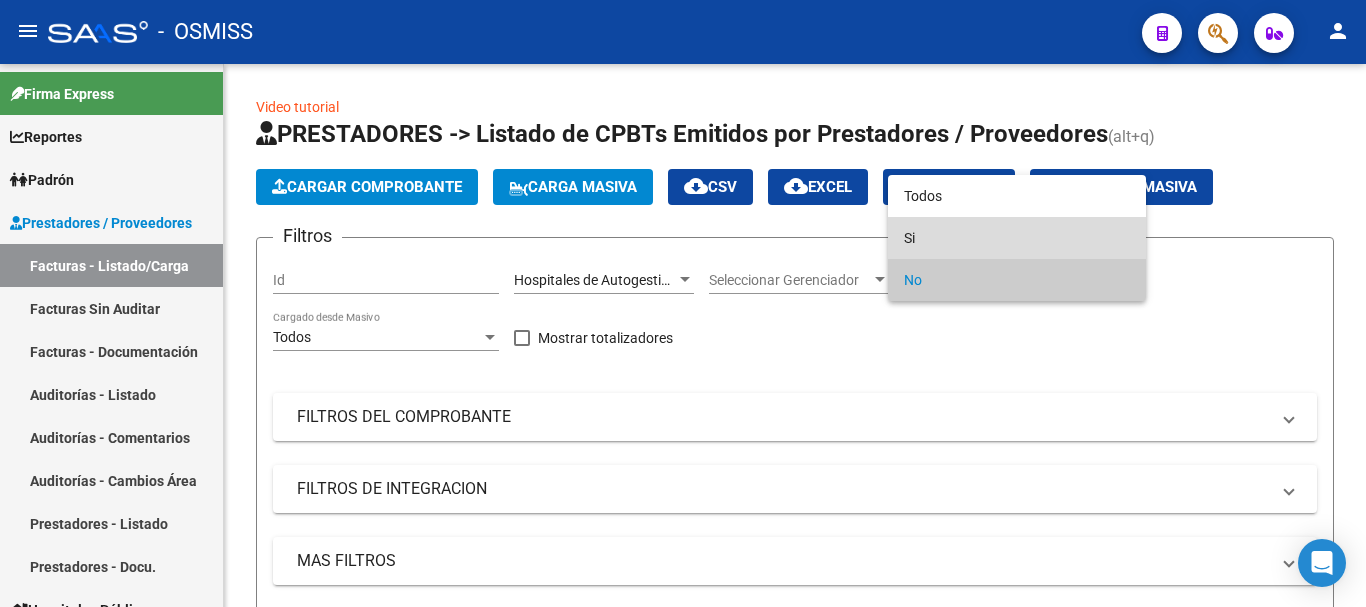 click on "Si" at bounding box center [1017, 238] 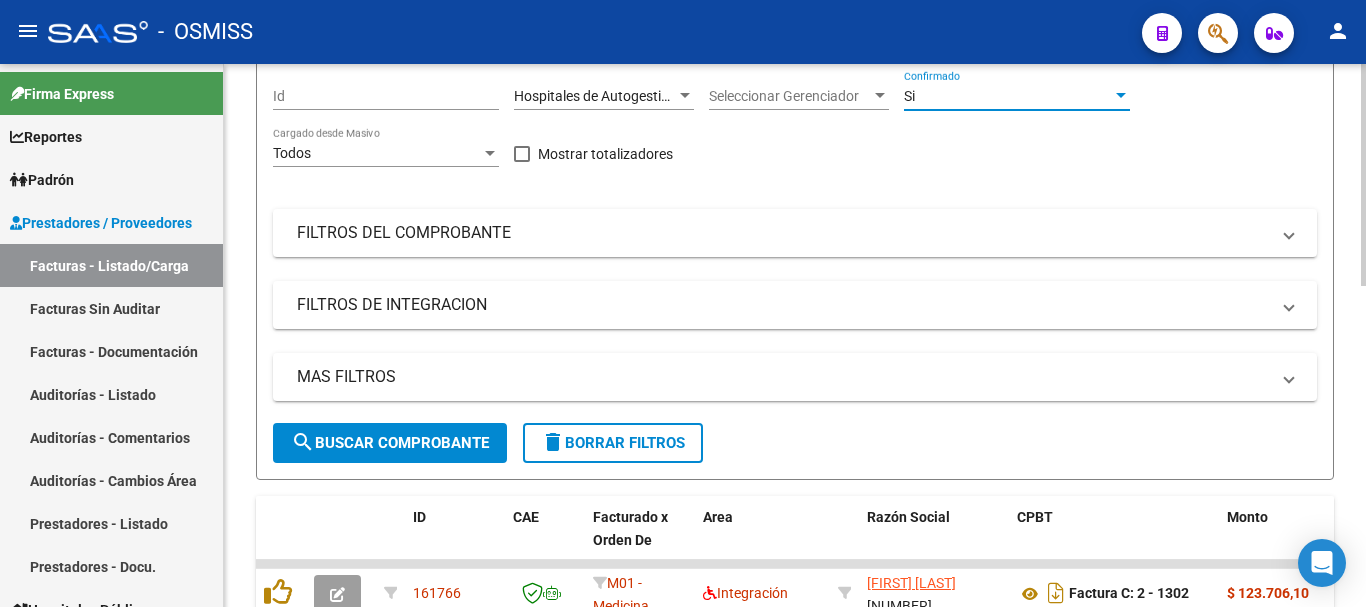 scroll, scrollTop: 200, scrollLeft: 0, axis: vertical 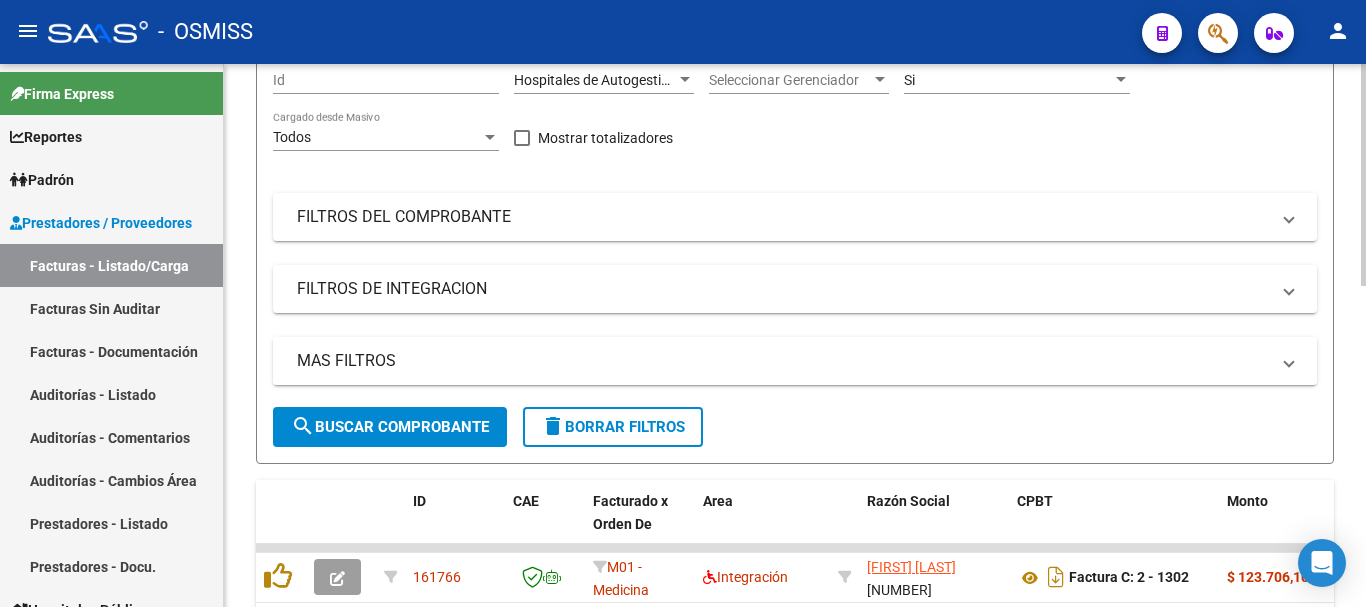 click on "MAS FILTROS" at bounding box center (795, 361) 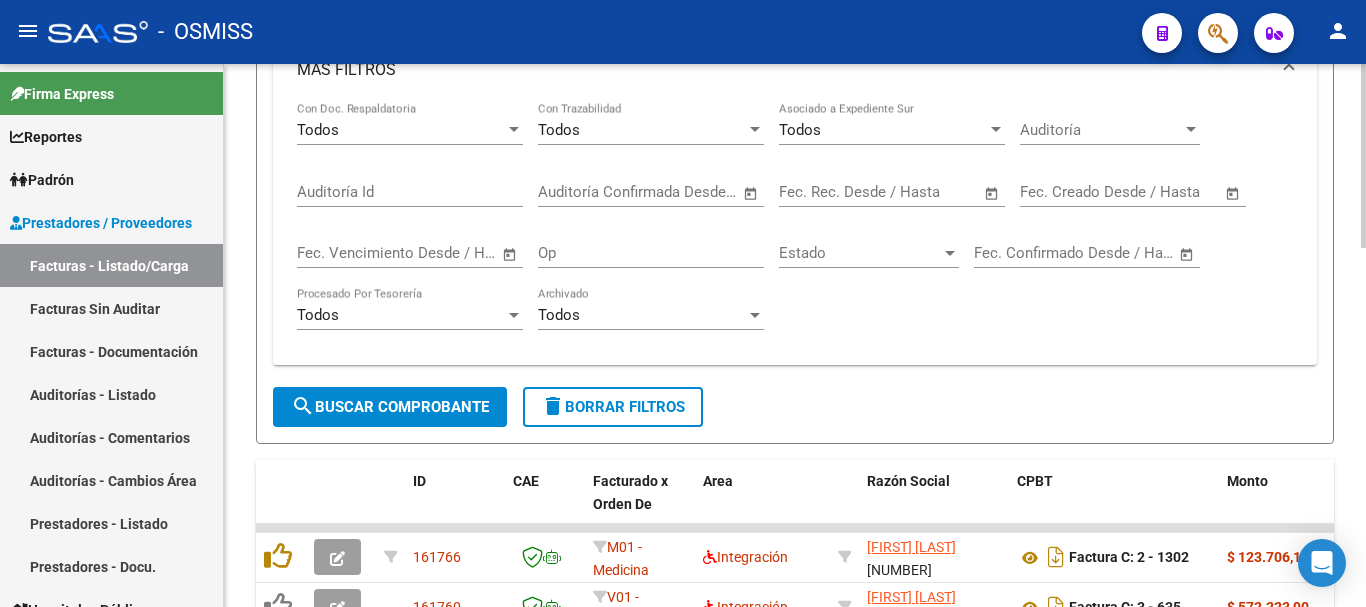 scroll, scrollTop: 500, scrollLeft: 0, axis: vertical 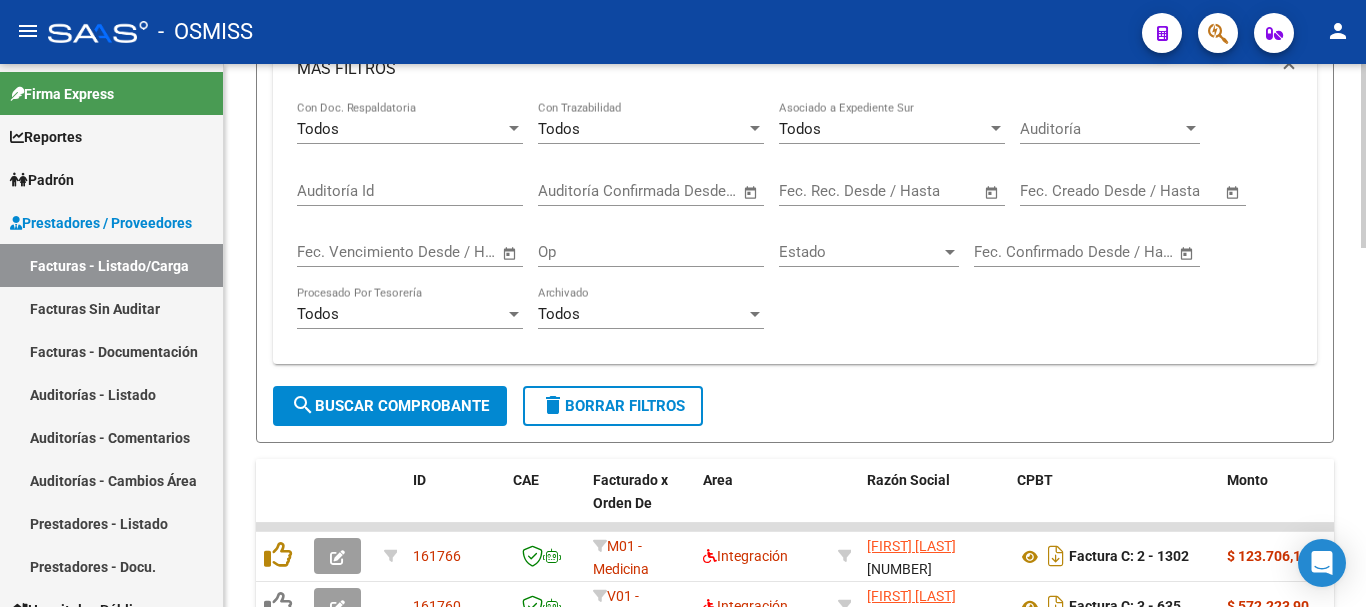 click 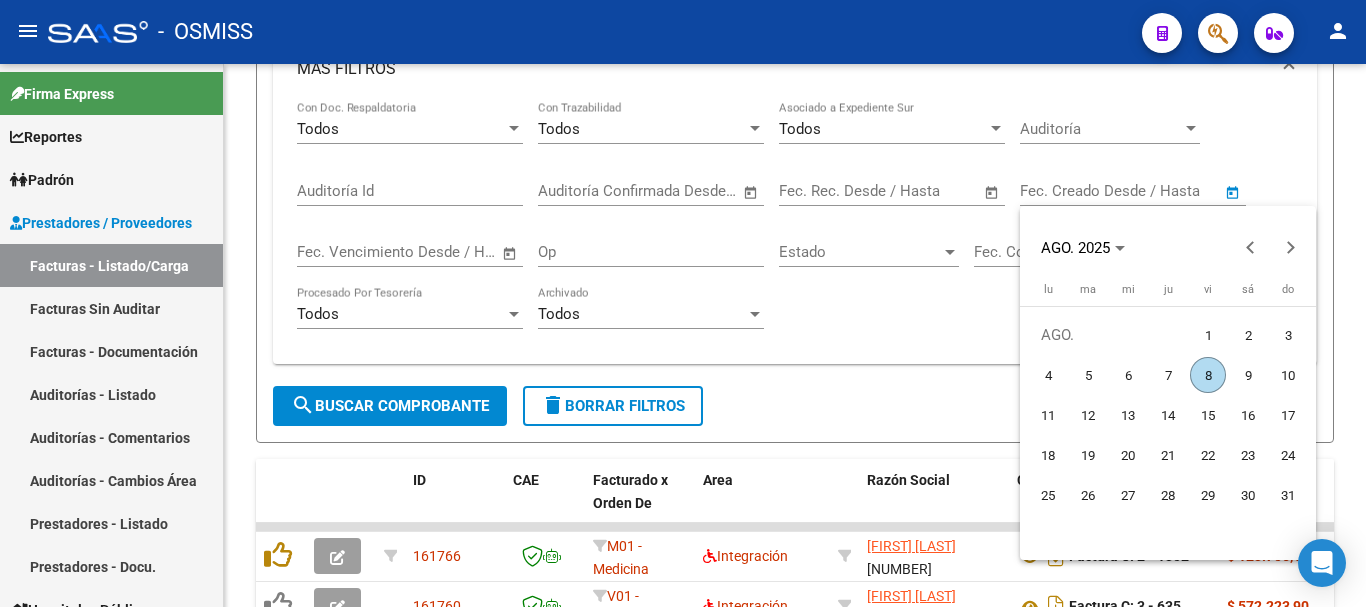 click on "8" at bounding box center (1208, 375) 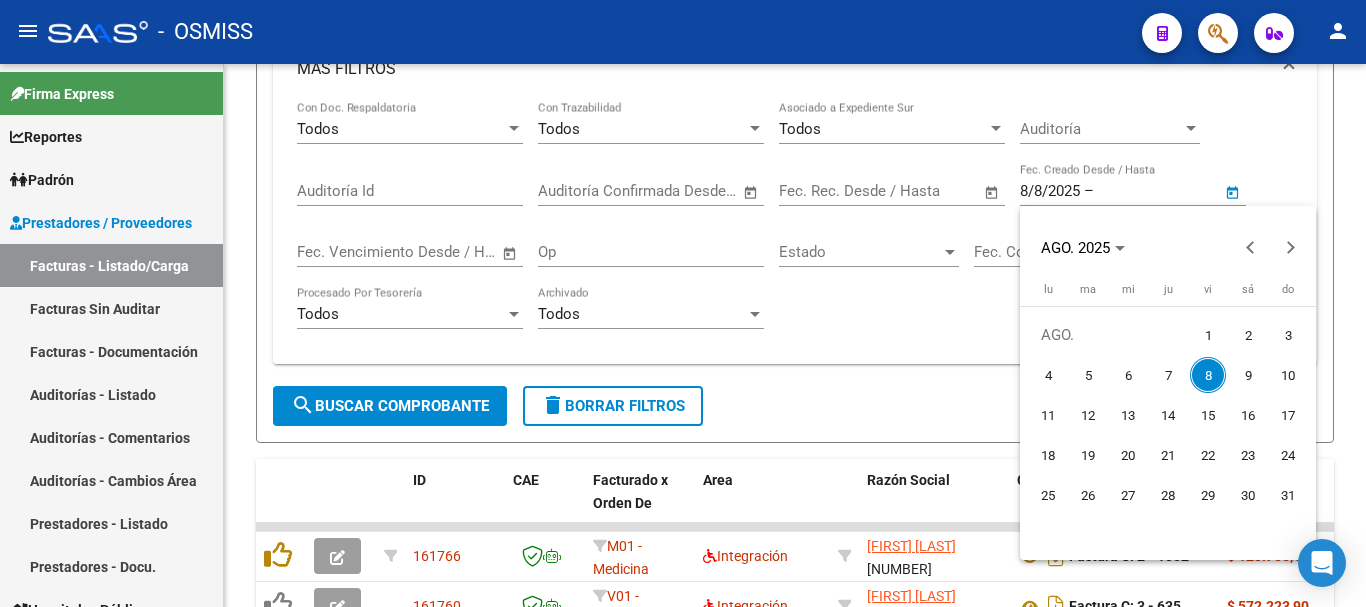 click on "8" at bounding box center (1208, 375) 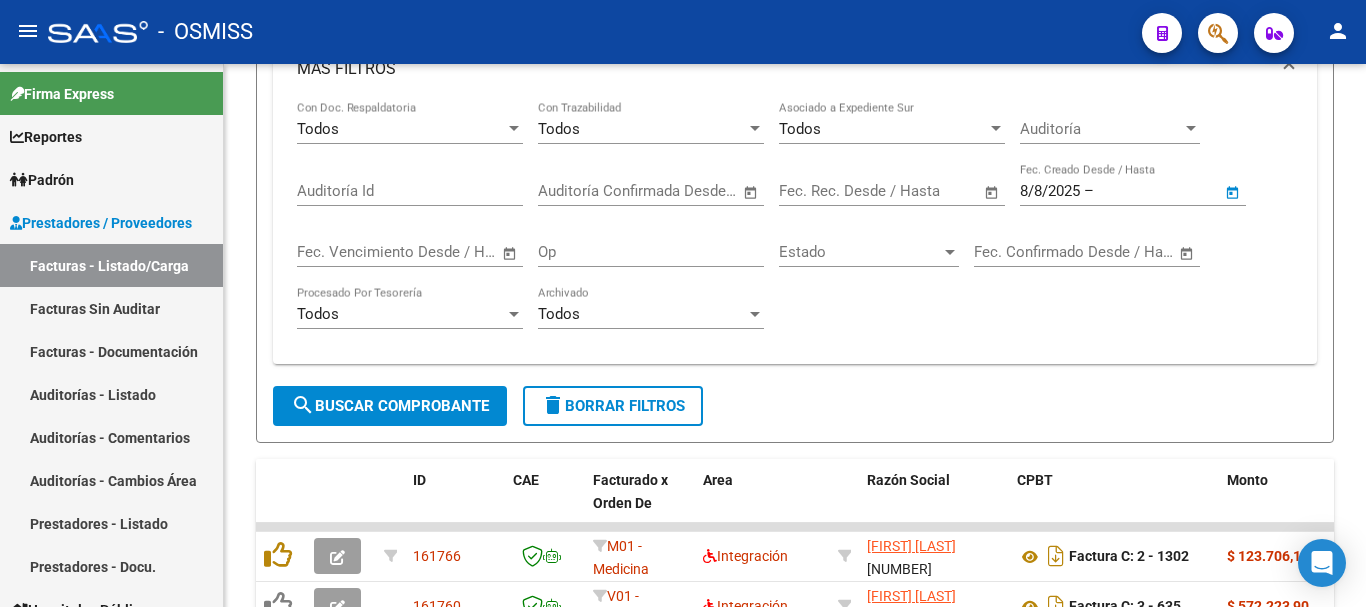 type on "8/8/2025" 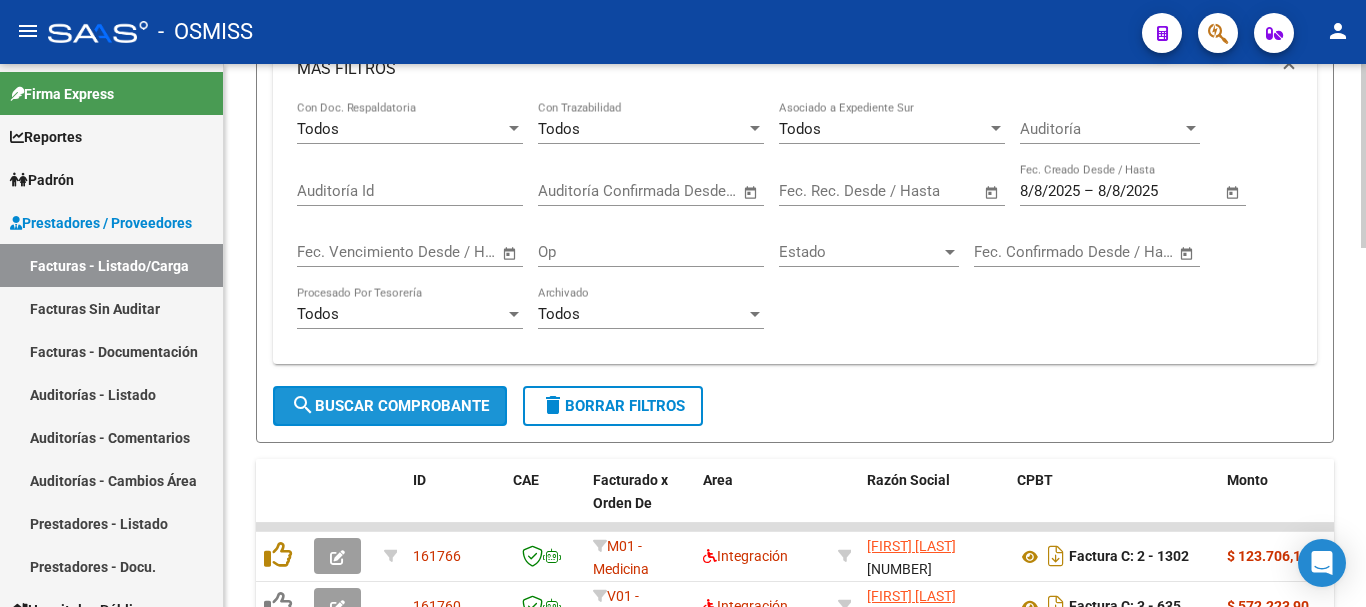 click on "search  Buscar Comprobante" 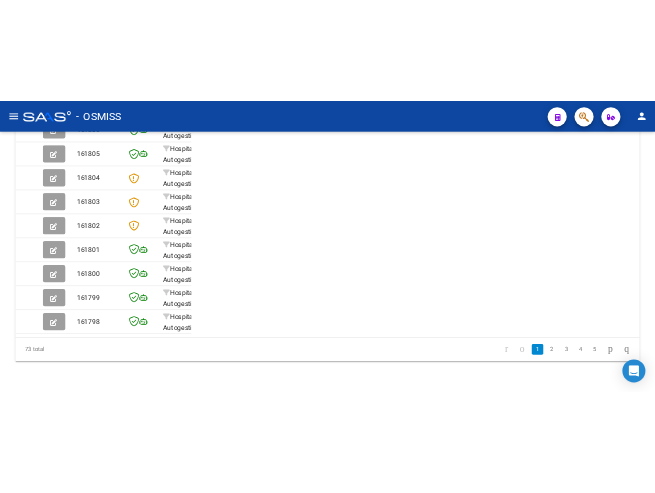scroll, scrollTop: 769, scrollLeft: 0, axis: vertical 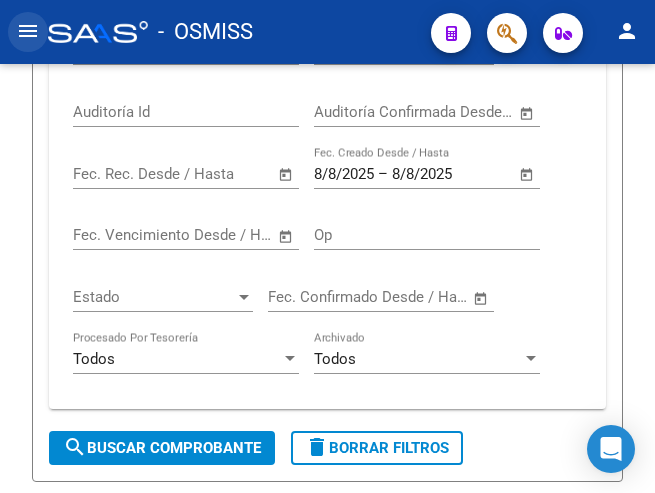 click on "menu" 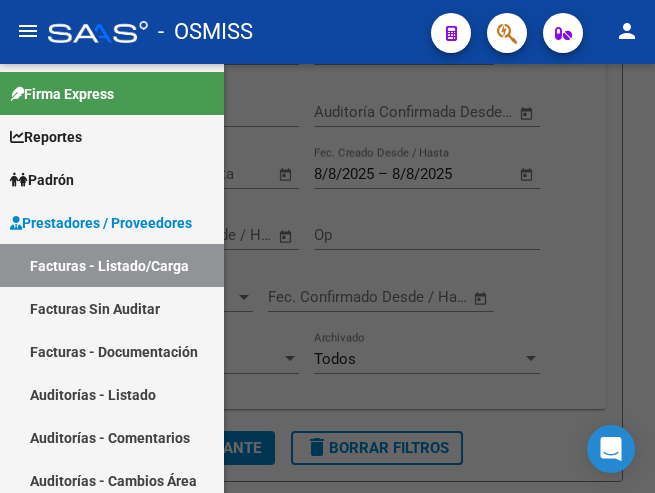 click 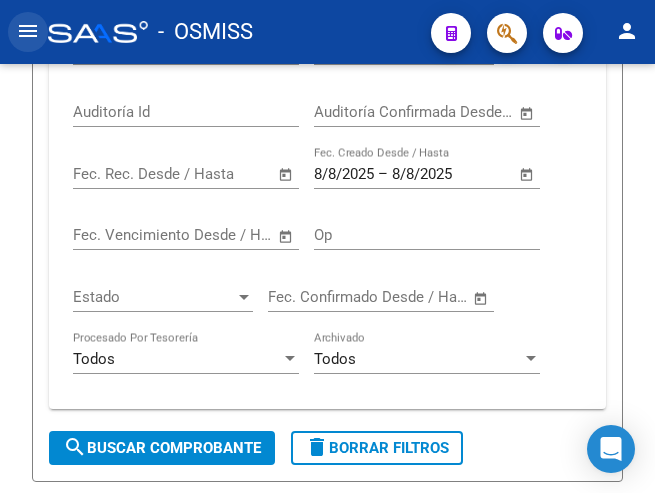 click on "menu" 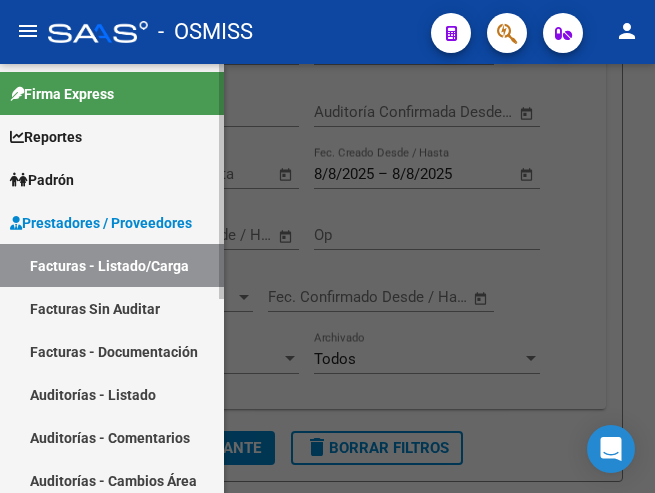 click on "Prestadores / Proveedores" at bounding box center [112, 222] 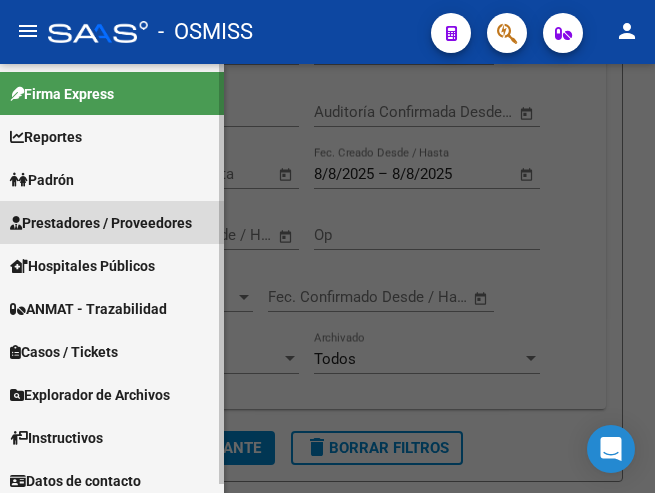click on "Prestadores / Proveedores" at bounding box center (112, 222) 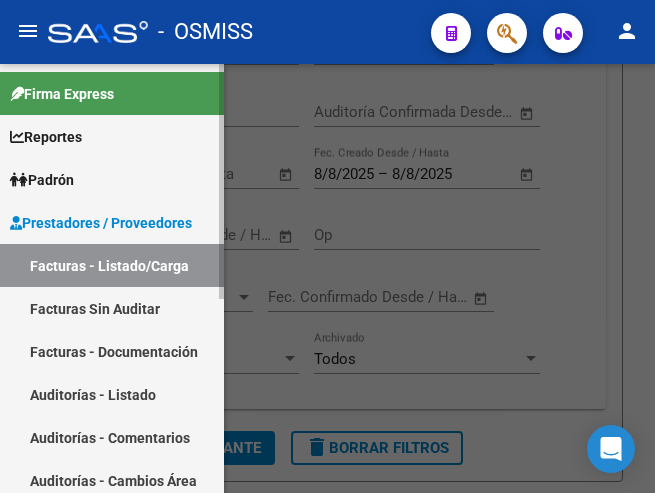 click on "Facturas - Listado/Carga" at bounding box center [112, 265] 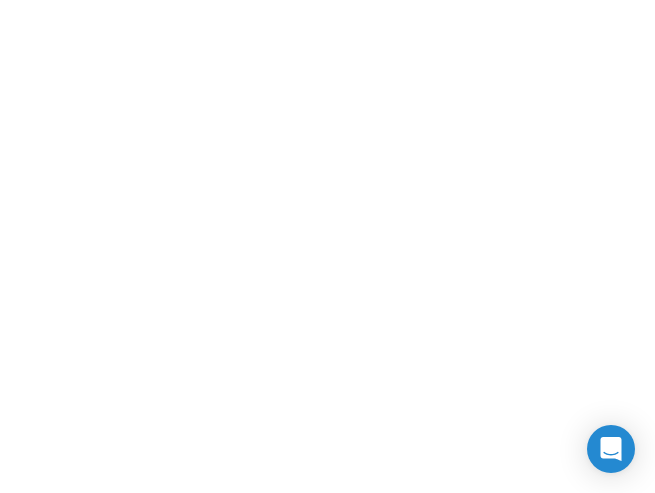 scroll, scrollTop: 0, scrollLeft: 0, axis: both 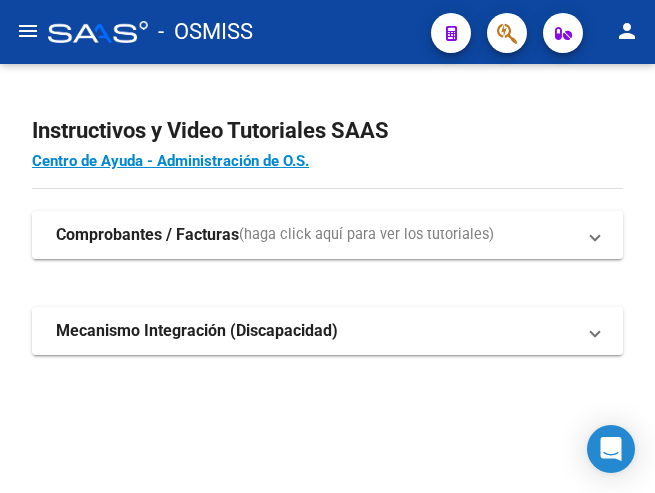click on "menu" 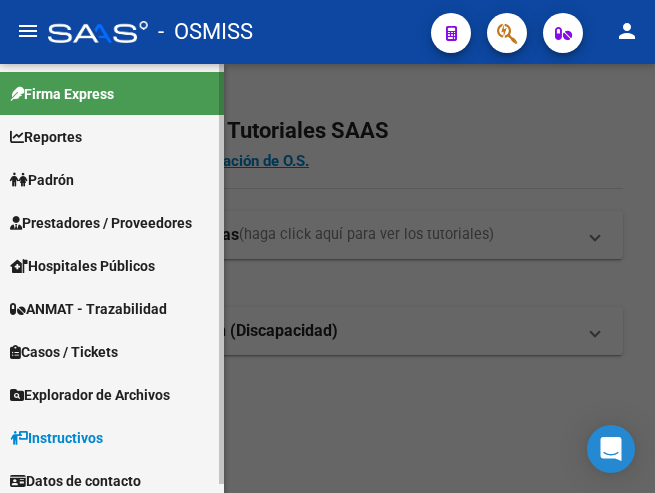 click on "Prestadores / Proveedores" at bounding box center [101, 223] 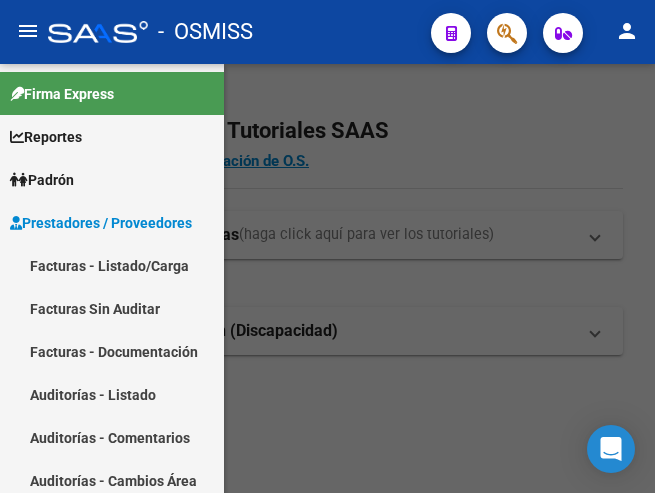 drag, startPoint x: 101, startPoint y: 268, endPoint x: 167, endPoint y: 250, distance: 68.41052 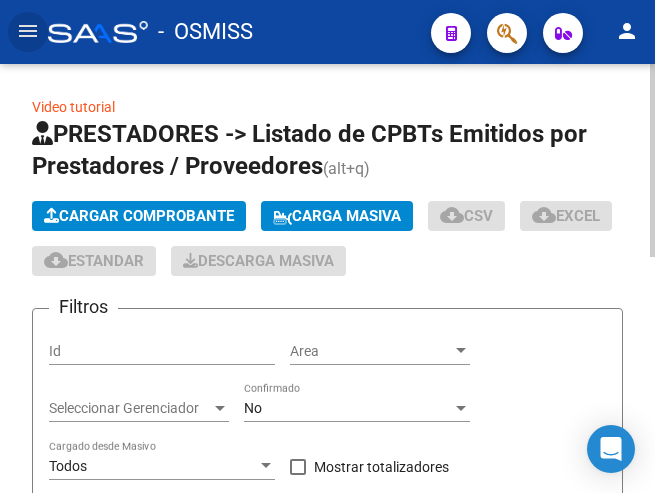 click on "Cargar Comprobante" 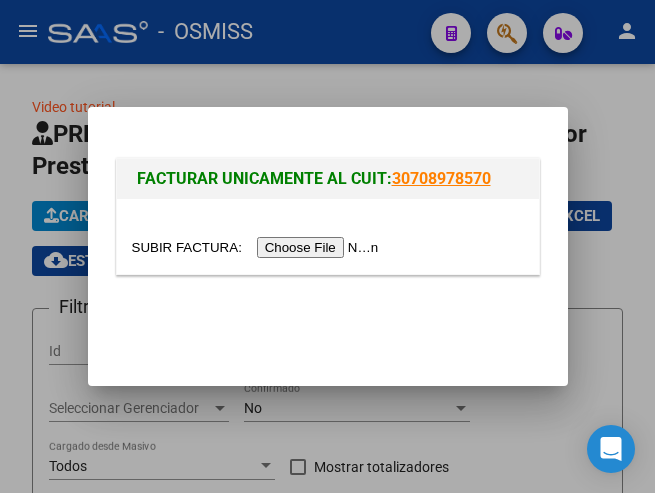 click at bounding box center [258, 247] 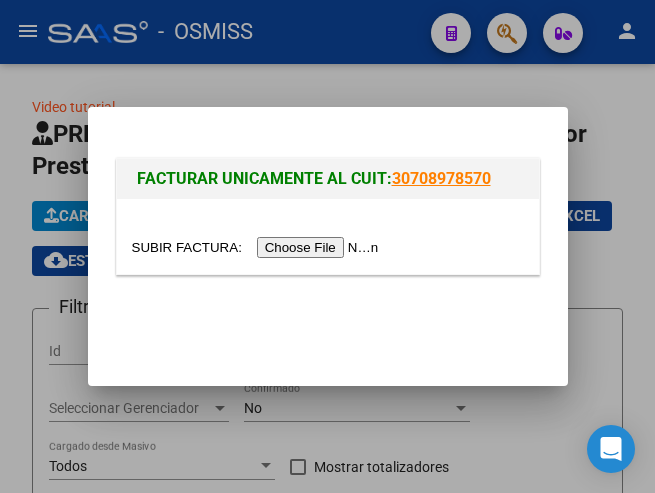 type on "C:\fakepath\OSMISS-203239 (15).pdf" 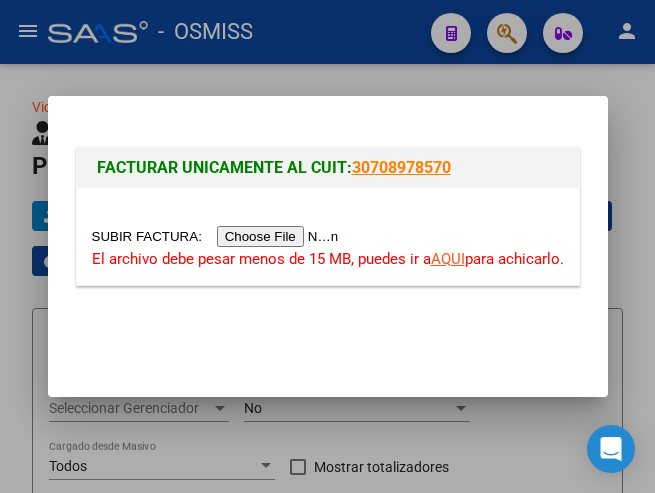 click at bounding box center (327, 246) 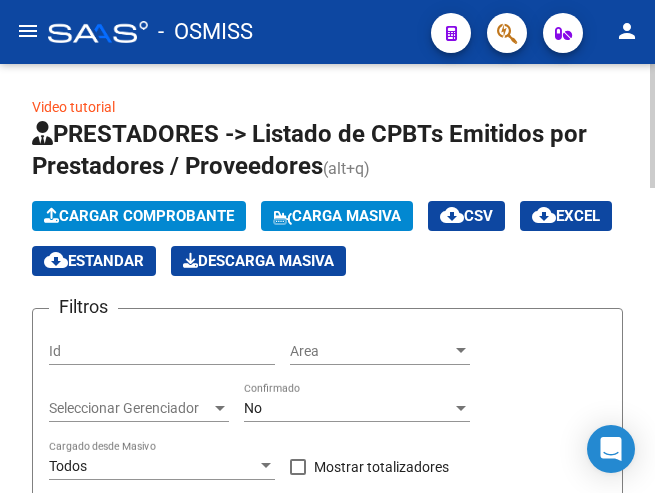 click on "PRESTADORES -> Listado de CPBTs Emitidos por Prestadores / Proveedores (alt+q)   Cargar Comprobante
Carga Masiva  cloud_download  CSV  cloud_download  EXCEL  cloud_download  Estandar   Descarga Masiva
Filtros Id Area Area Seleccionar Gerenciador Seleccionar Gerenciador No Confirmado Todos Cargado desde Masivo   Mostrar totalizadores   FILTROS DEL COMPROBANTE  Comprobante Tipo Comprobante Tipo Start date – End date Fec. Comprobante Desde / Hasta Días Emisión Desde(cant. días) Días Emisión Hasta(cant. días) CUIT / Razón Social Pto. Venta Nro. Comprobante Código SSS CAE Válido CAE Válido Todos Cargado Módulo Hosp. Todos Tiene facturacion Apócrifa Hospital Refes  FILTROS DE INTEGRACION  Período De Prestación Campos del Archivo de Rendición Devuelto x SSS (dr_envio) Todos Rendido x SSS (dr_envio) Tipo de Registro Tipo de Registro Período Presentación Período Presentación Campos del Legajo Asociado (preaprobación) Afiliado Legajo (cuil/nombre) Todos Solo facturas preaprobadas Todos –" 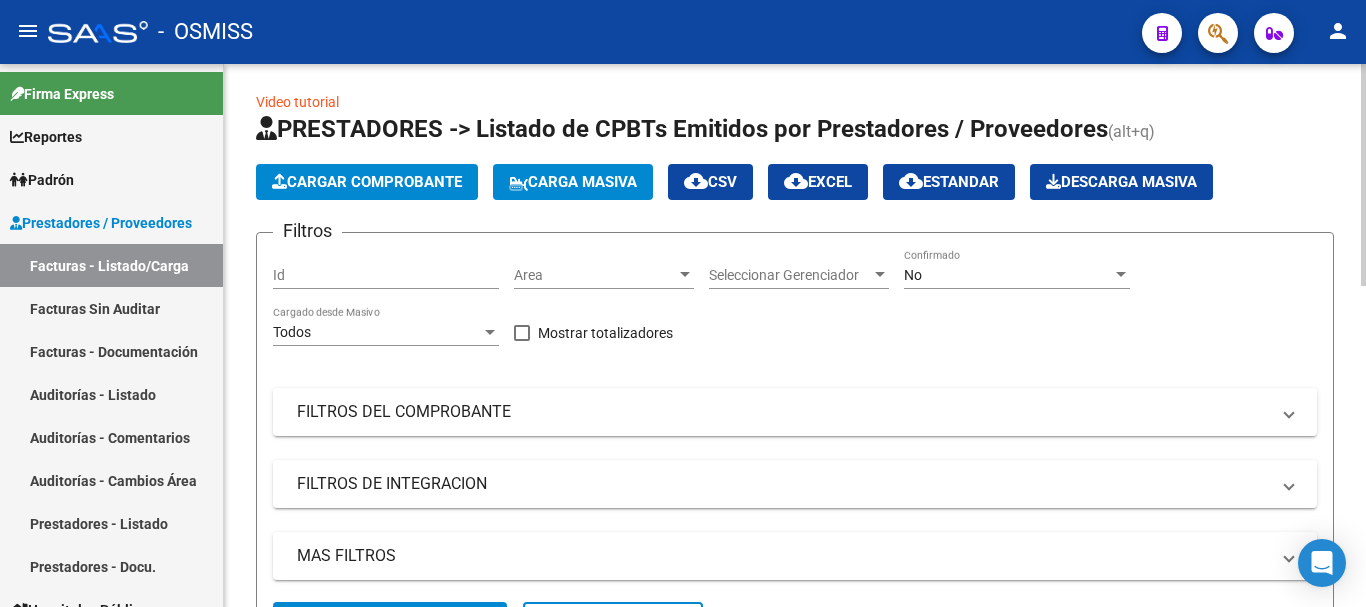 scroll, scrollTop: 0, scrollLeft: 0, axis: both 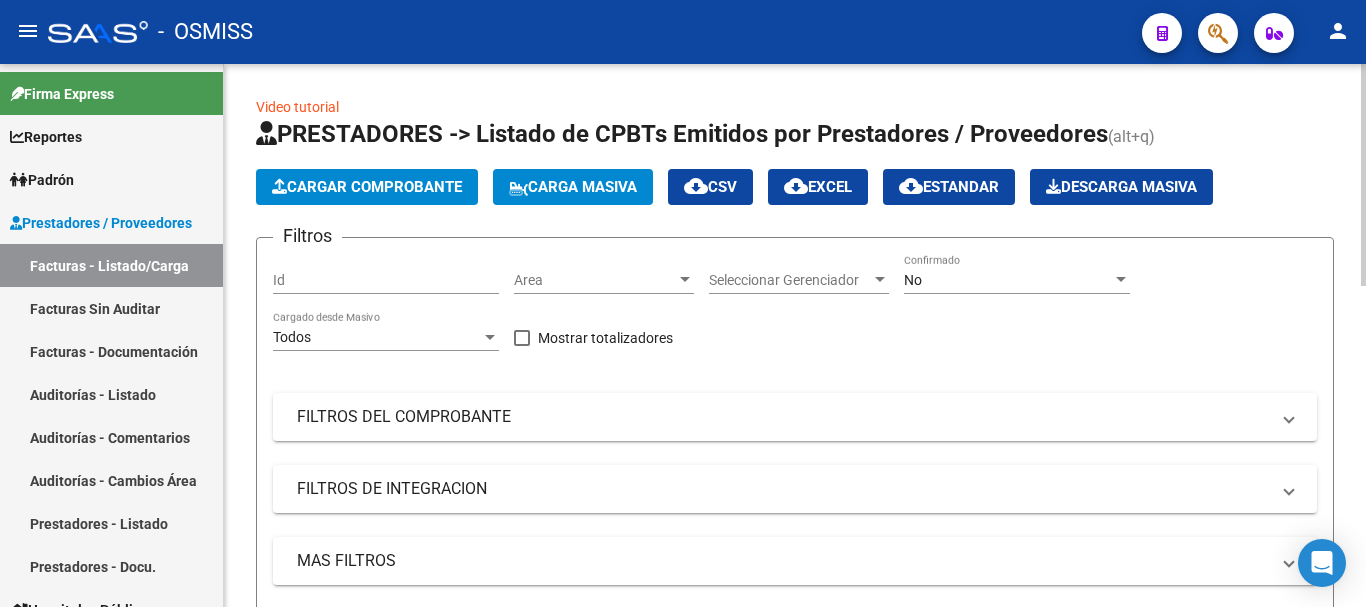 click at bounding box center [685, 279] 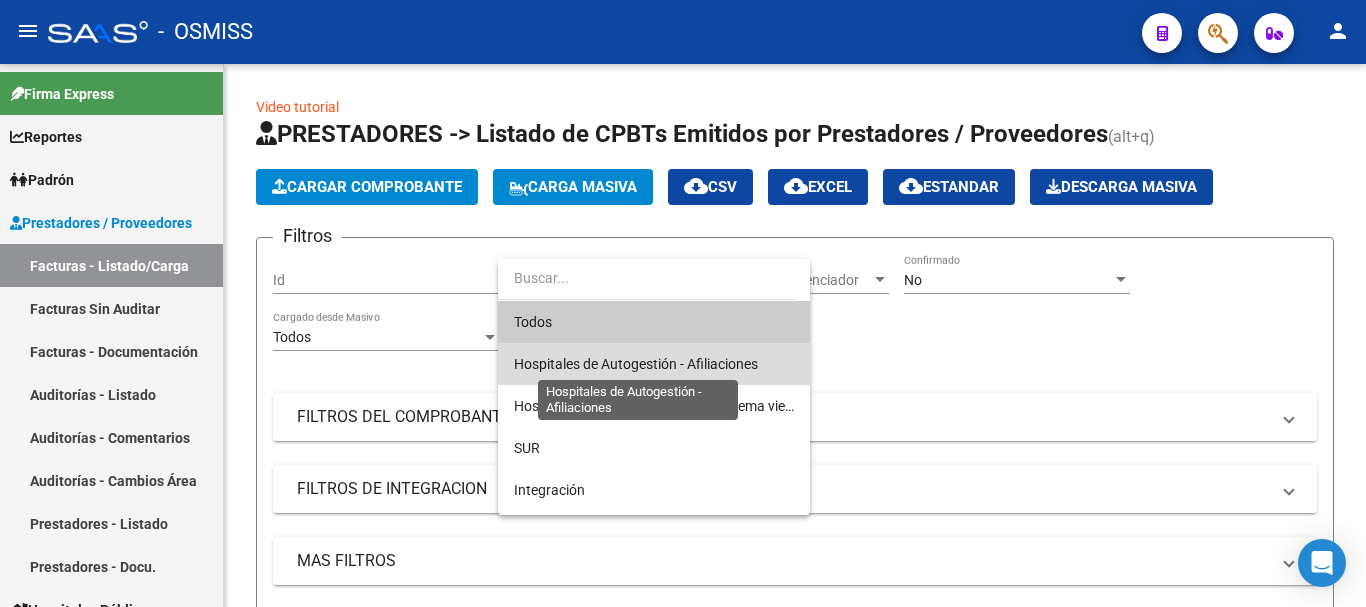 click on "Hospitales de Autogestión - Afiliaciones" at bounding box center (636, 364) 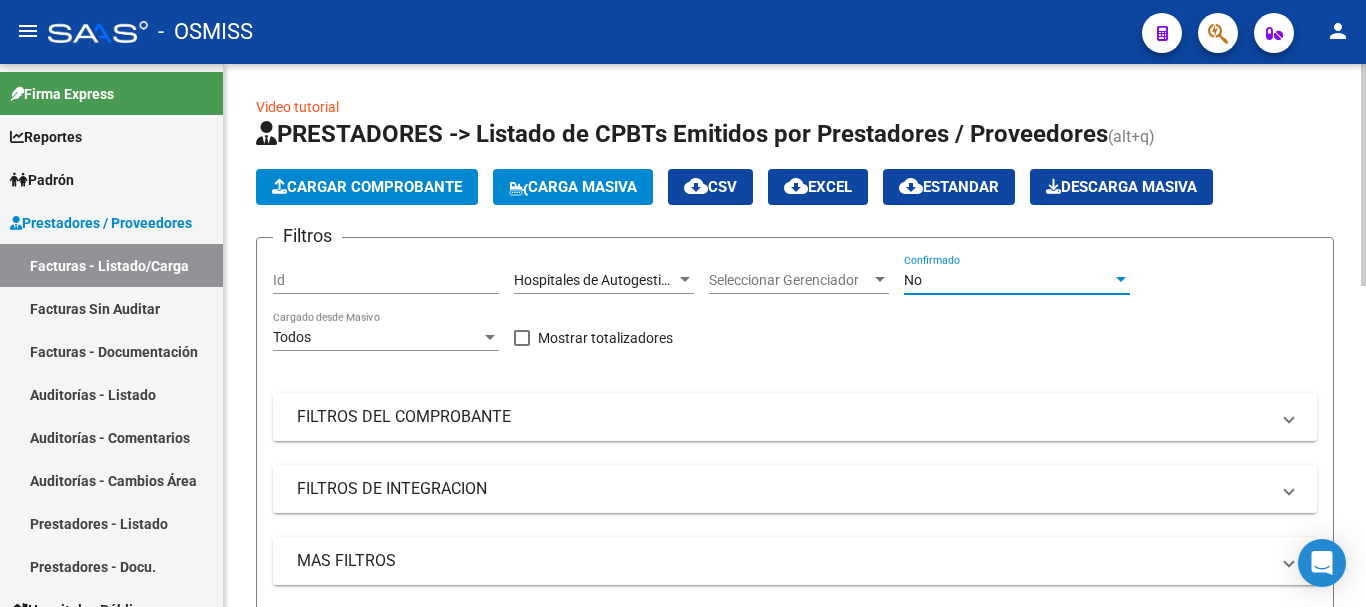 click at bounding box center [1121, 280] 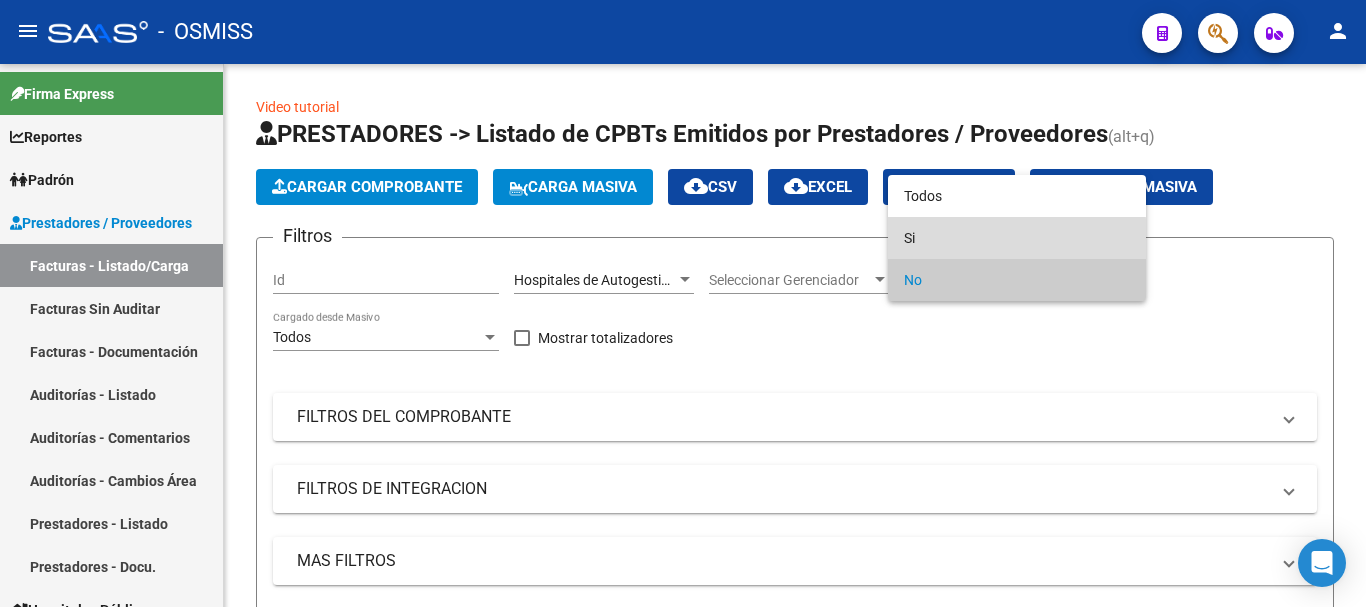 click on "Si" at bounding box center [1017, 238] 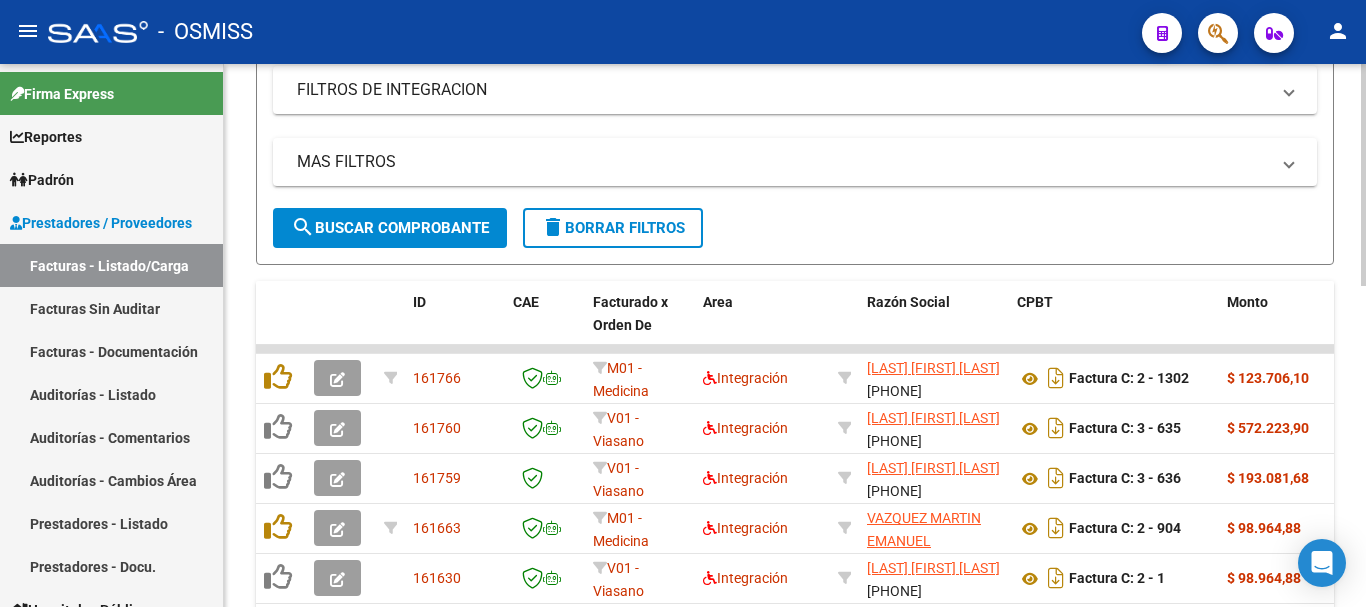 scroll, scrollTop: 400, scrollLeft: 0, axis: vertical 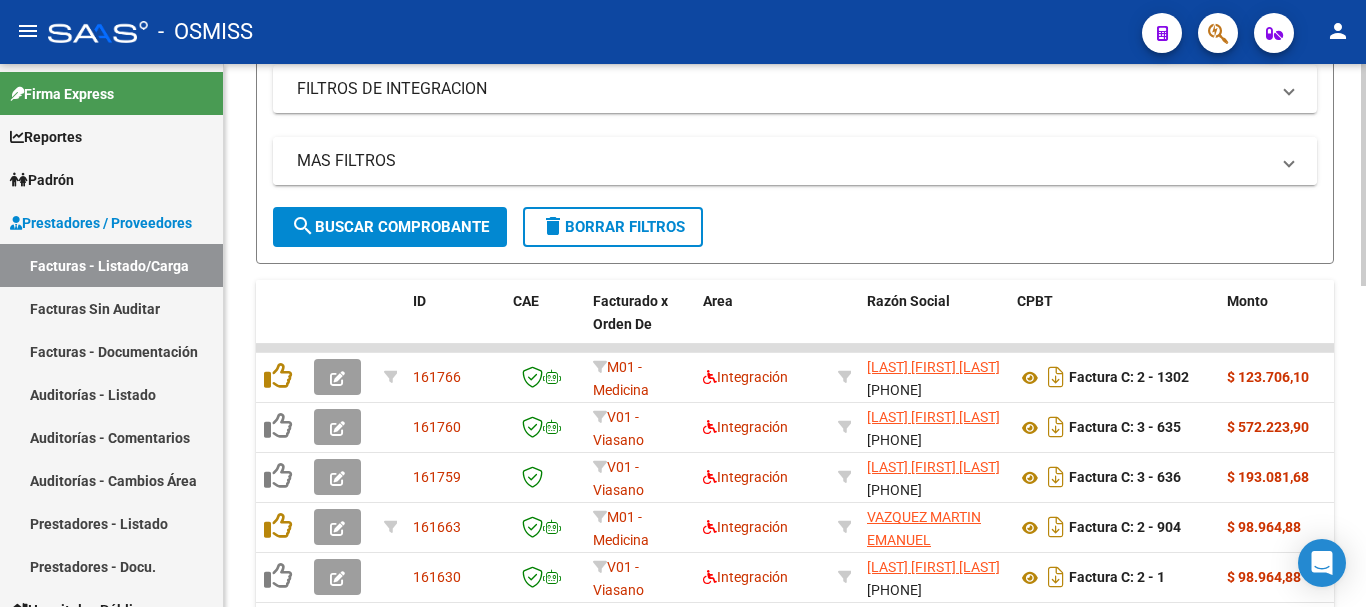 click on "MAS FILTROS" at bounding box center (783, 161) 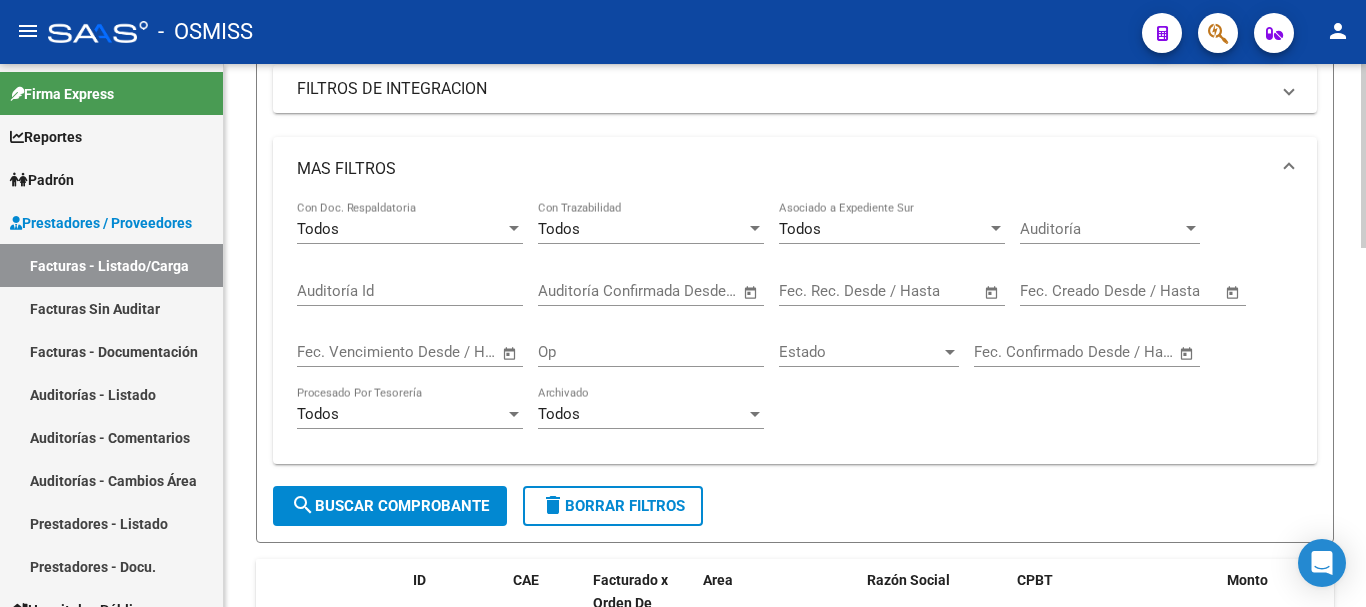 click 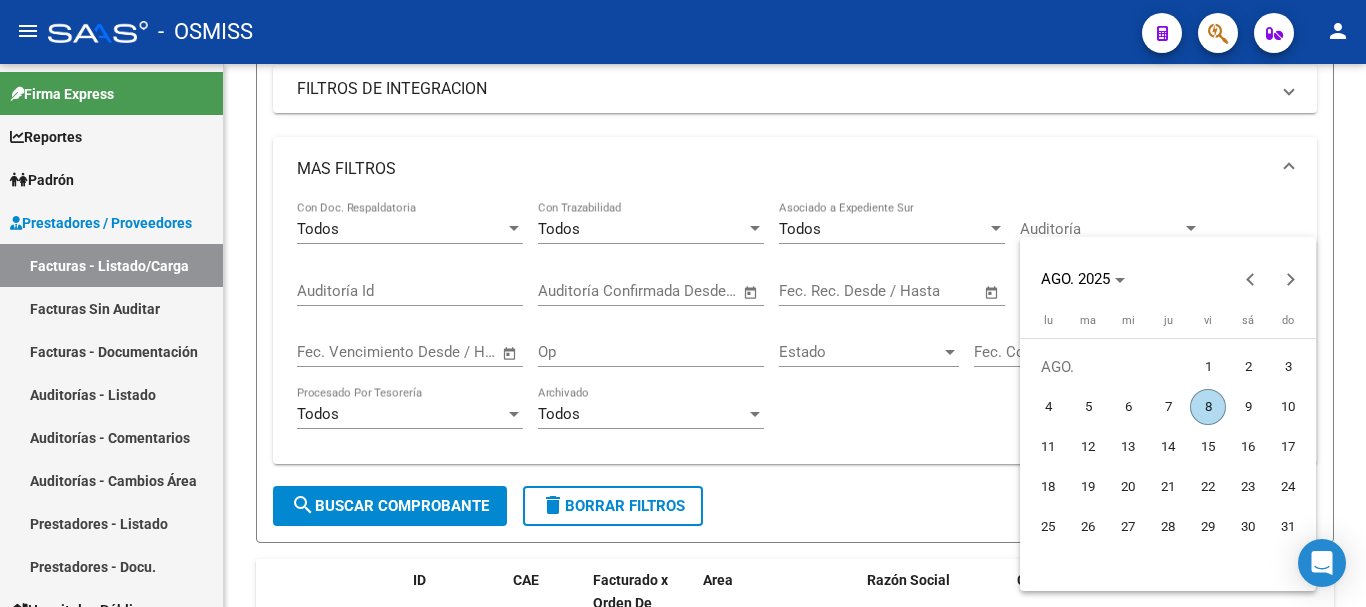 click on "8" at bounding box center (1208, 407) 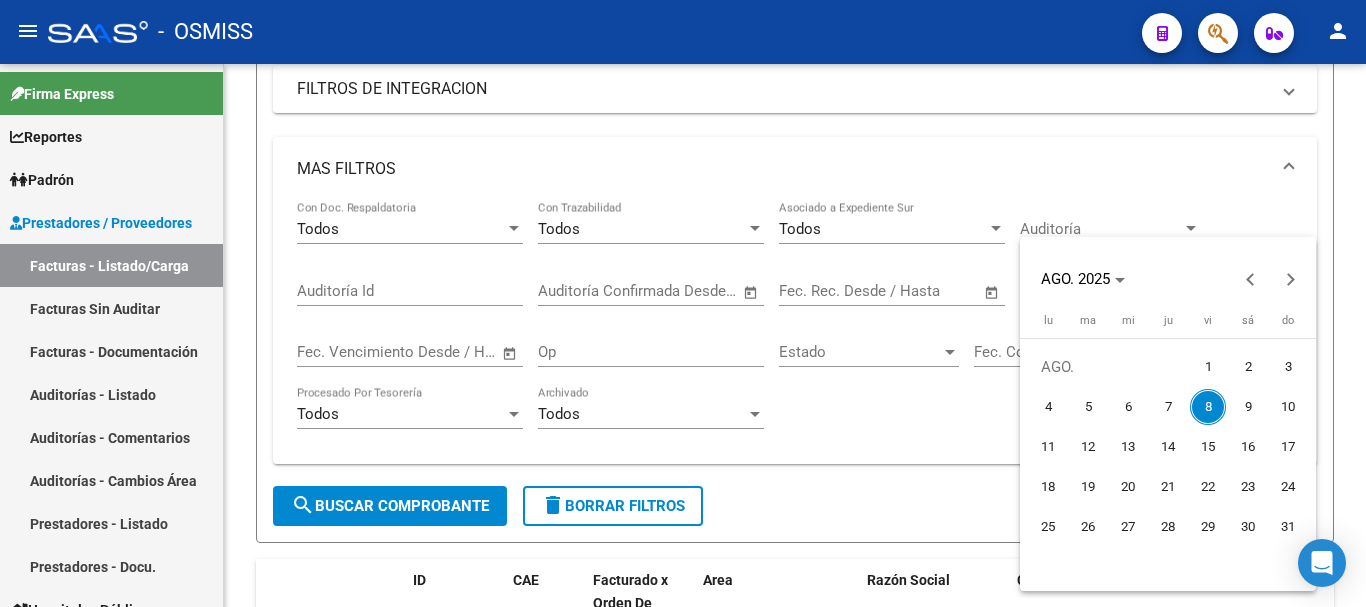 click on "8" at bounding box center [1208, 407] 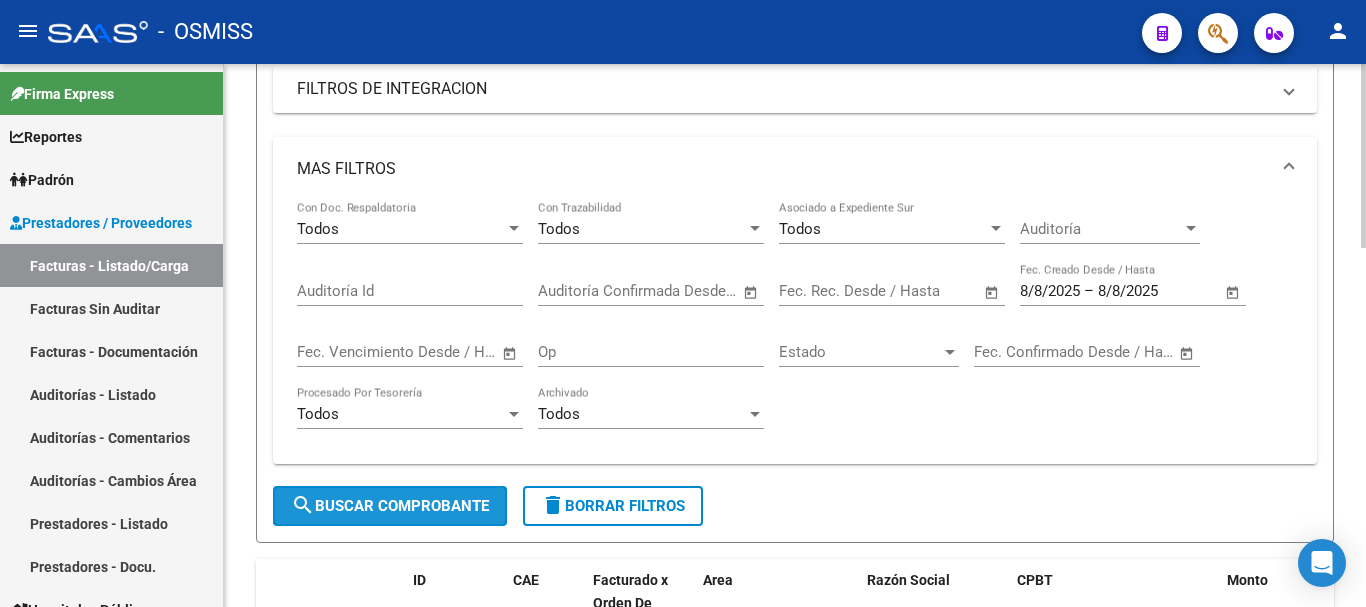 click on "search  Buscar Comprobante" 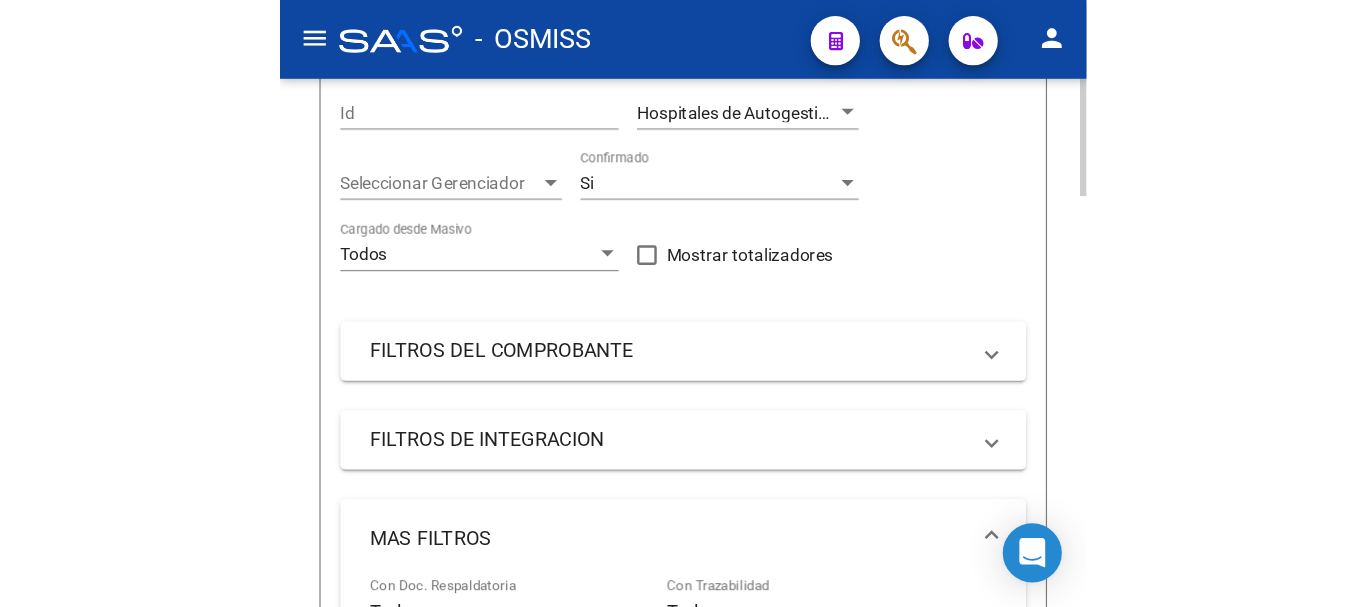 scroll, scrollTop: 0, scrollLeft: 0, axis: both 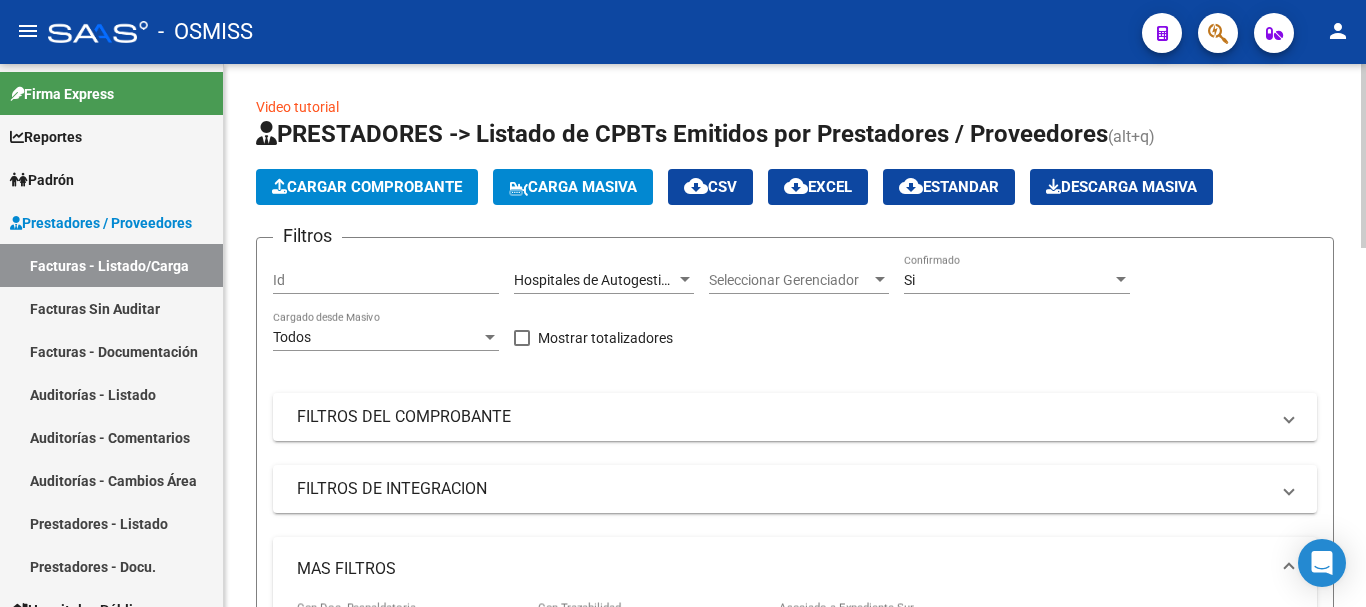 click at bounding box center (685, 280) 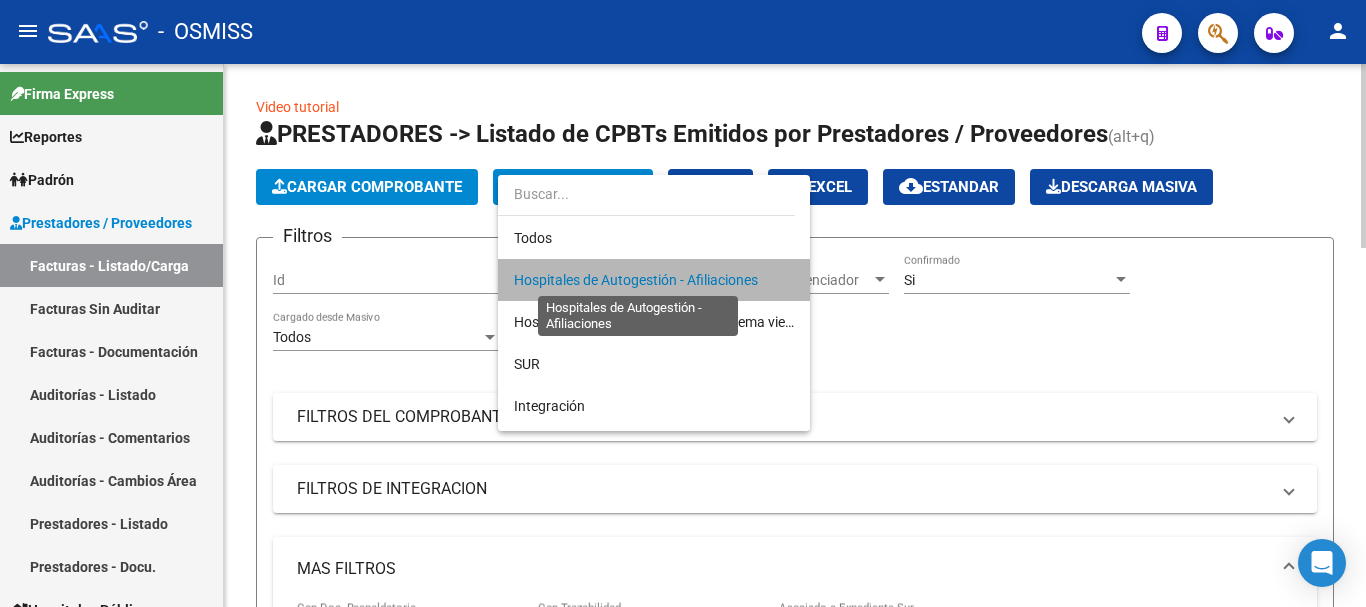 click on "Hospitales de Autogestión - Afiliaciones" at bounding box center [636, 280] 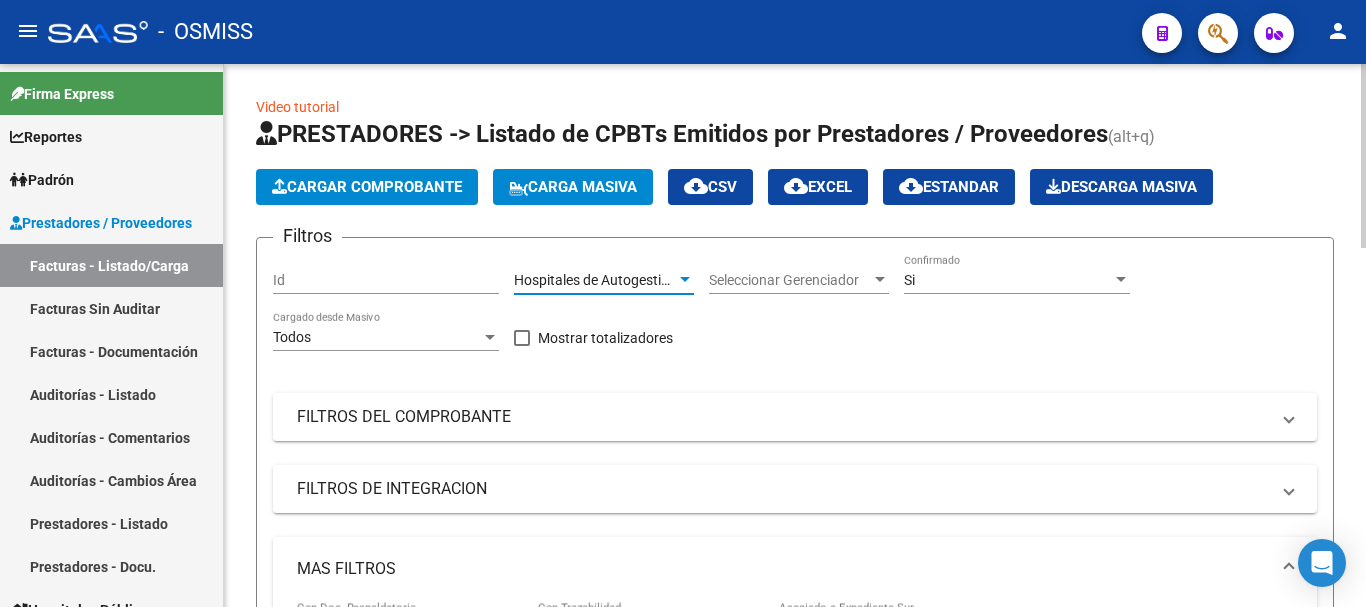 click at bounding box center [1121, 280] 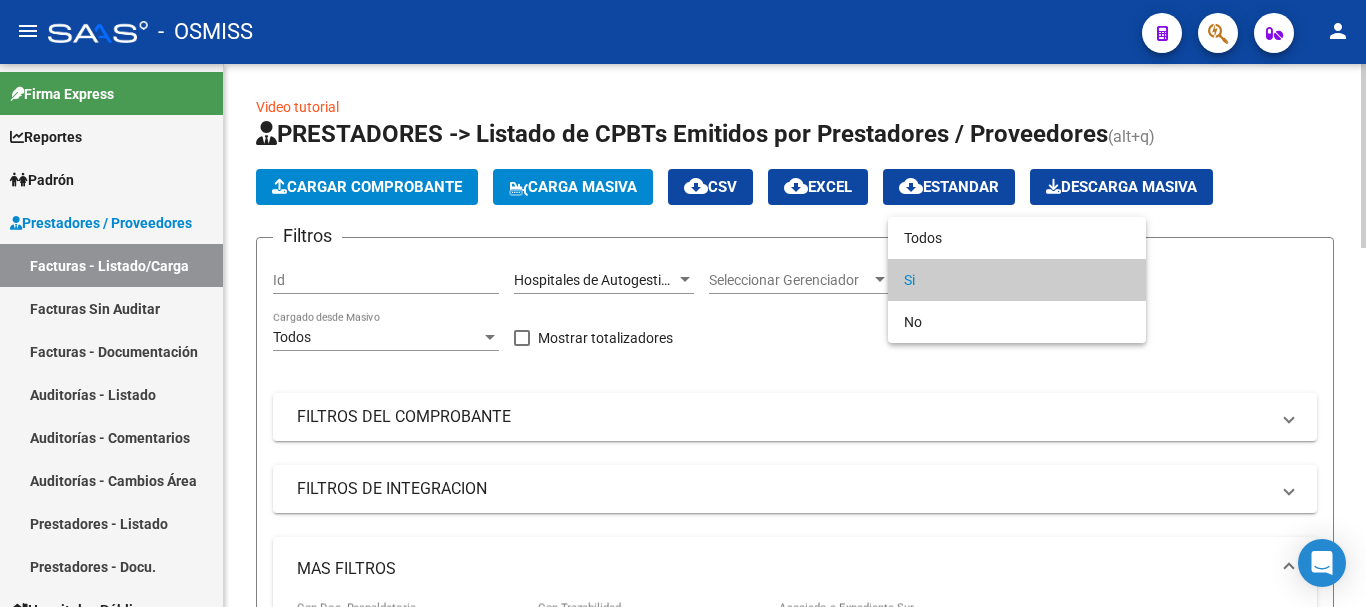 click on "Si" at bounding box center (1017, 280) 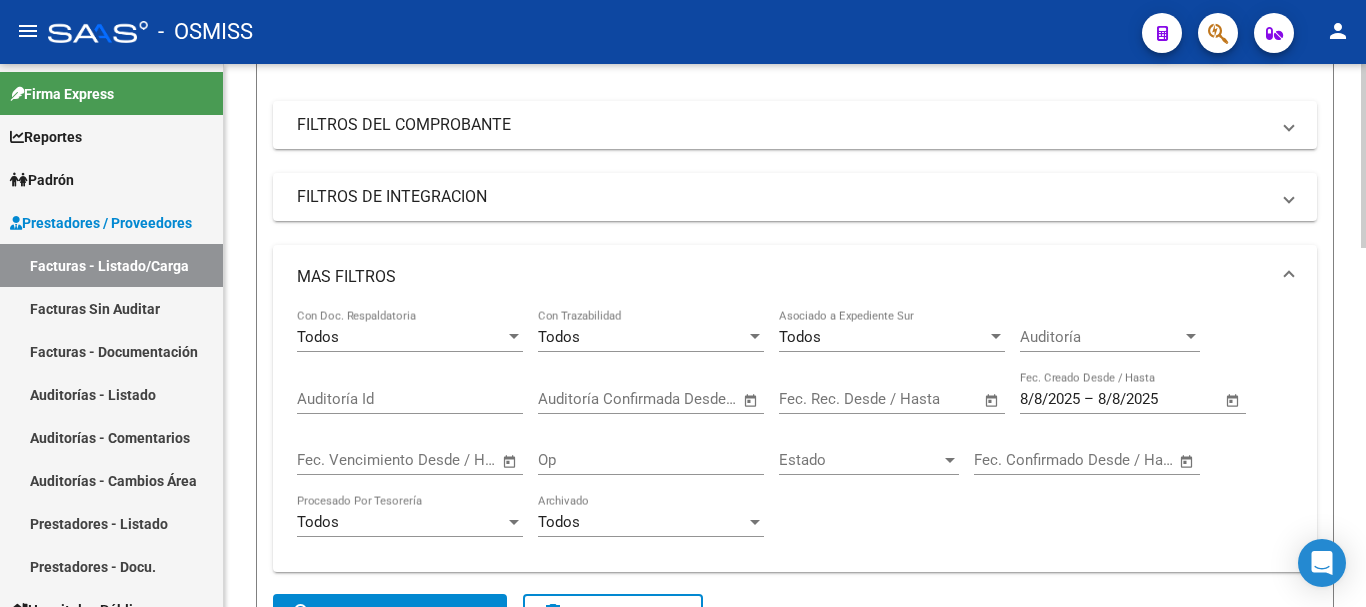 scroll, scrollTop: 300, scrollLeft: 0, axis: vertical 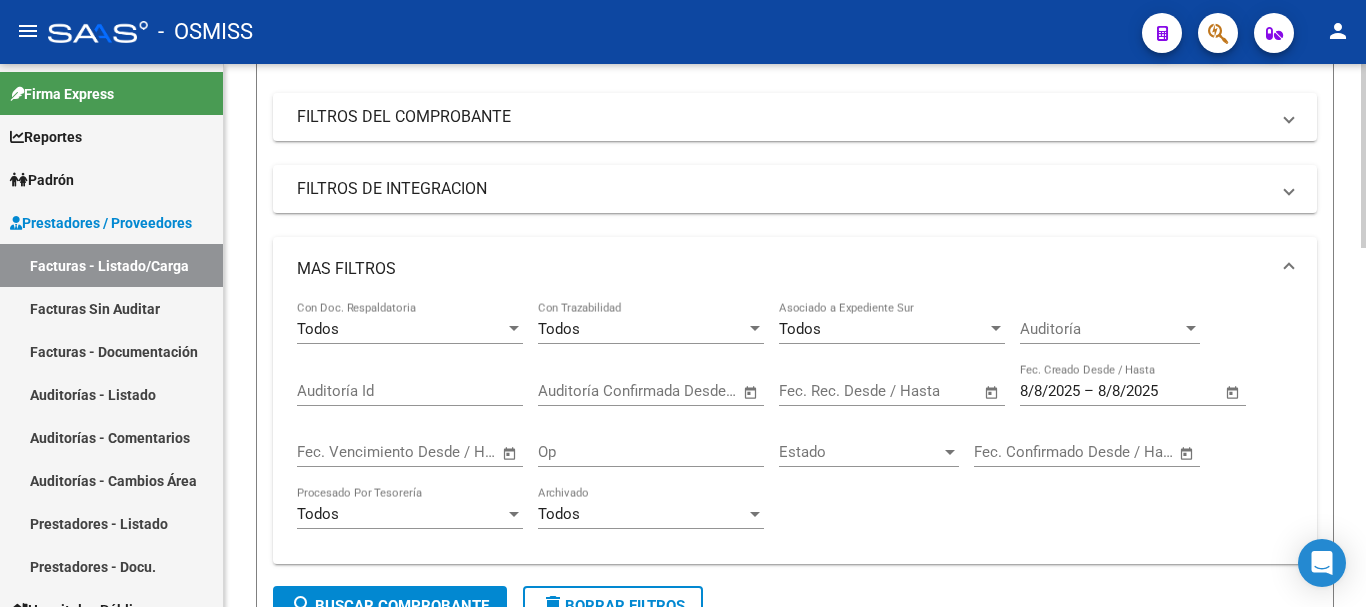click 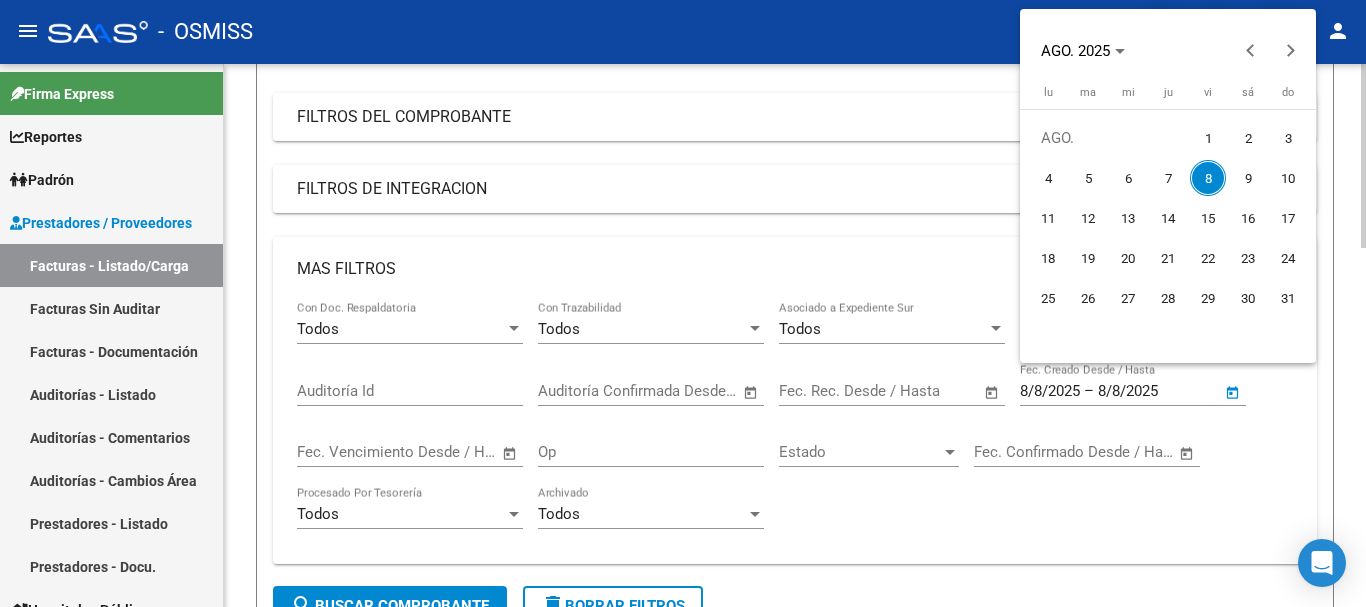 click at bounding box center (683, 303) 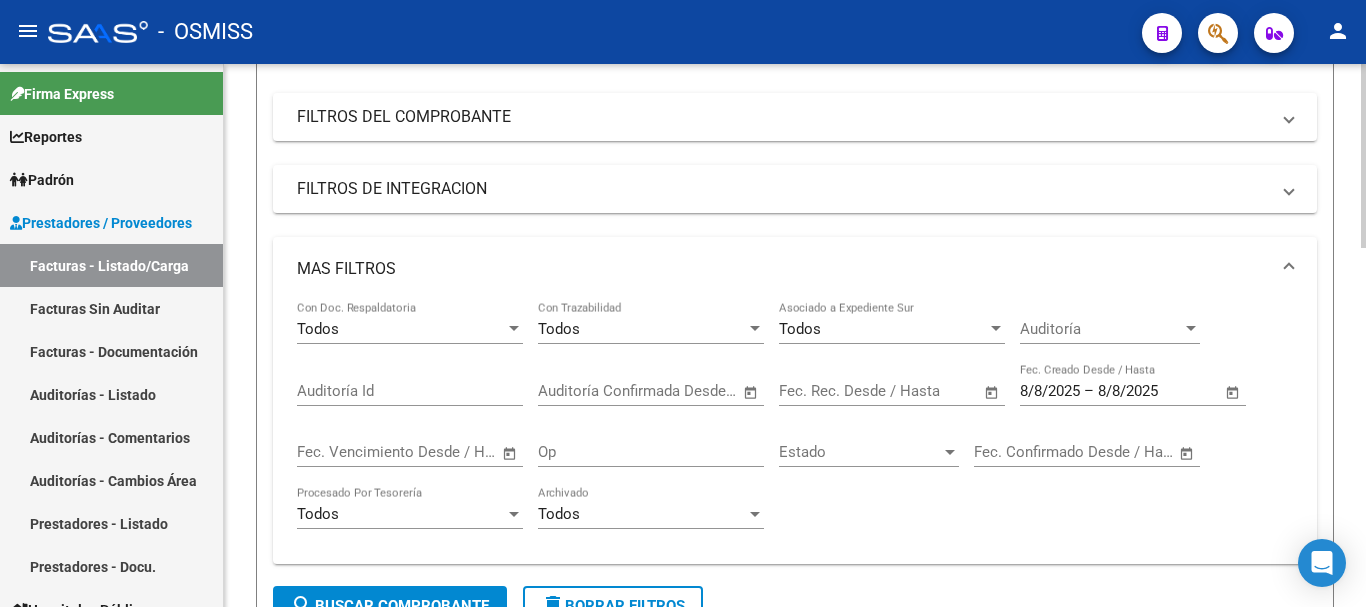 click 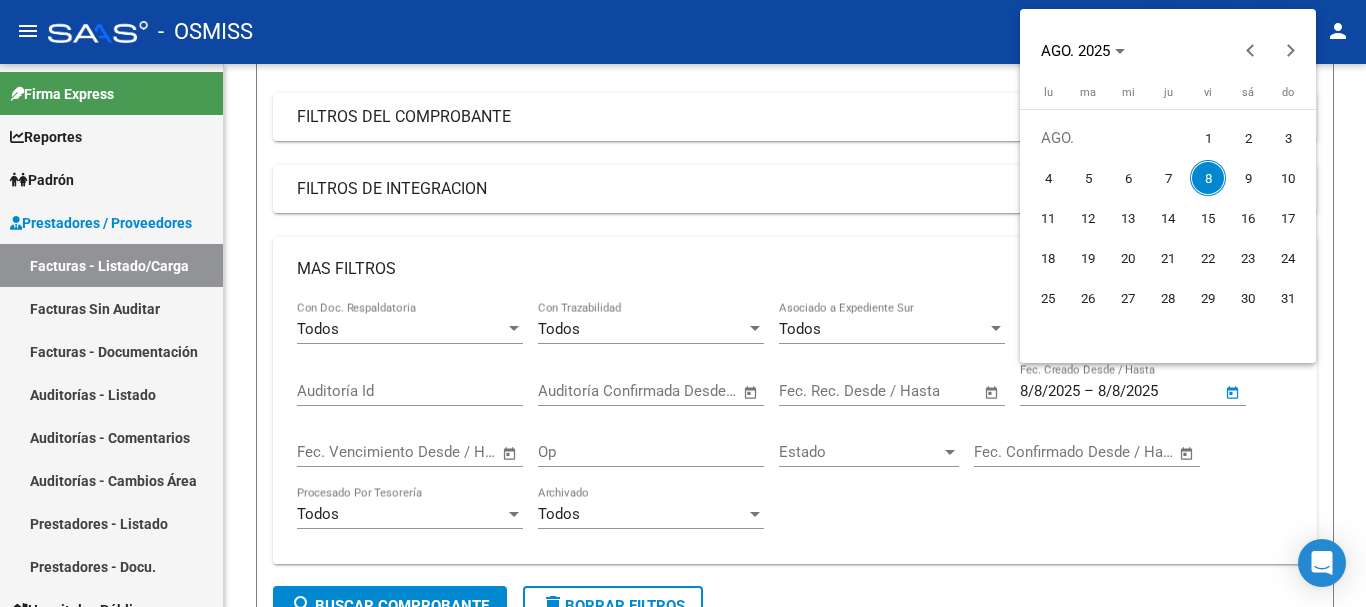 click on "8" at bounding box center (1208, 178) 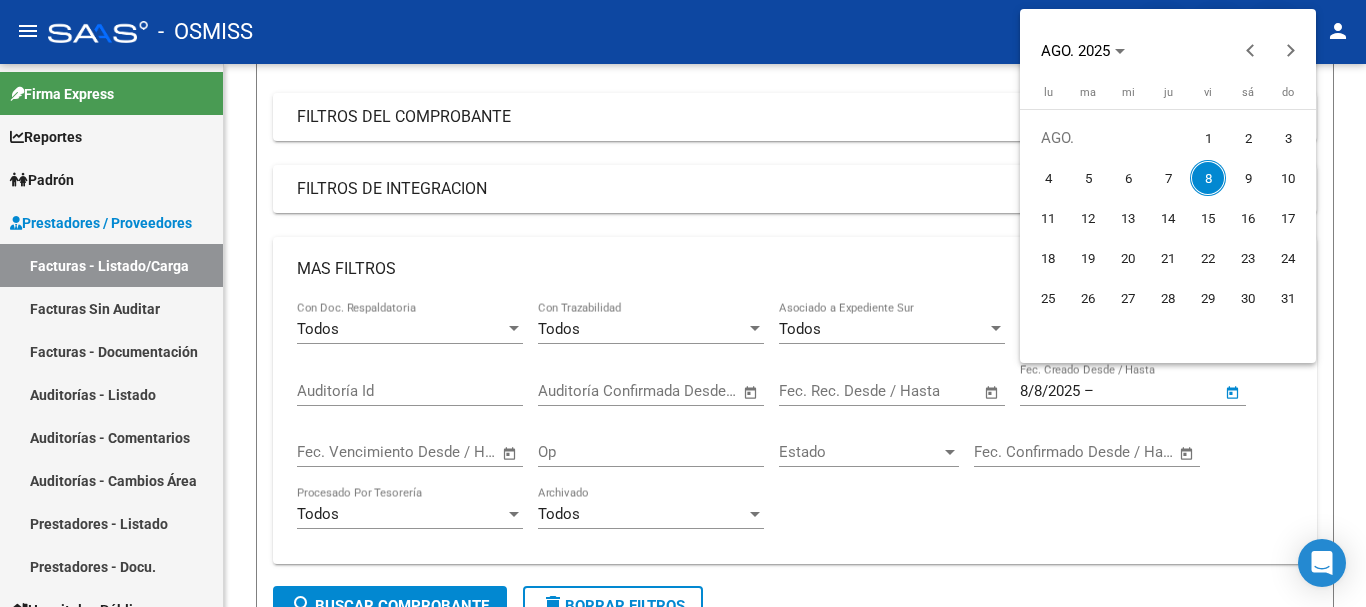 click on "8" at bounding box center [1208, 178] 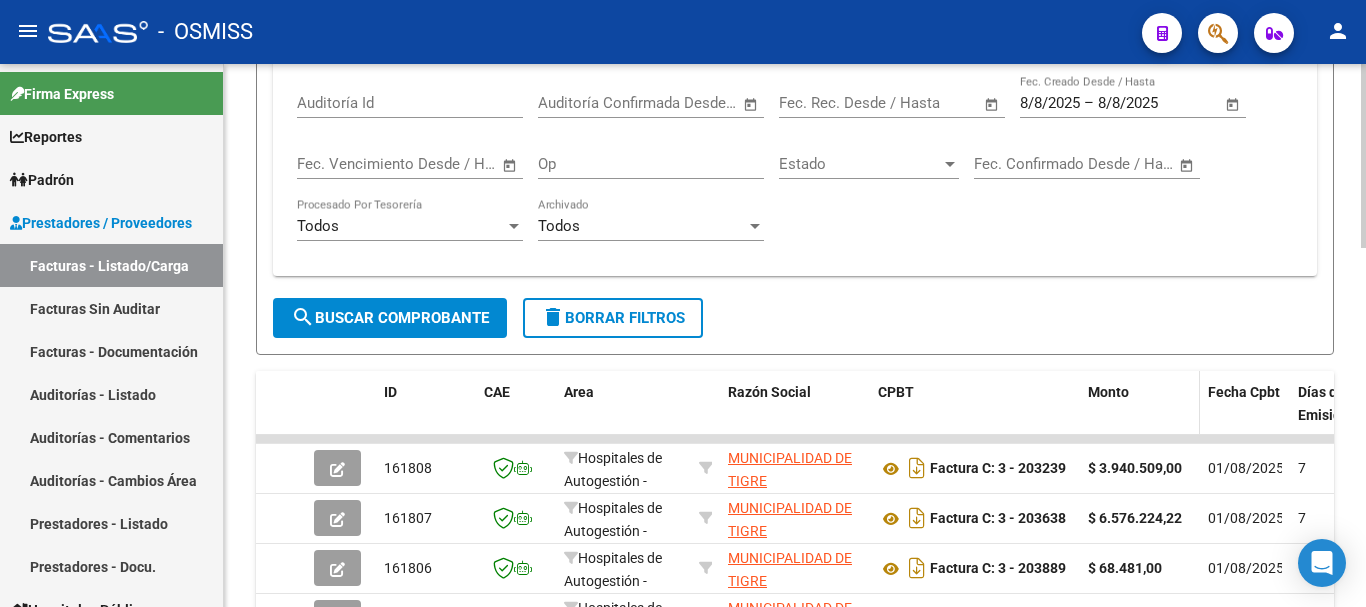 scroll, scrollTop: 600, scrollLeft: 0, axis: vertical 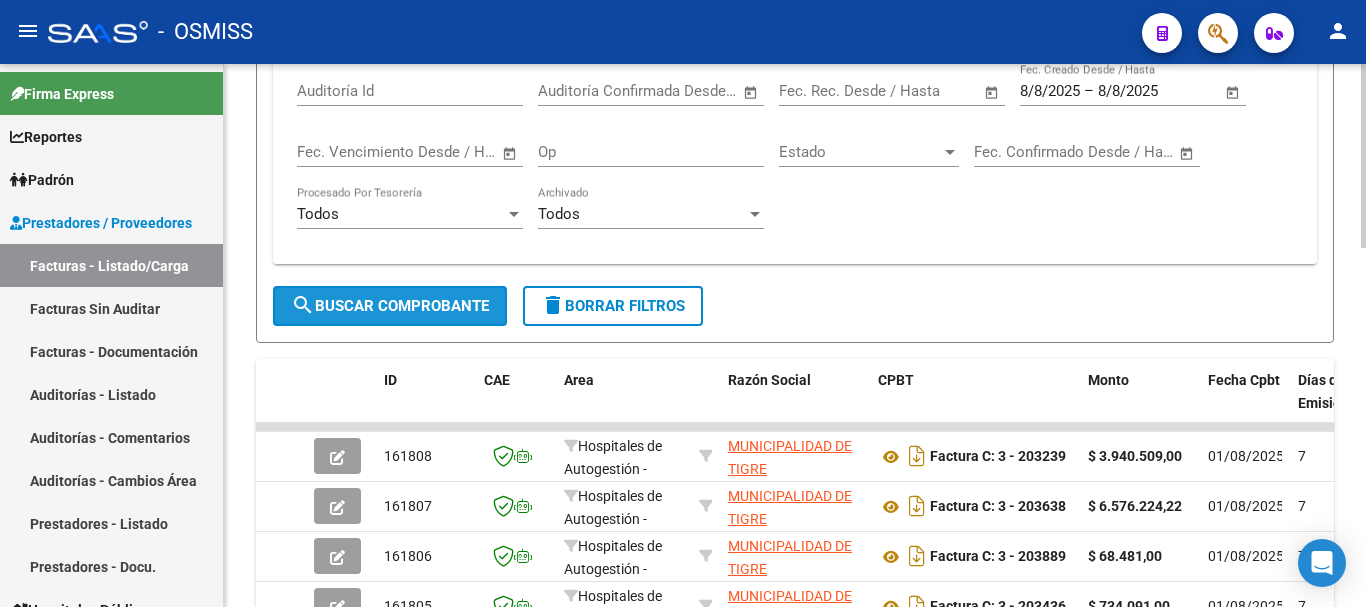 click on "search  Buscar Comprobante" 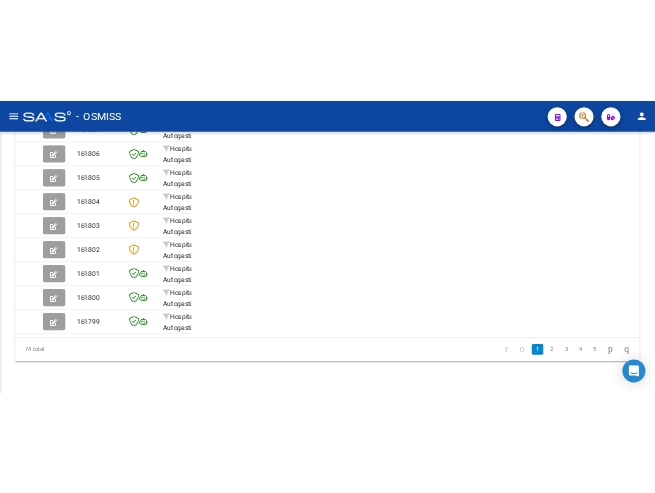 scroll, scrollTop: 769, scrollLeft: 0, axis: vertical 